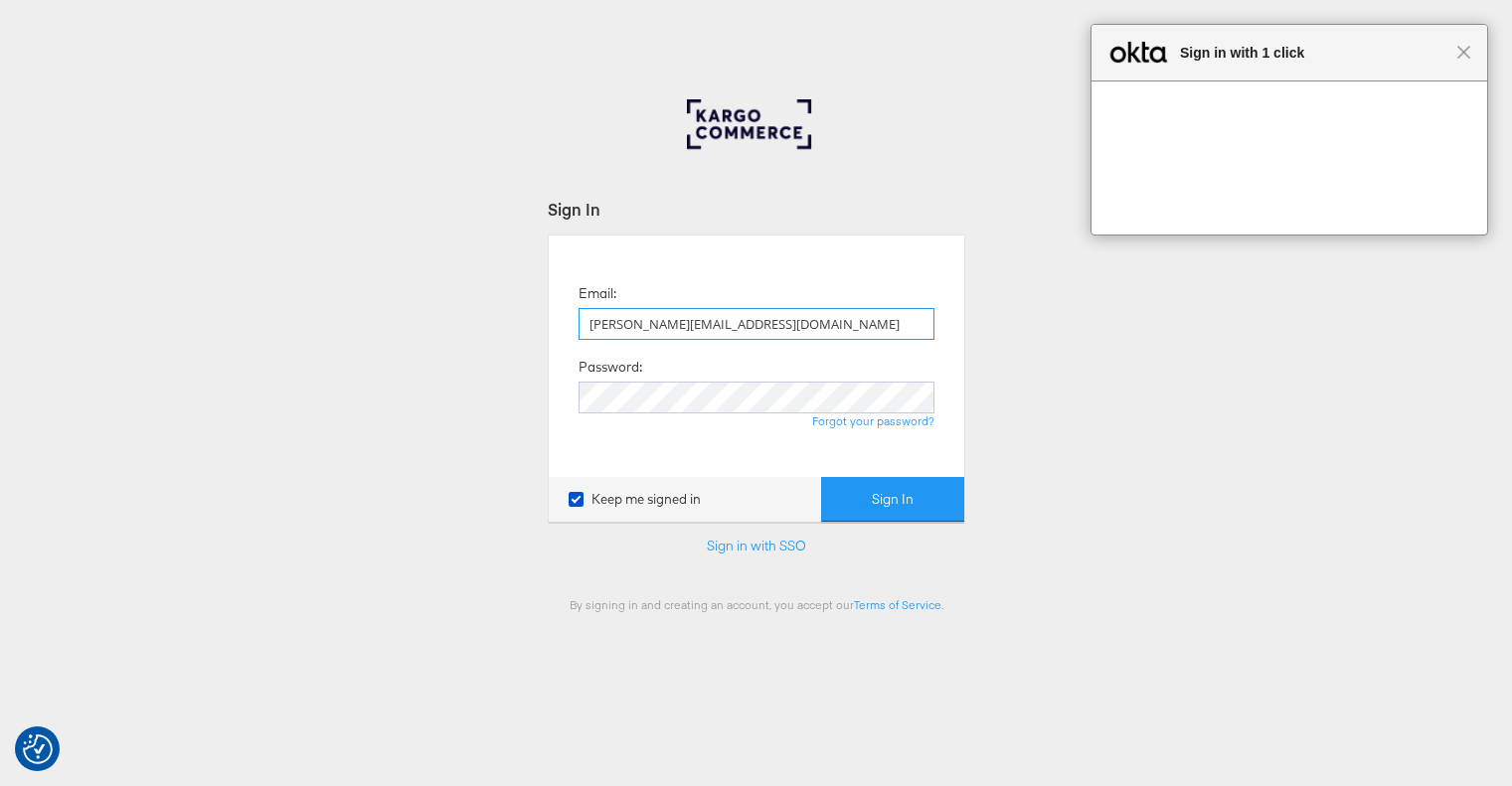 scroll, scrollTop: 0, scrollLeft: 0, axis: both 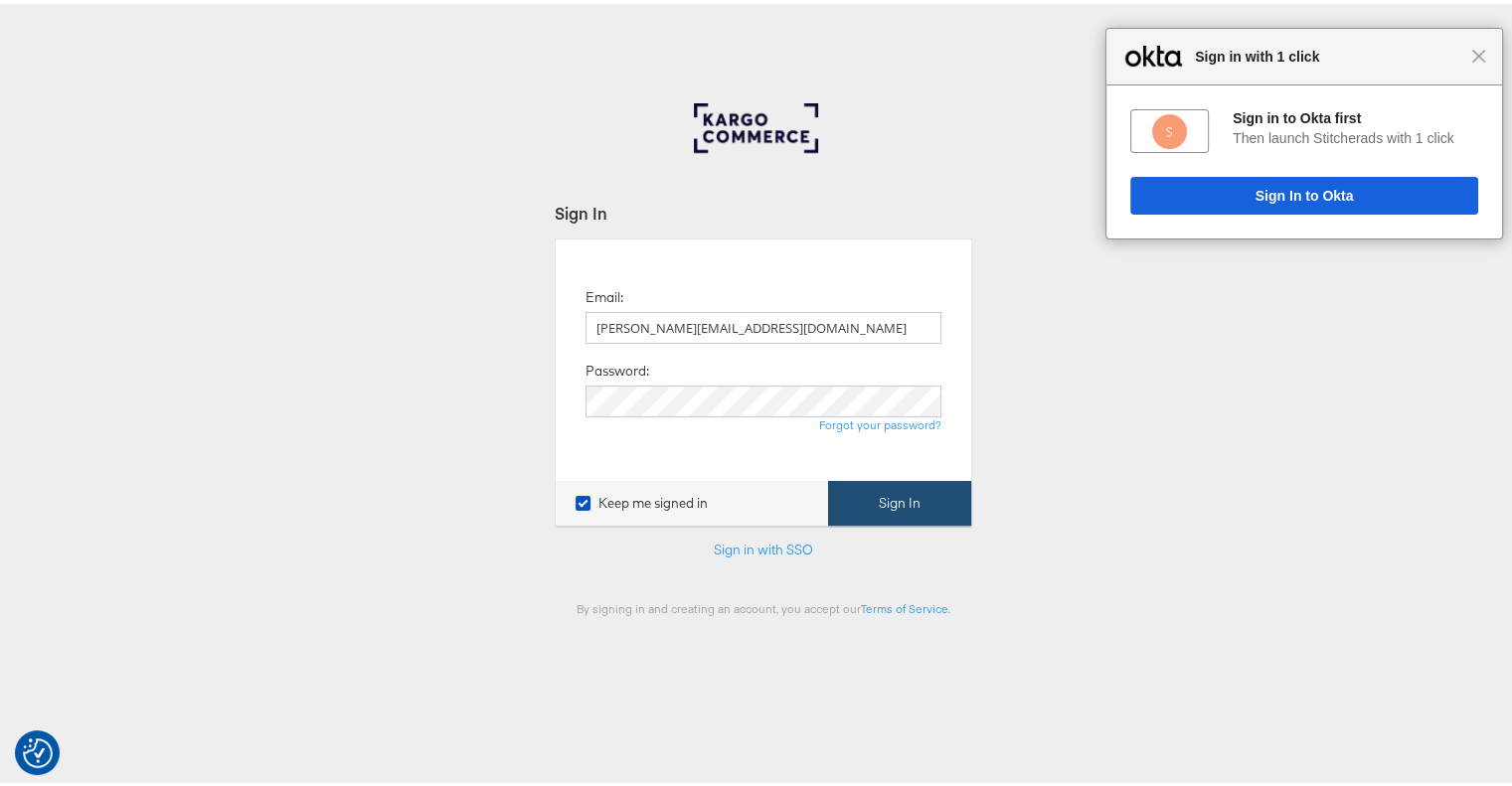 click on "Sign In" at bounding box center [900, 499] 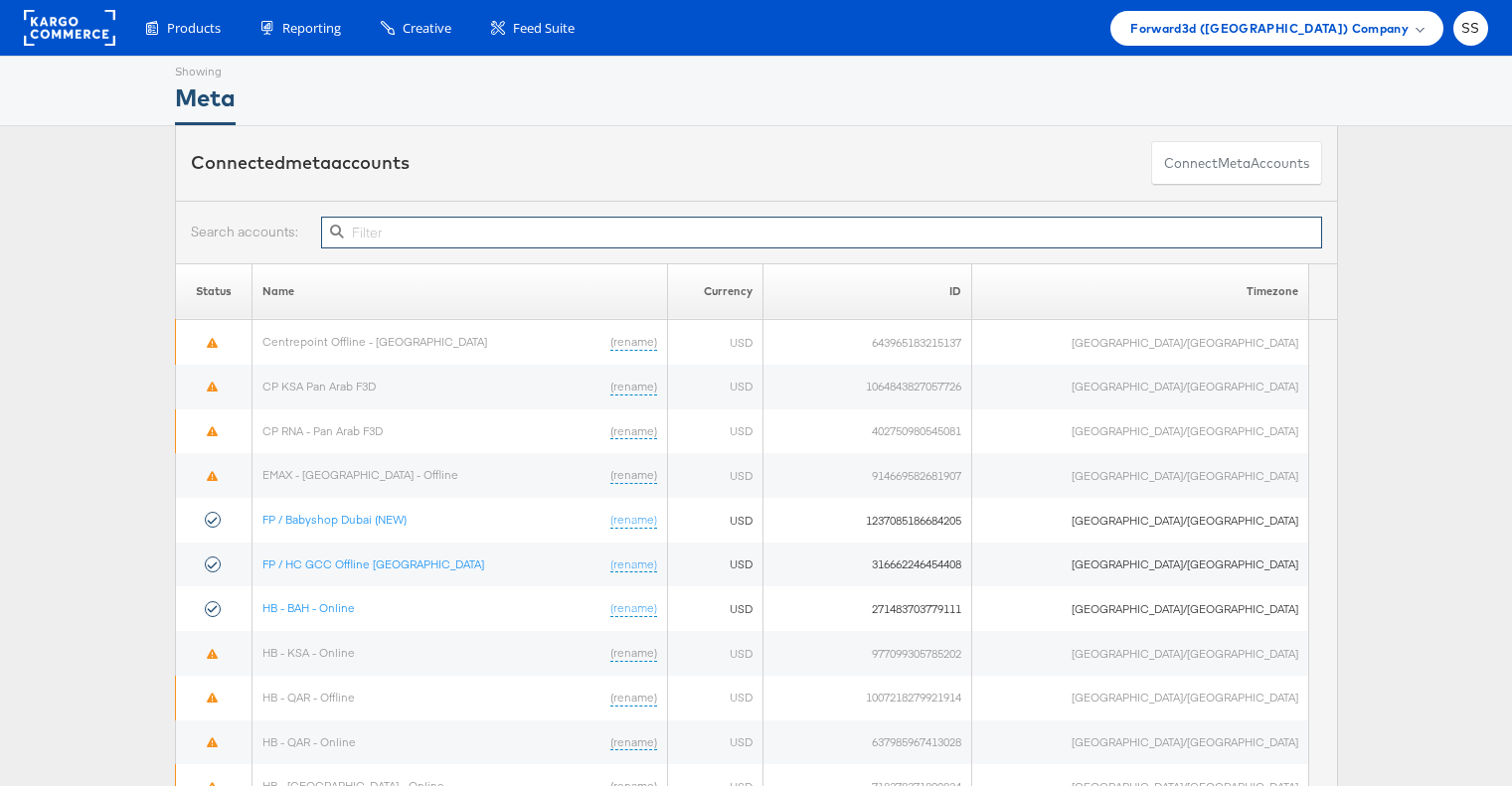 scroll, scrollTop: 0, scrollLeft: 0, axis: both 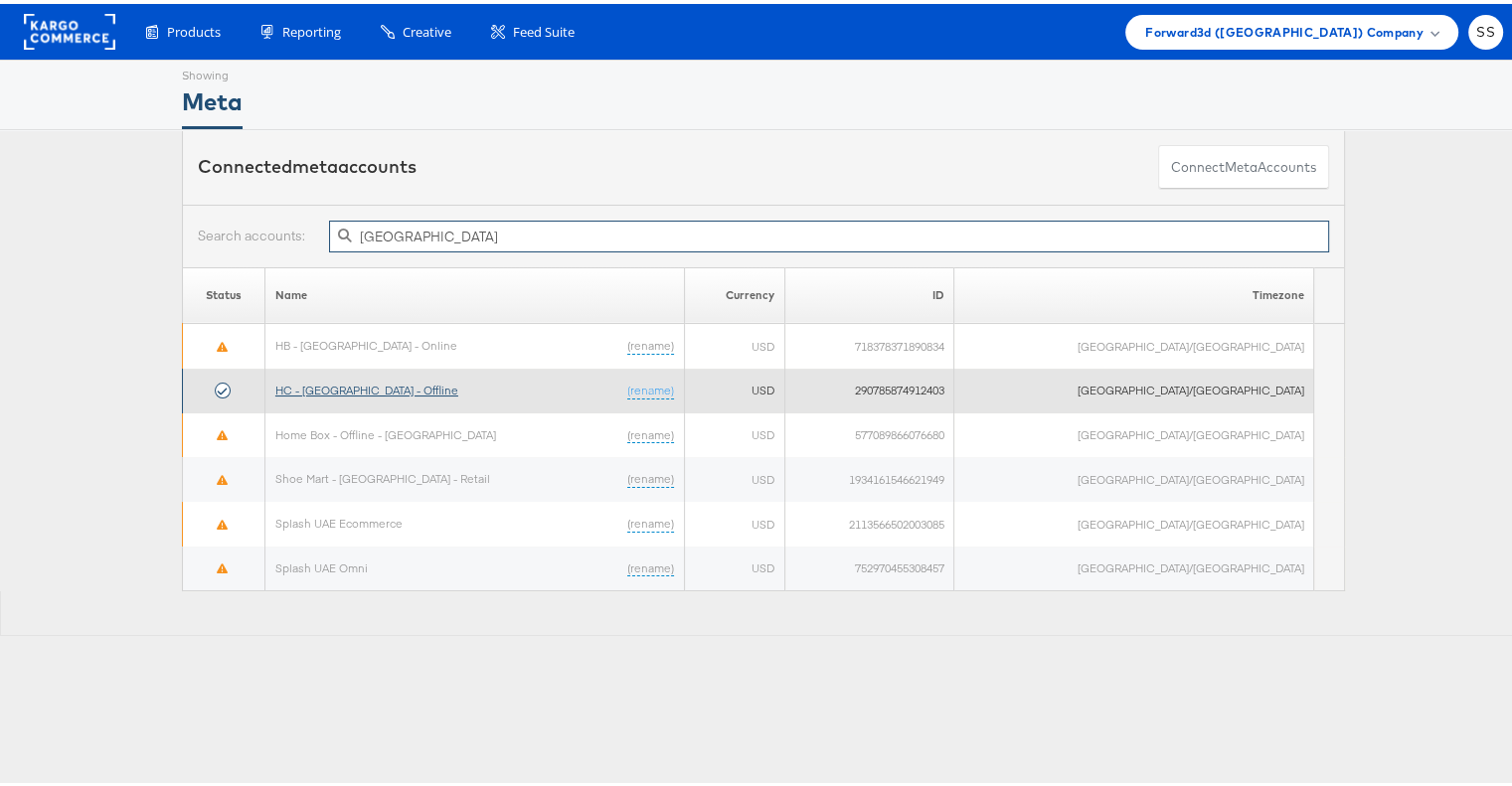type on "[GEOGRAPHIC_DATA]" 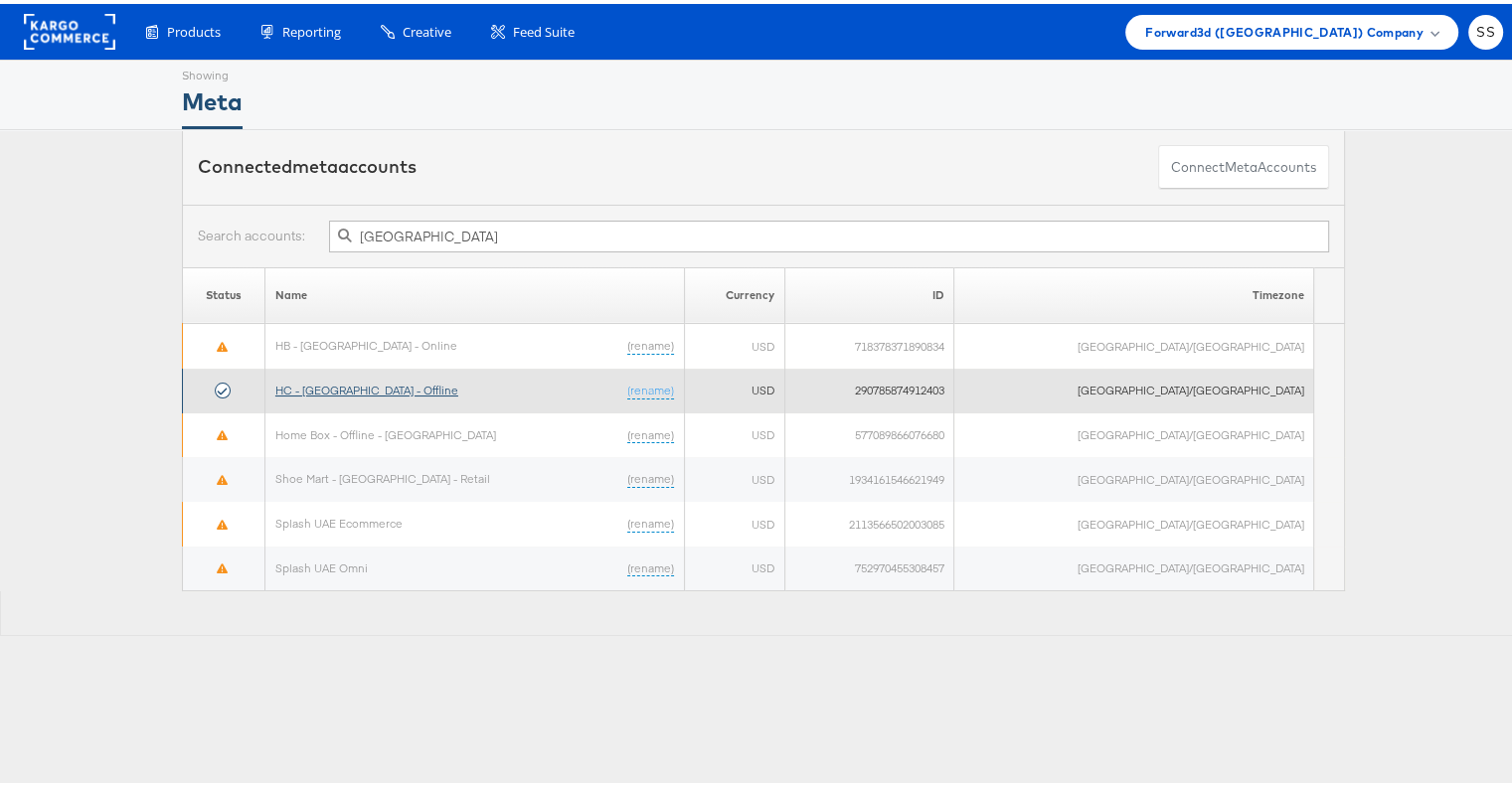 click on "HC - [GEOGRAPHIC_DATA] - Offline" at bounding box center [367, 386] 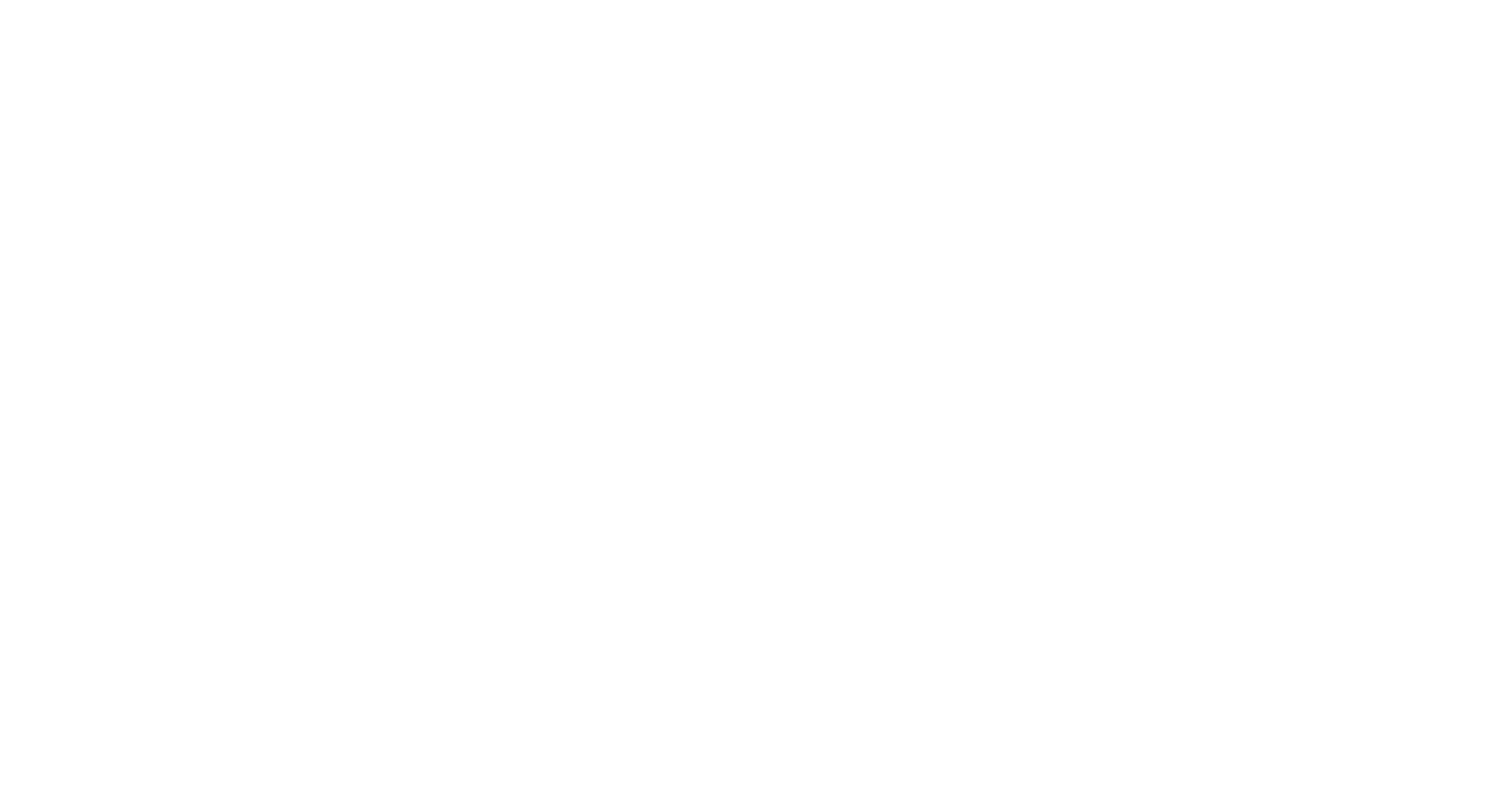 scroll, scrollTop: 0, scrollLeft: 0, axis: both 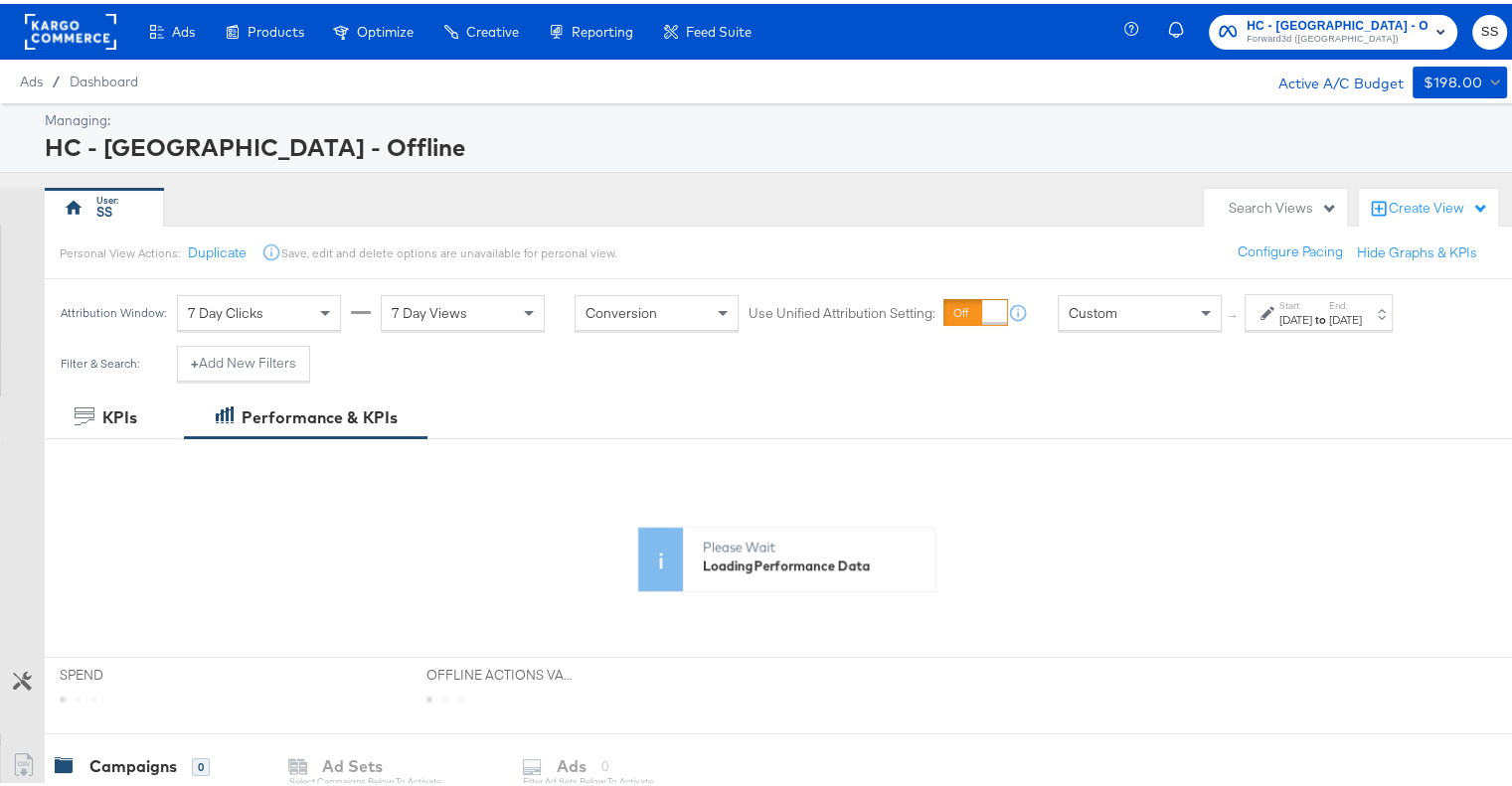 click on "7 Day Views" at bounding box center (462, 309) 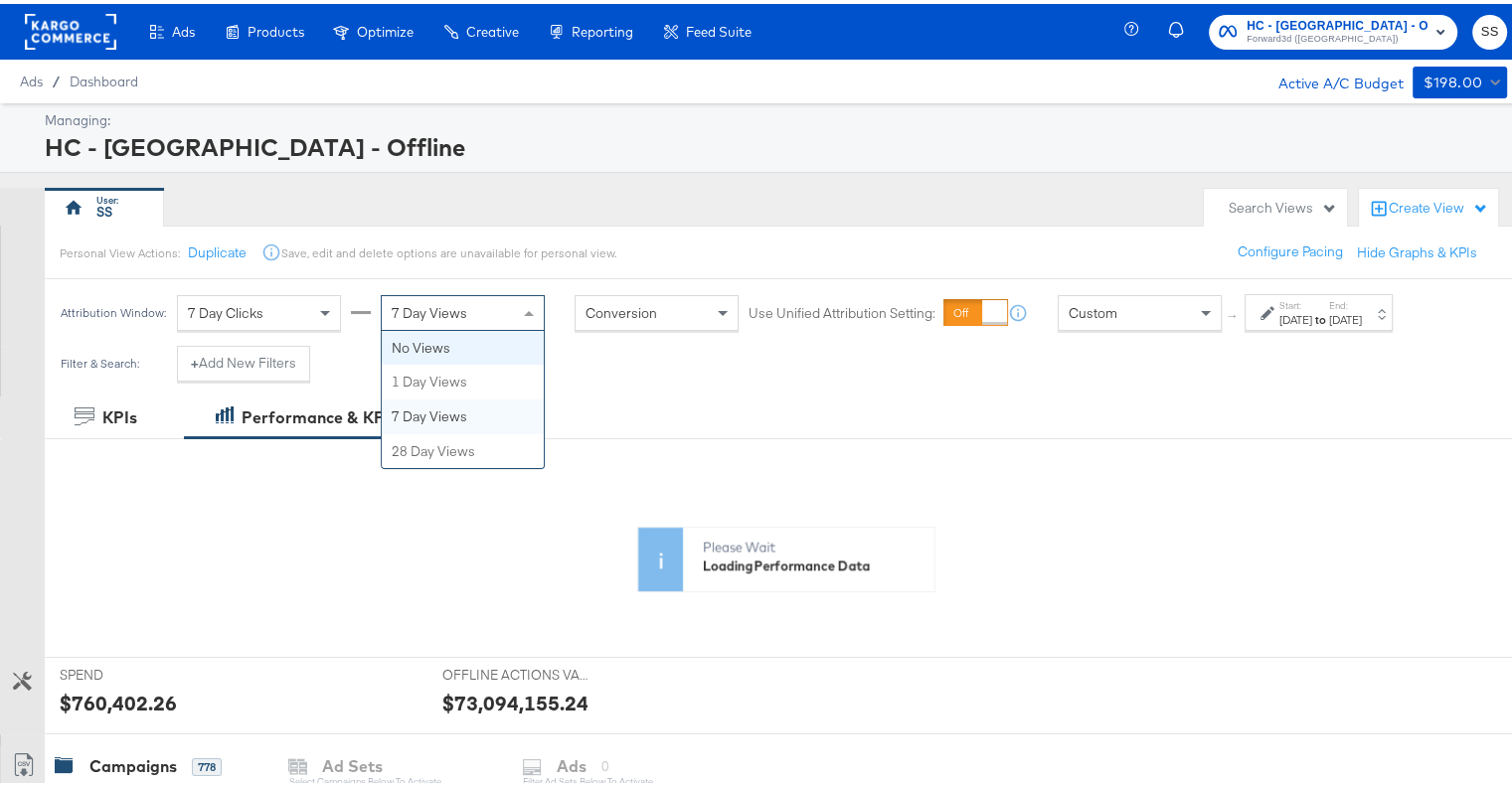 click on "SS" at bounding box center (619, 204) 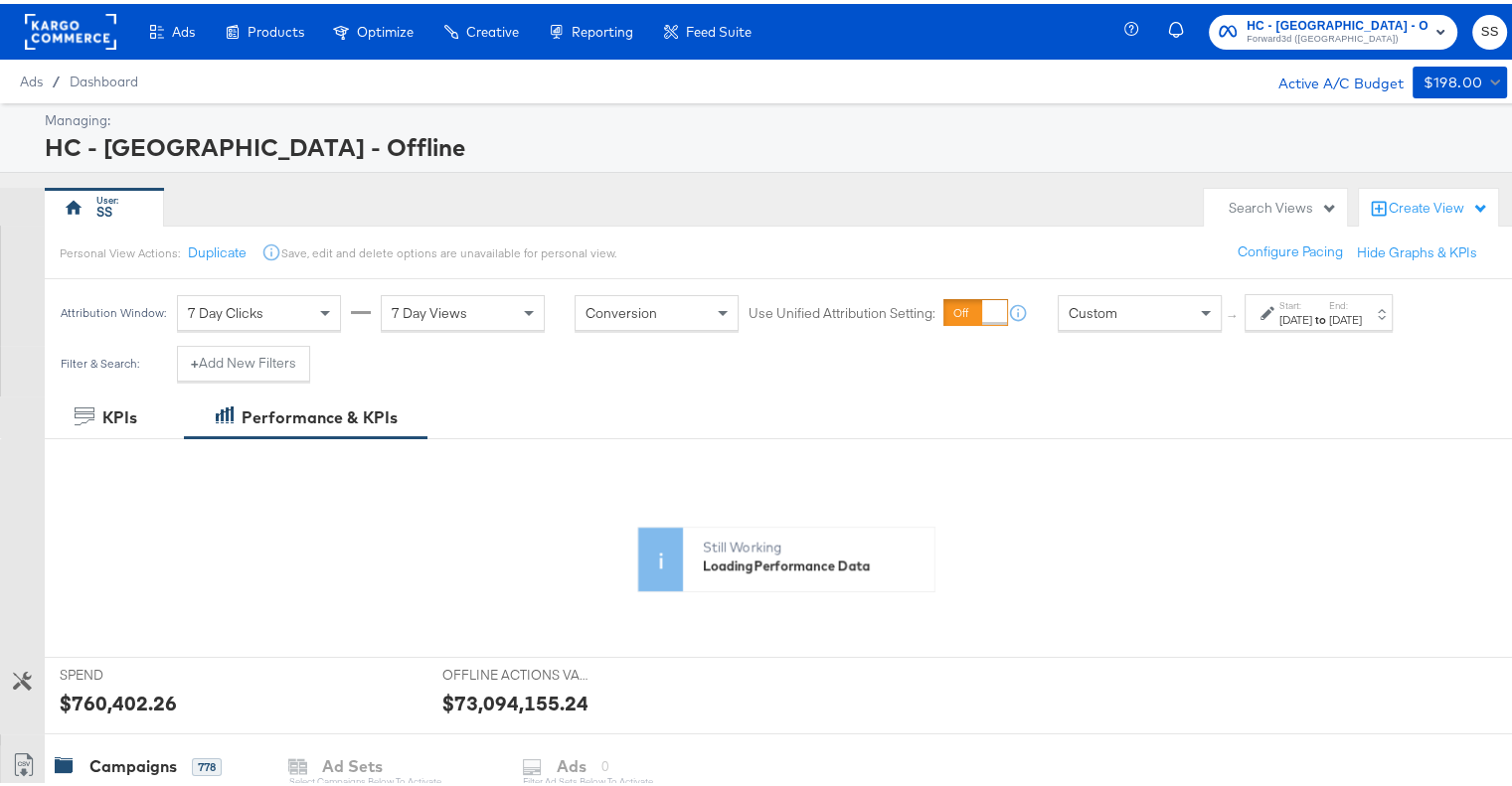 click on "HC - [GEOGRAPHIC_DATA] - Offline" at bounding box center [1337, 22] 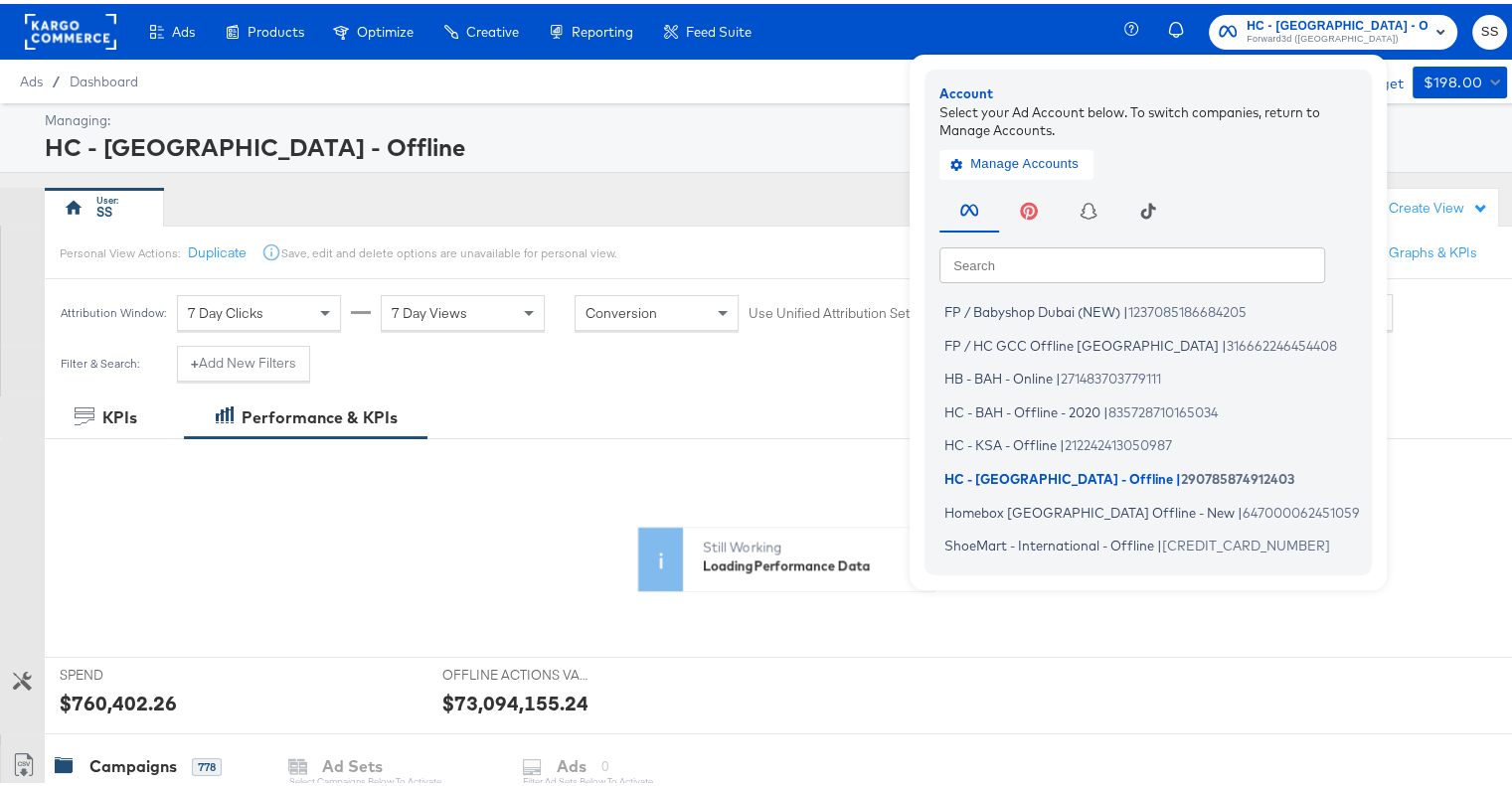 click at bounding box center [1132, 260] 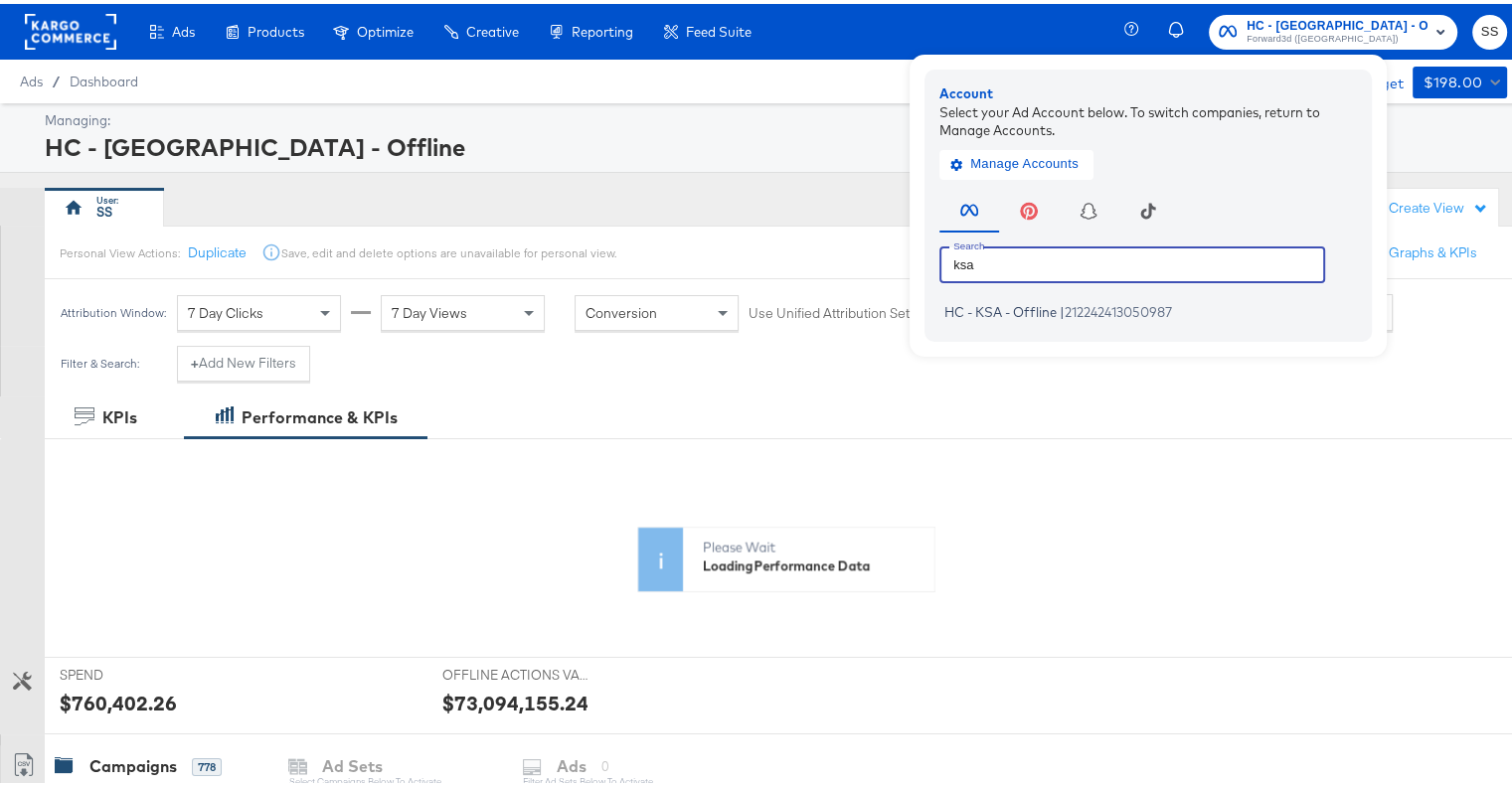 type on "ksa" 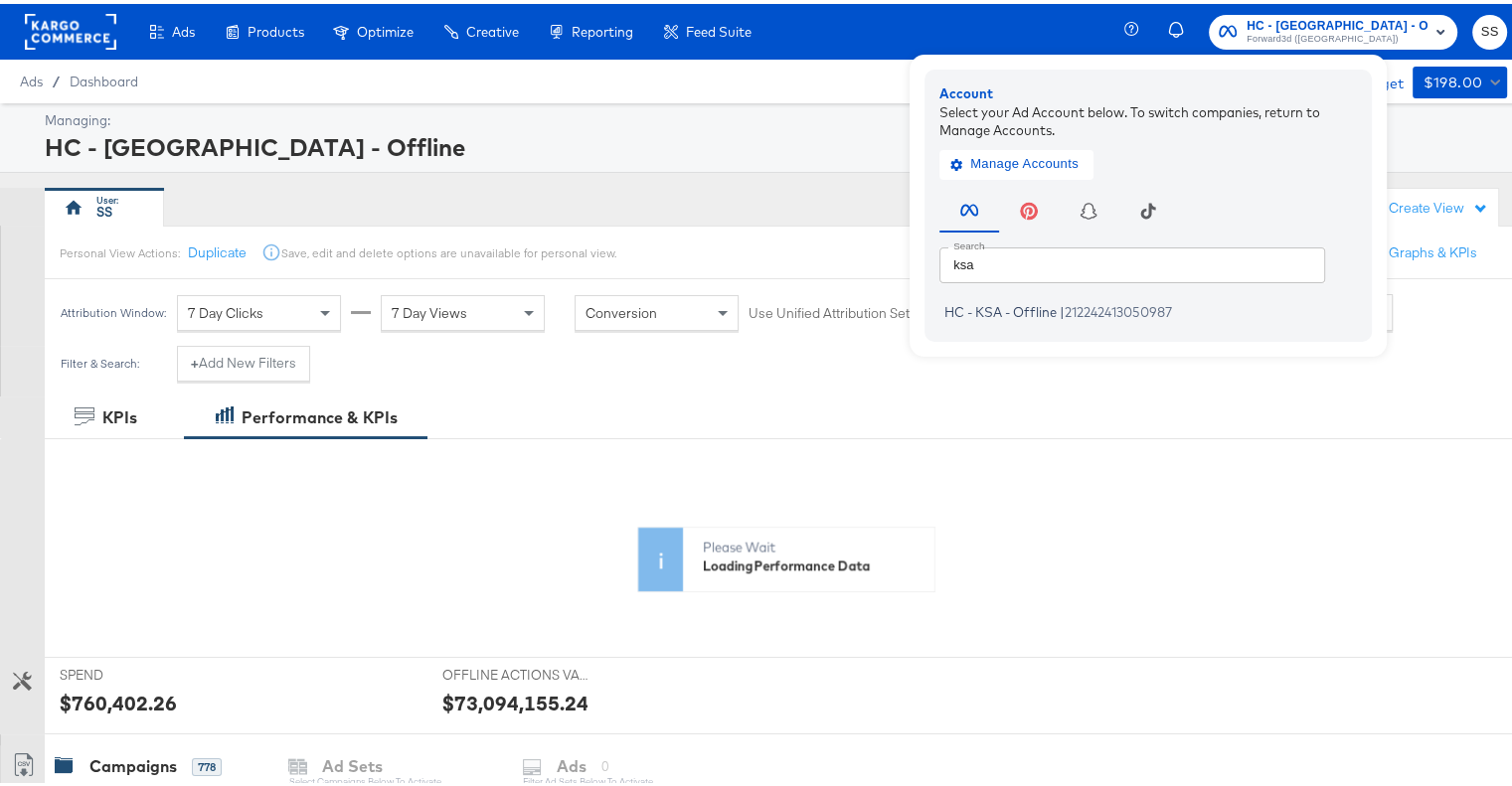 click on "Managing: HC - UAE - Offline" at bounding box center [763, 134] 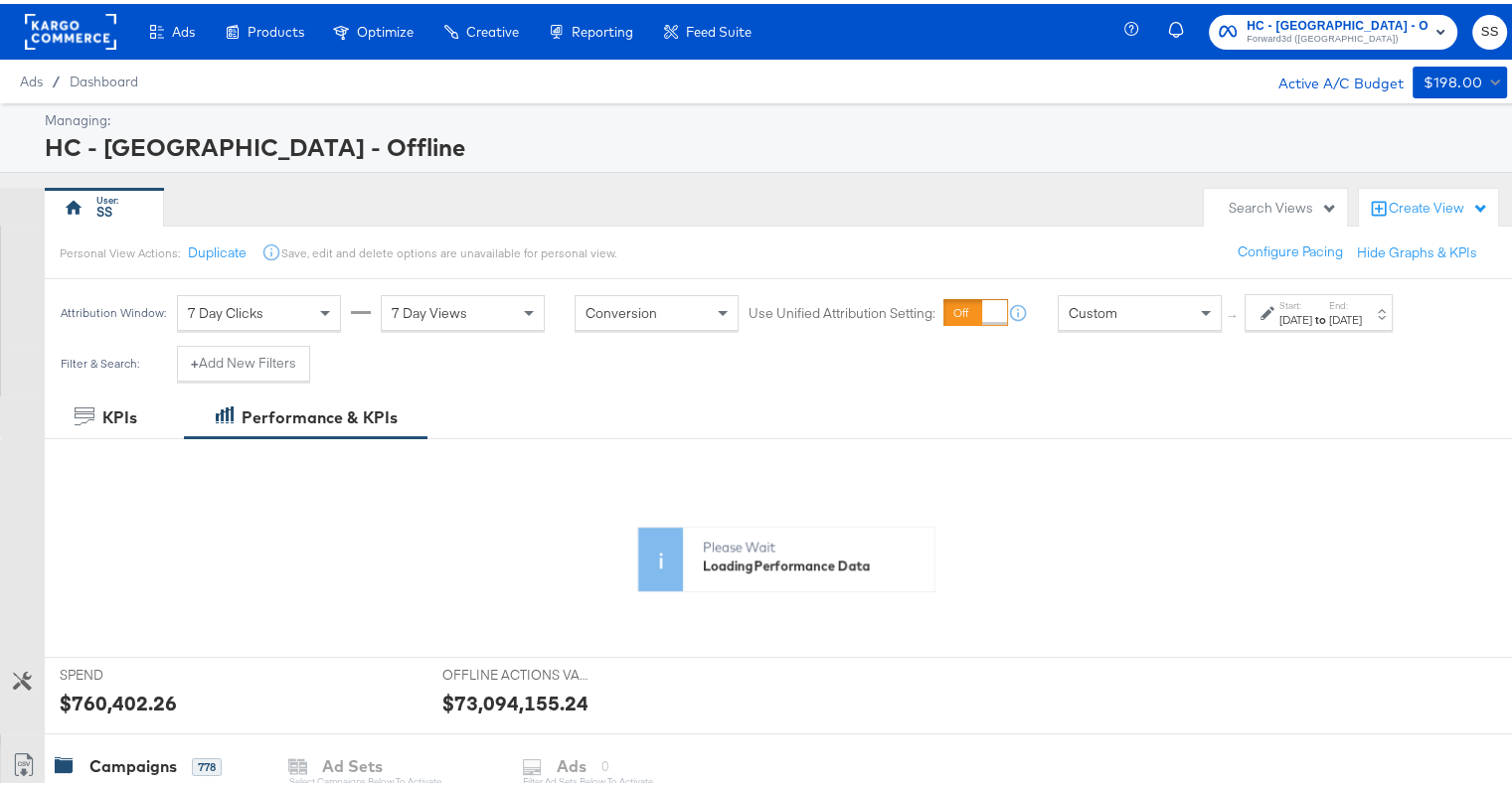 click on "7 Day Clicks" at bounding box center [258, 309] 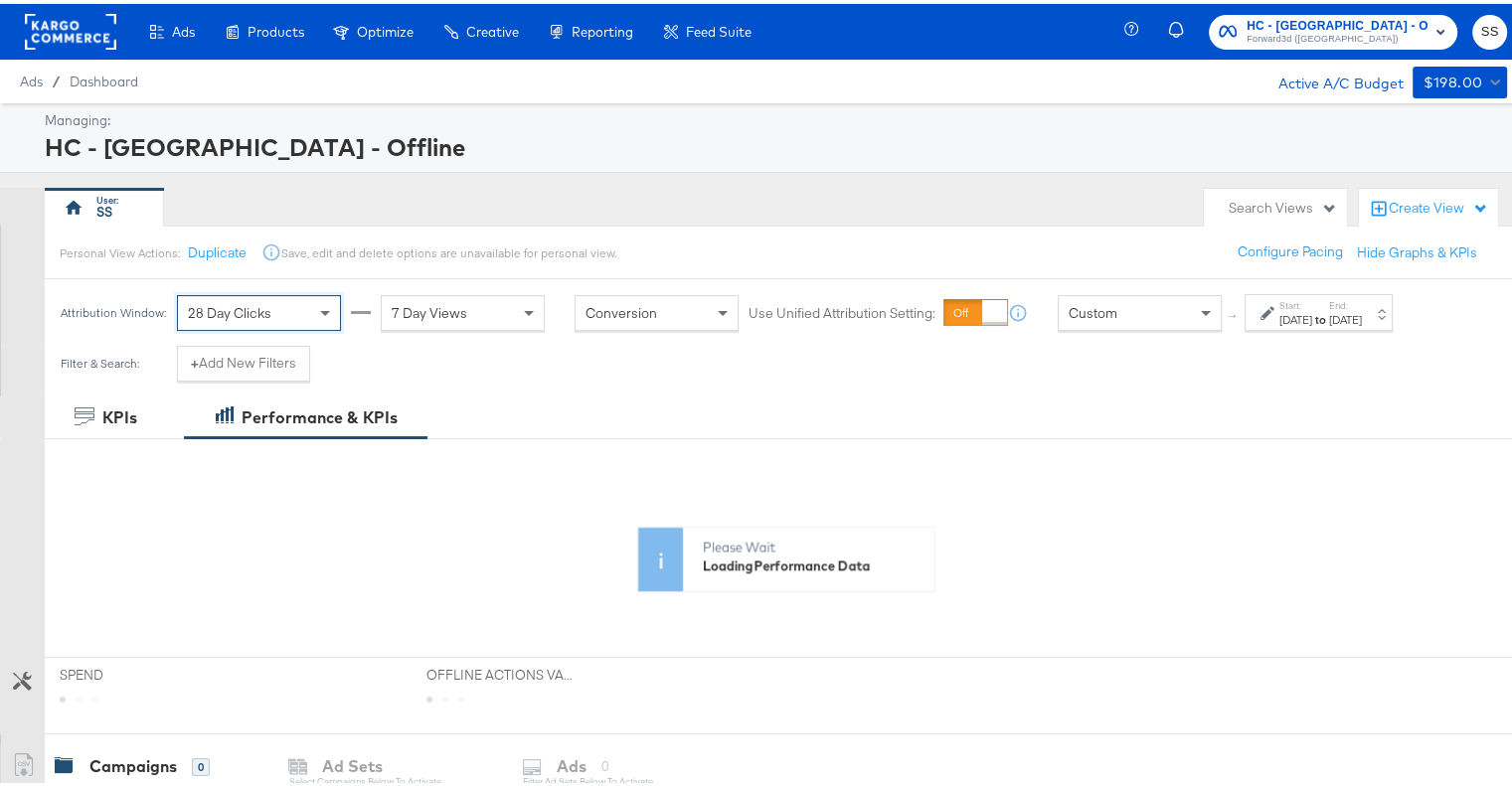 click on "[DATE]" at bounding box center [1295, 316] 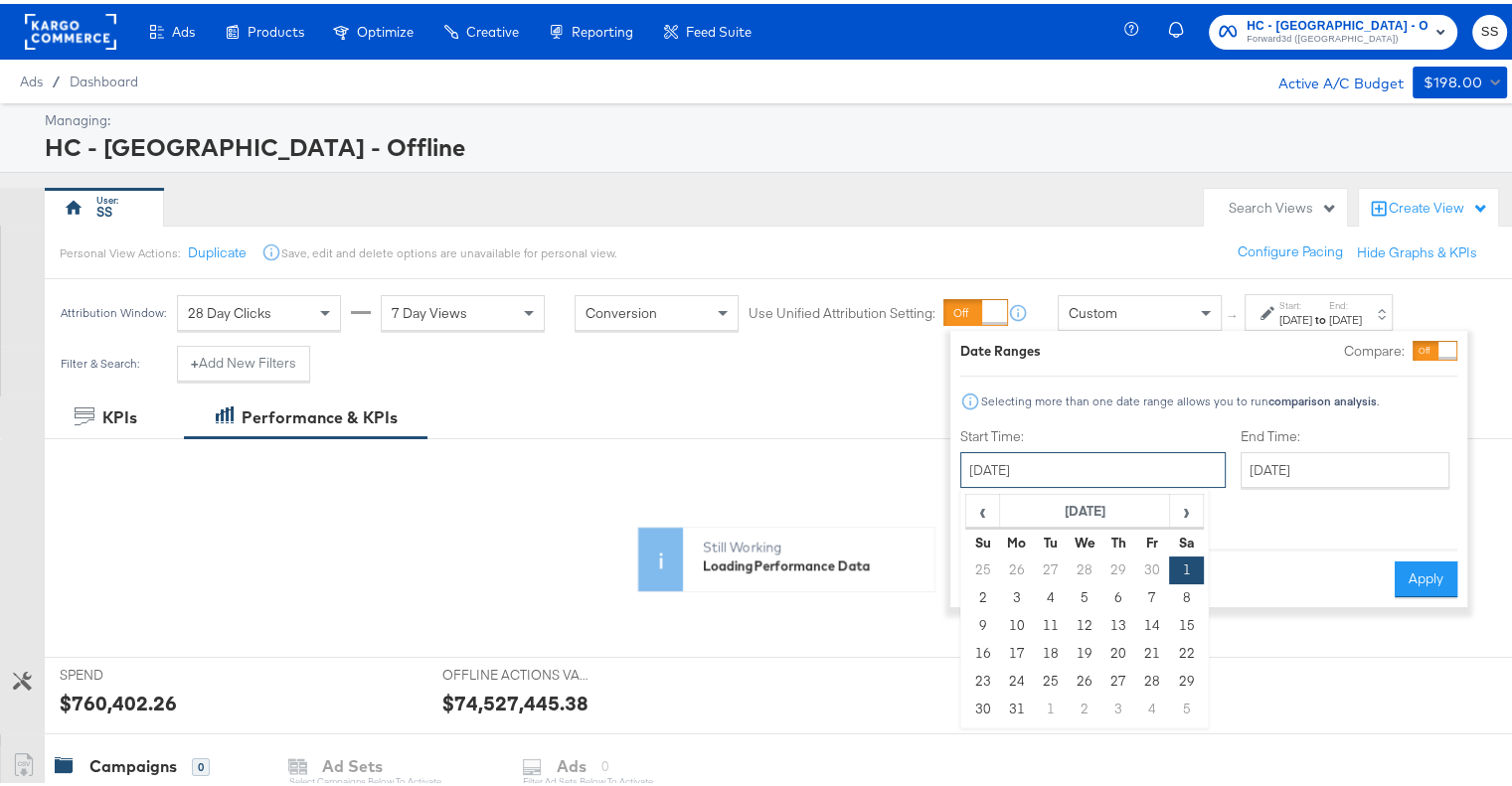 click on "[DATE]" at bounding box center (1092, 466) 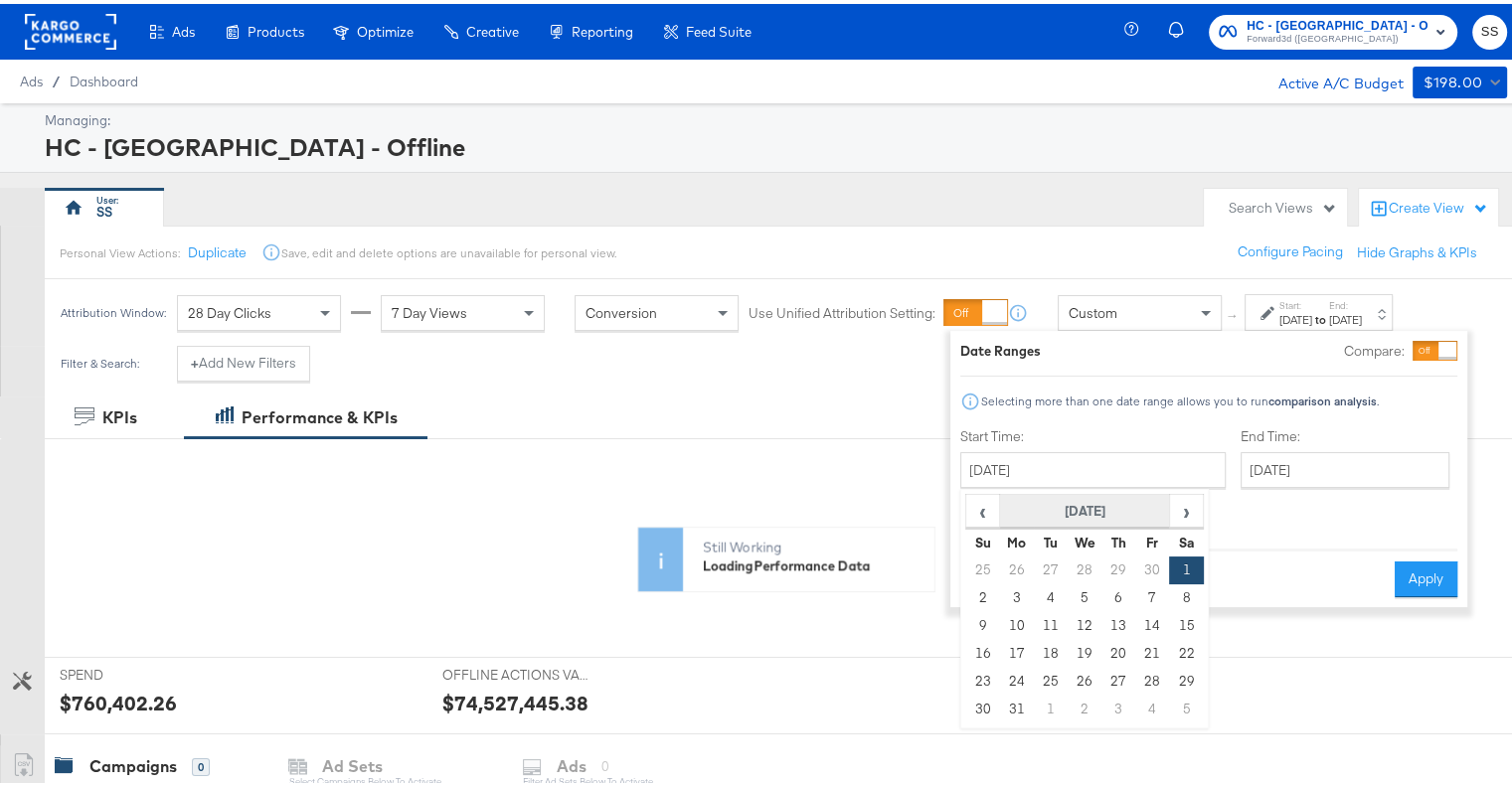 click on "[DATE]" at bounding box center (1085, 508) 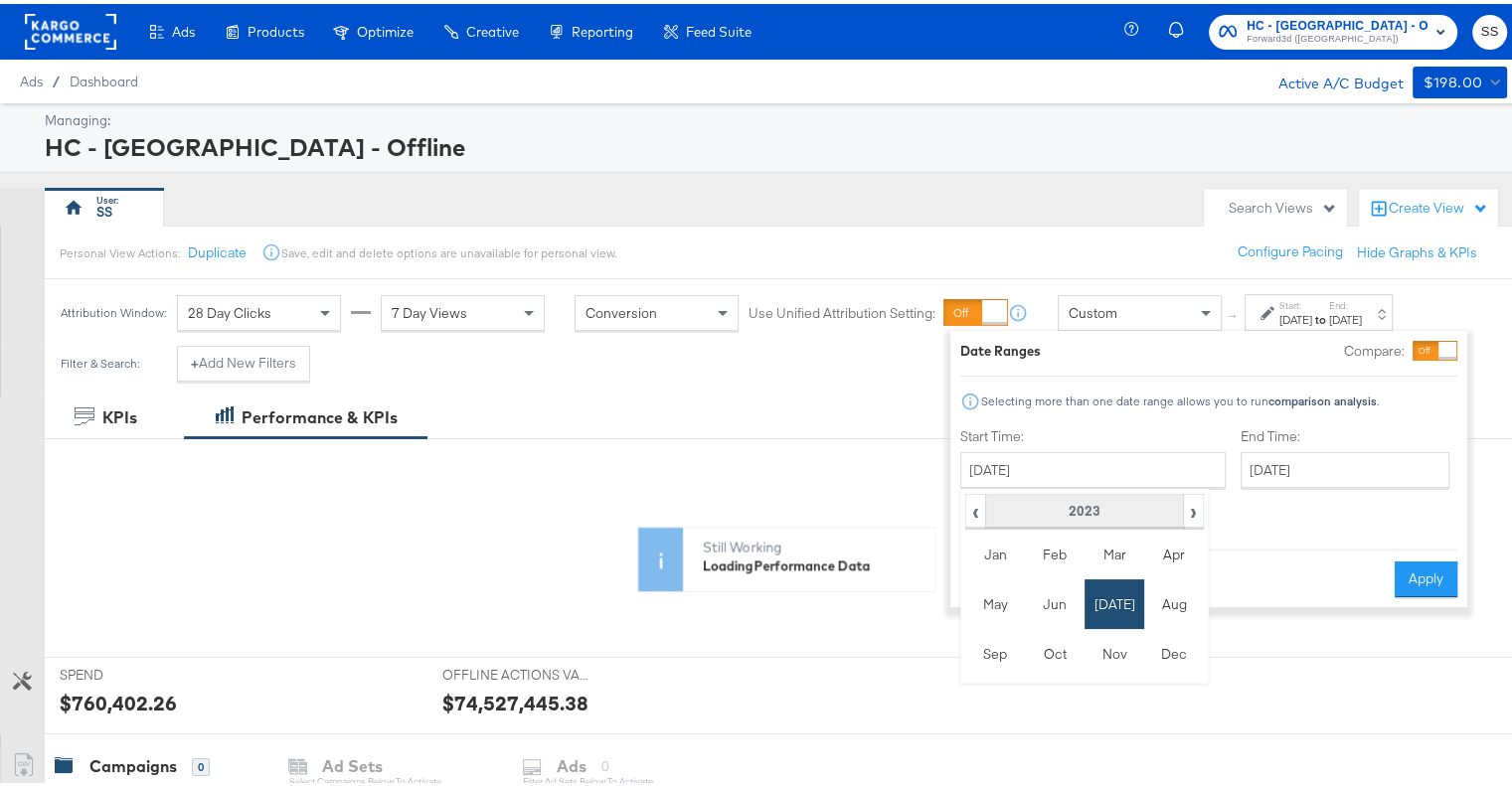 click on "2023" at bounding box center [1084, 508] 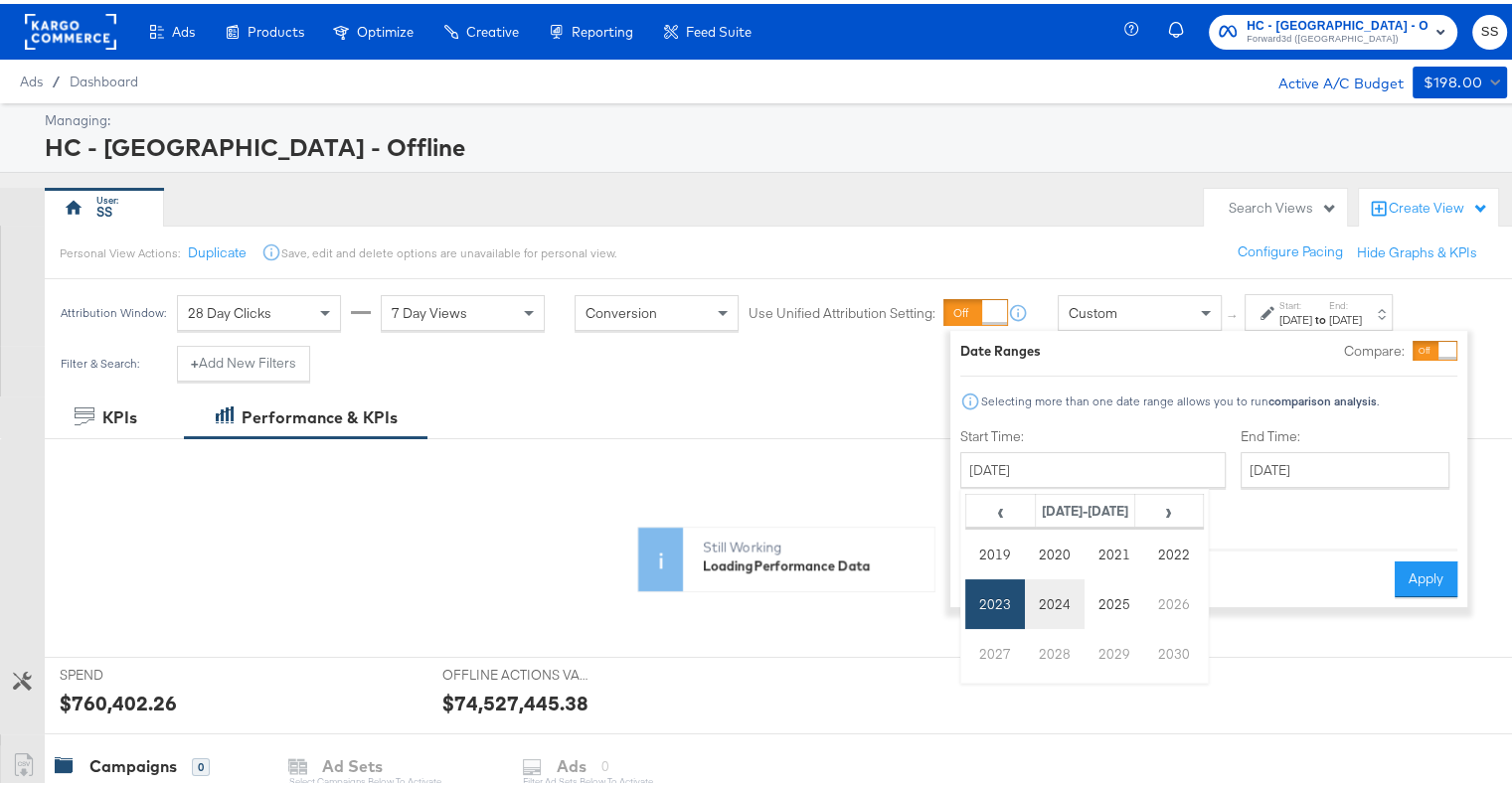 click on "2024" at bounding box center (1055, 600) 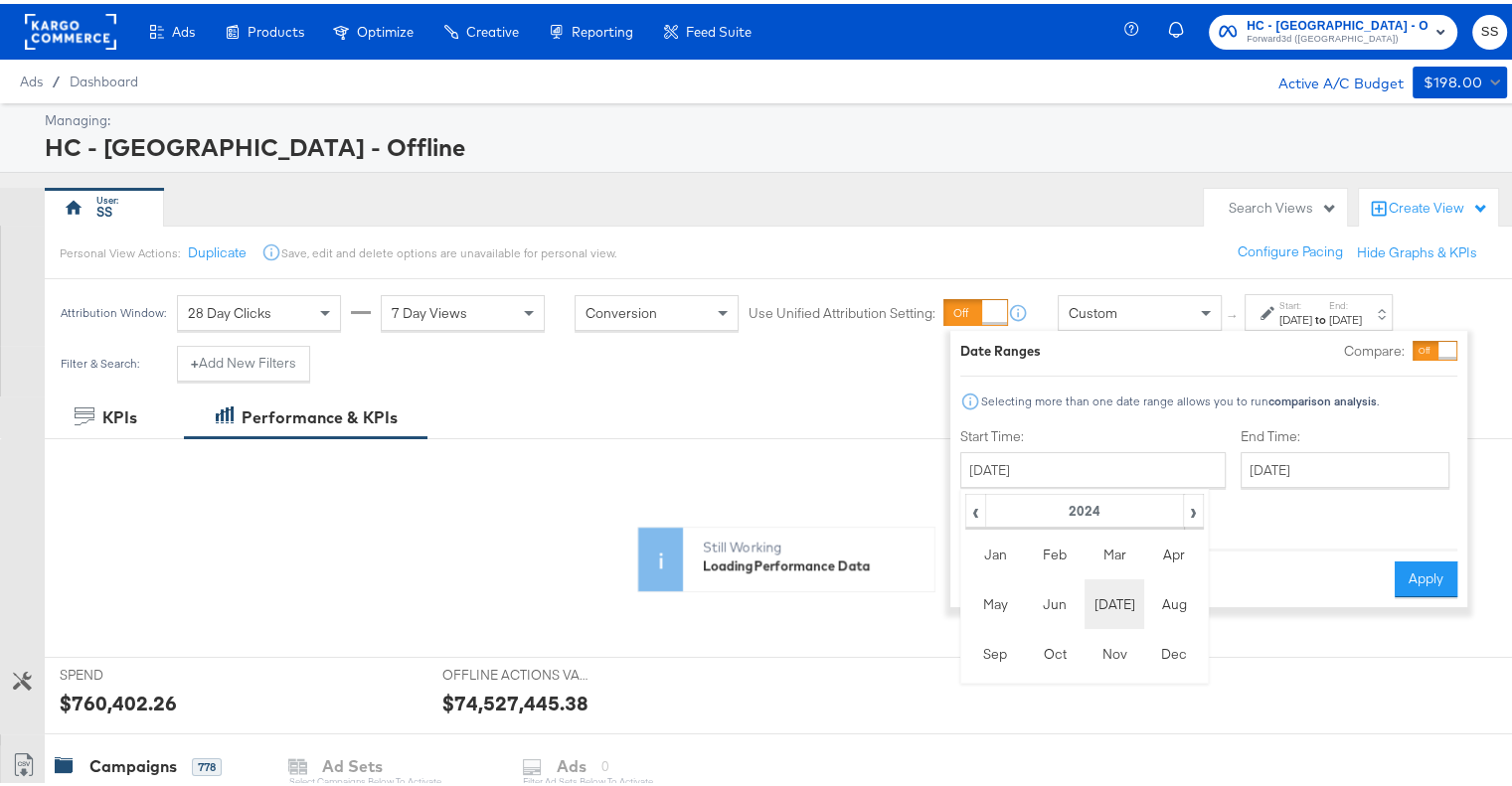 click on "Jul" at bounding box center [1114, 600] 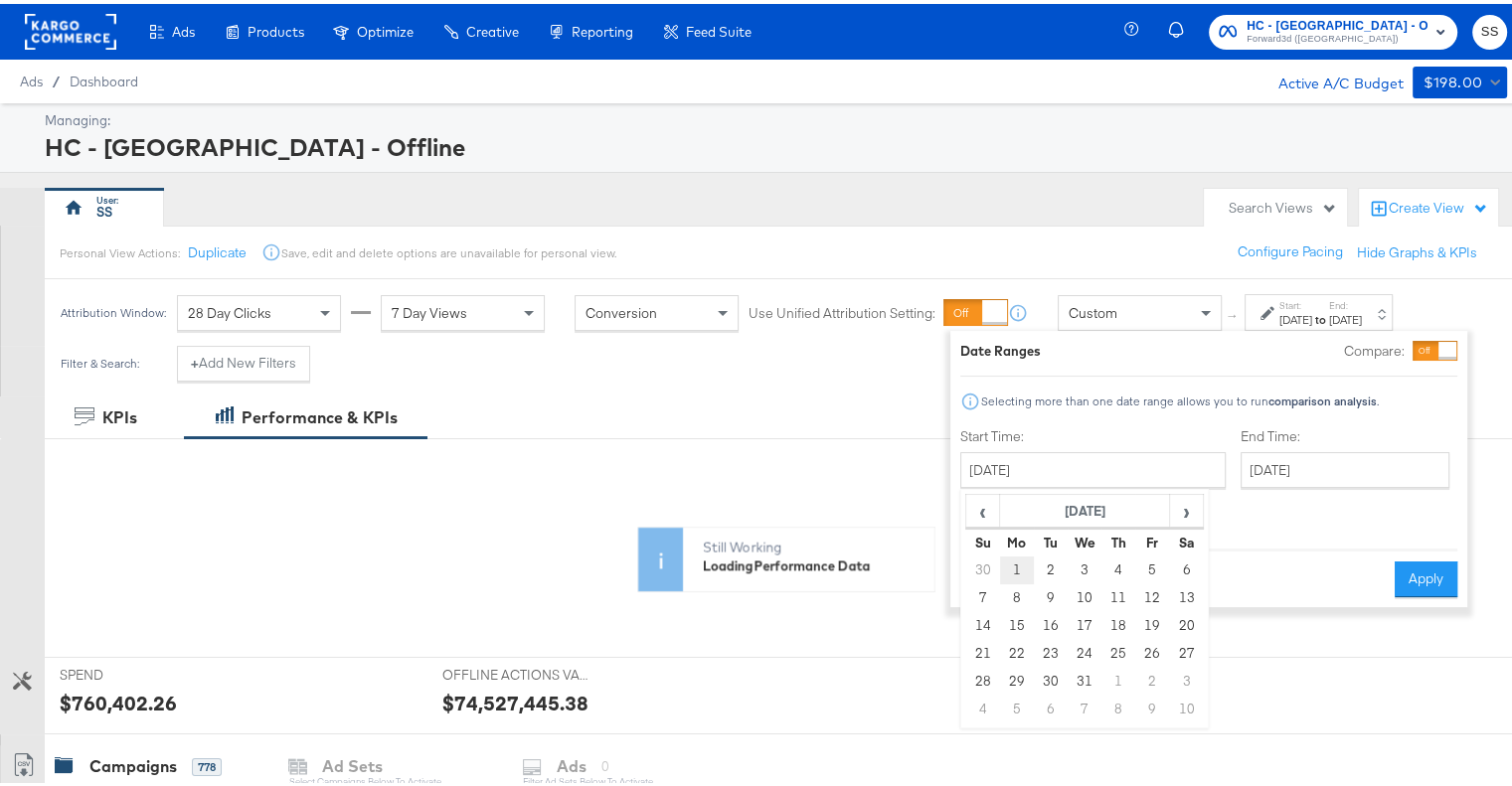 click on "1" at bounding box center (1017, 566) 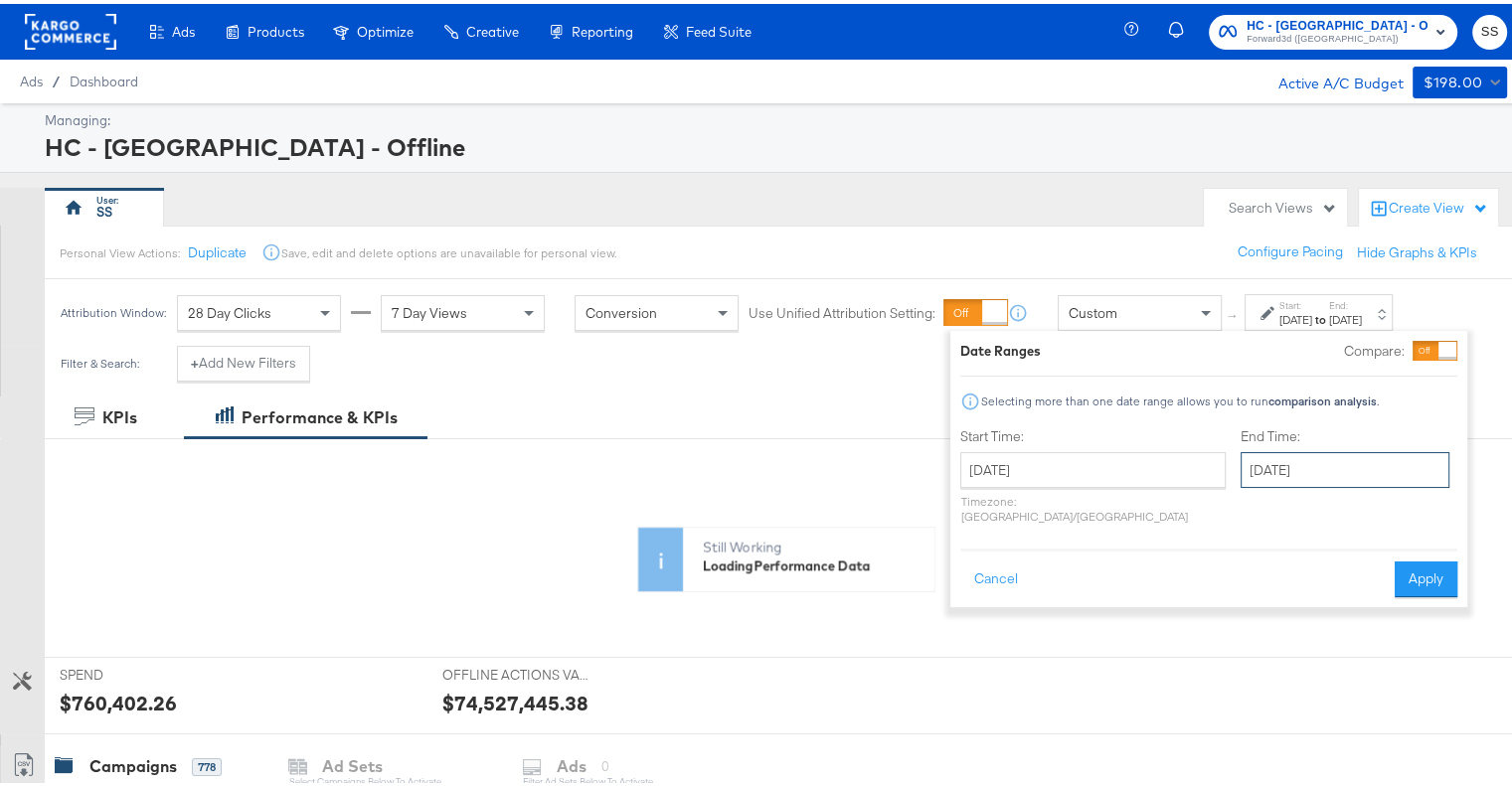 click on "[DATE]" at bounding box center [1345, 466] 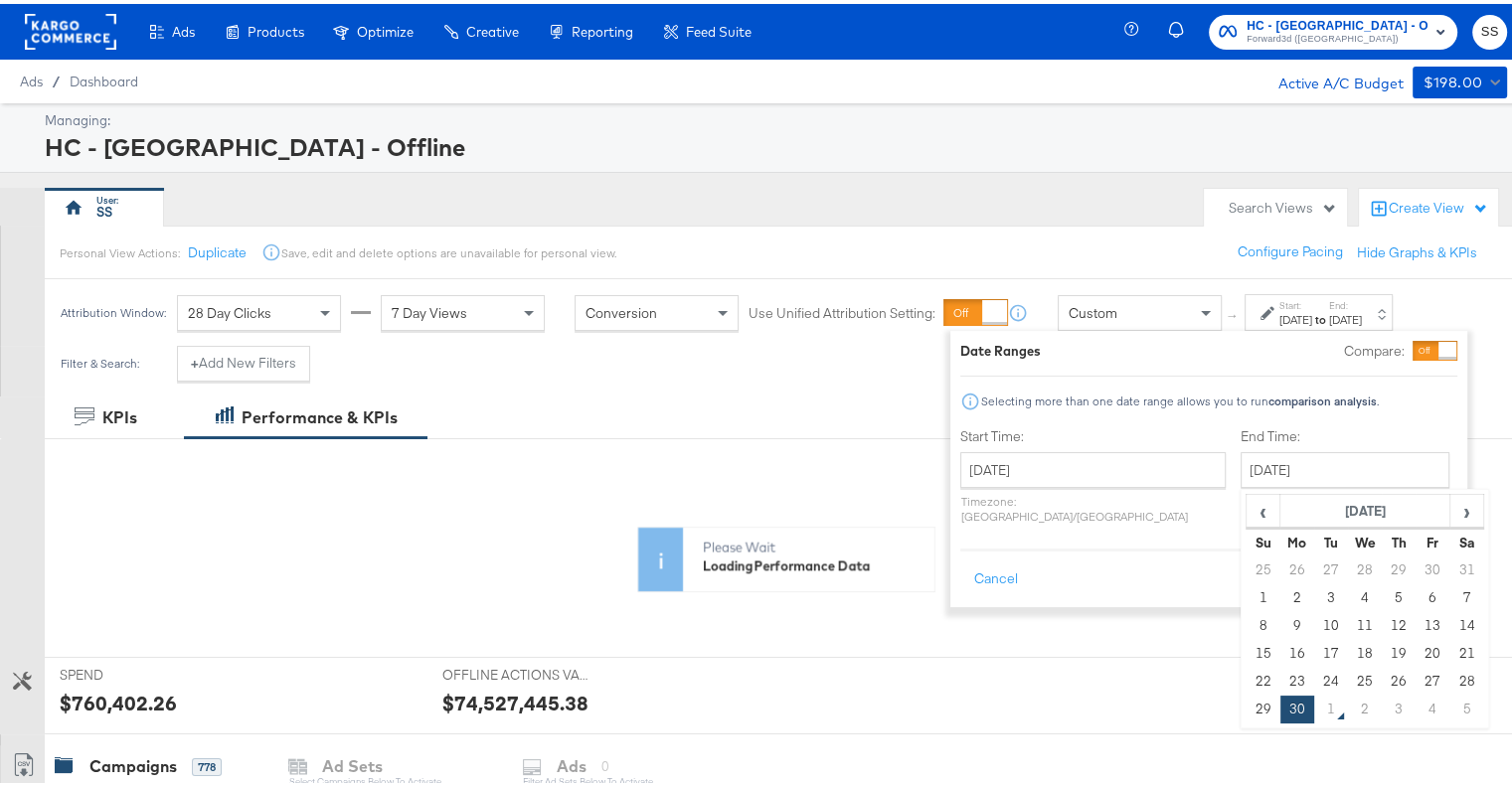 click on "Apply" at bounding box center (1426, 575) 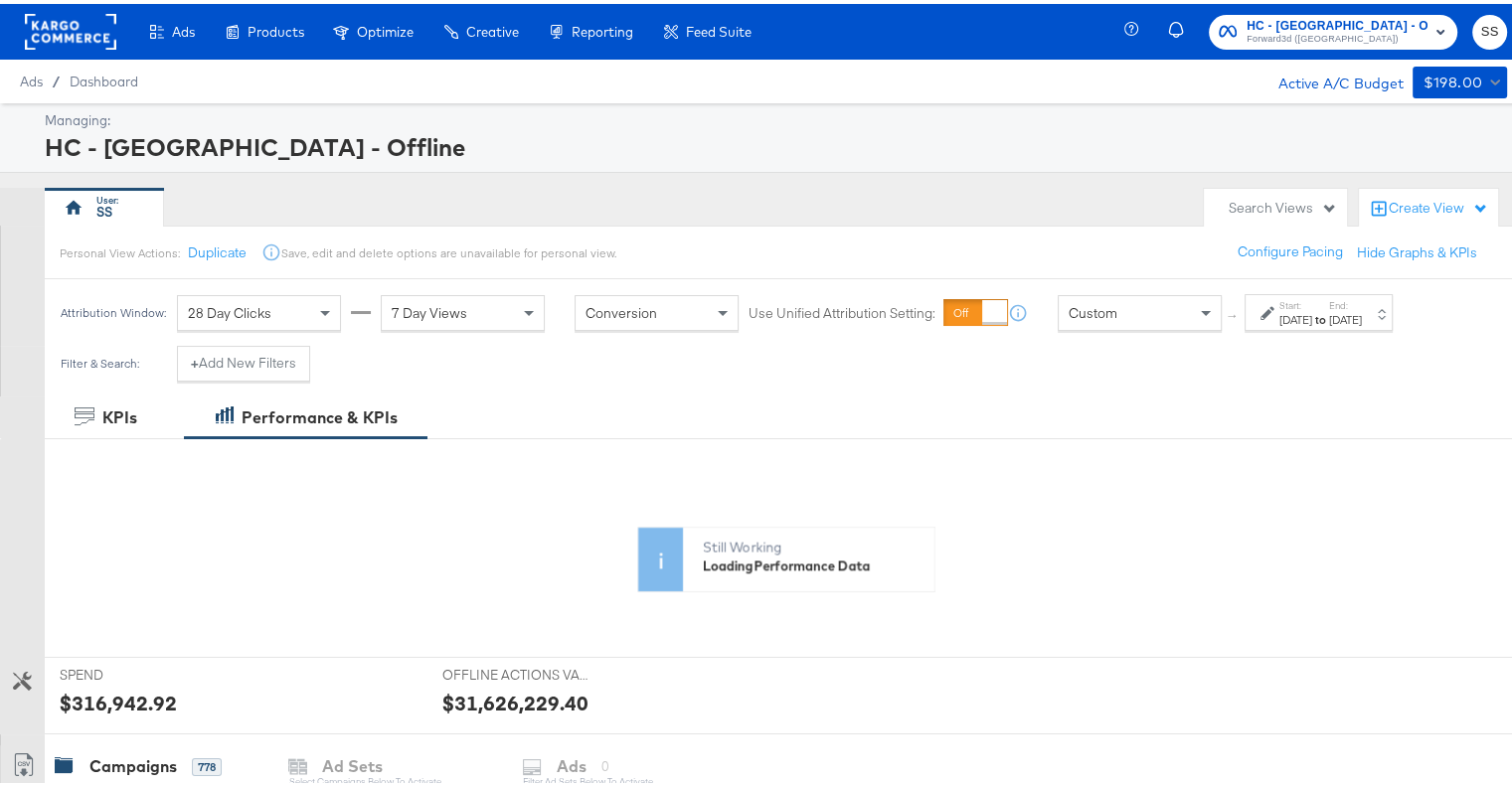 click on "28 Day Clicks" at bounding box center (258, 309) 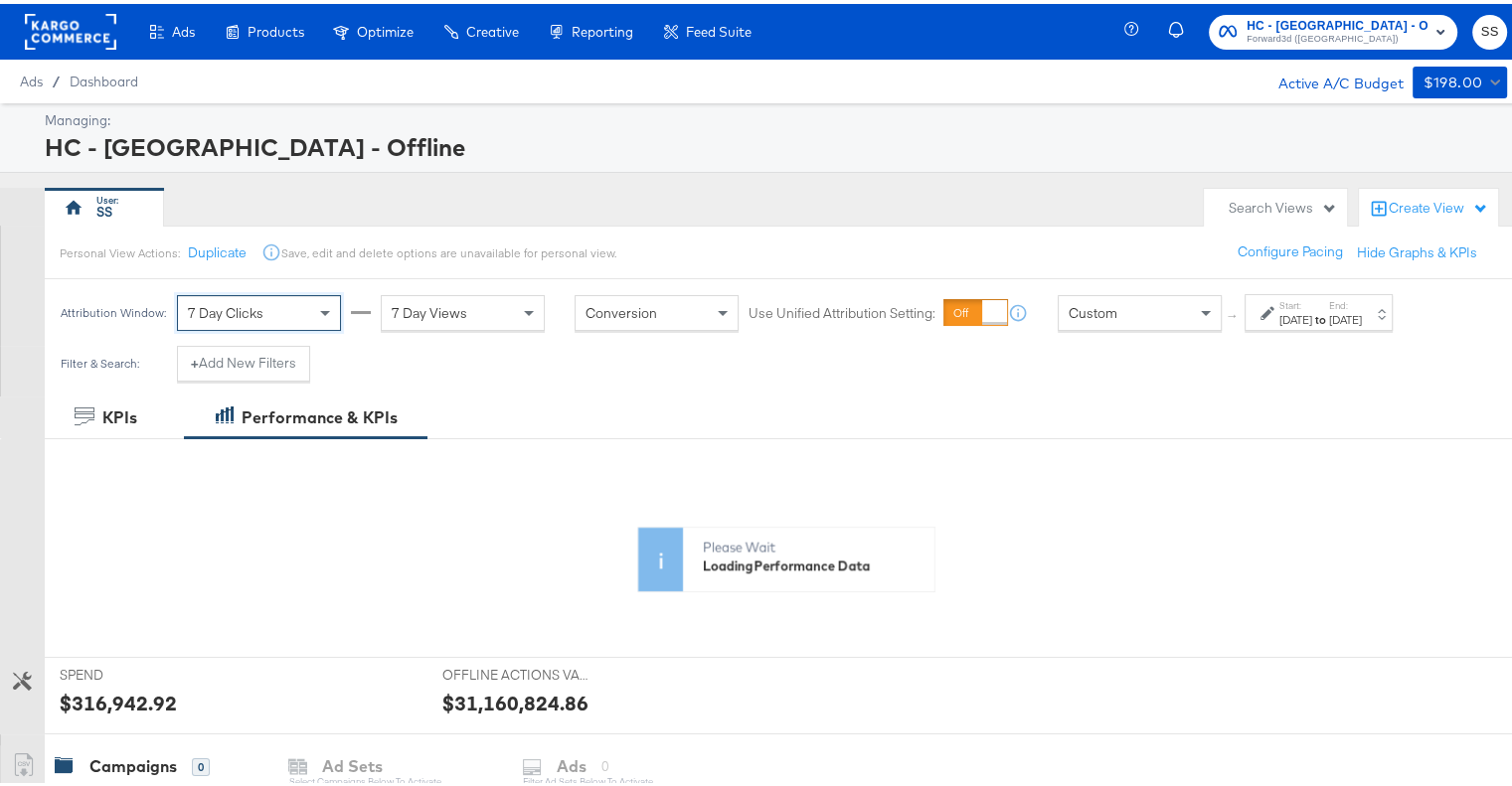 click on "7 Day Views" at bounding box center (462, 309) 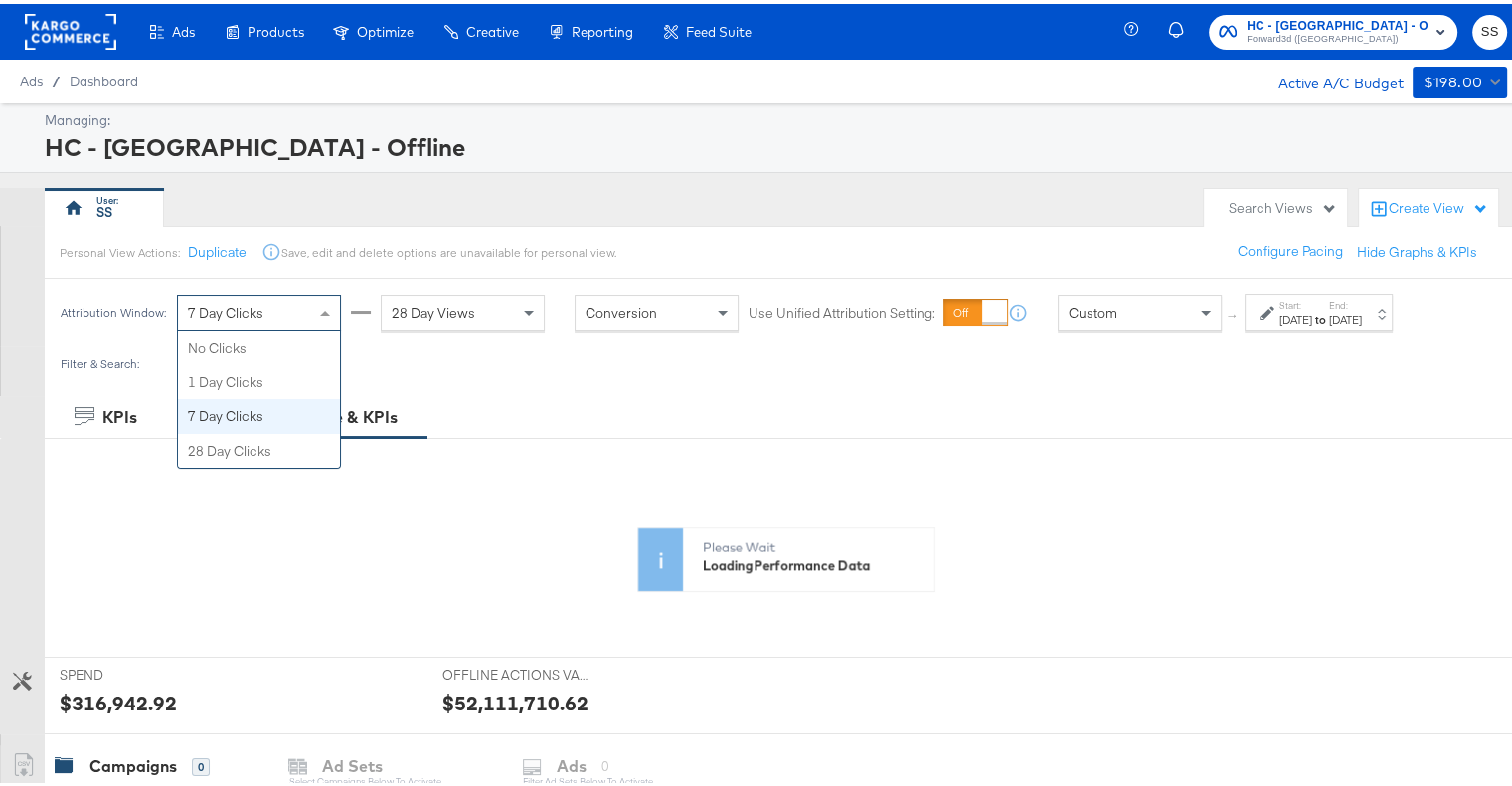 click on "7 Day Clicks" at bounding box center (258, 309) 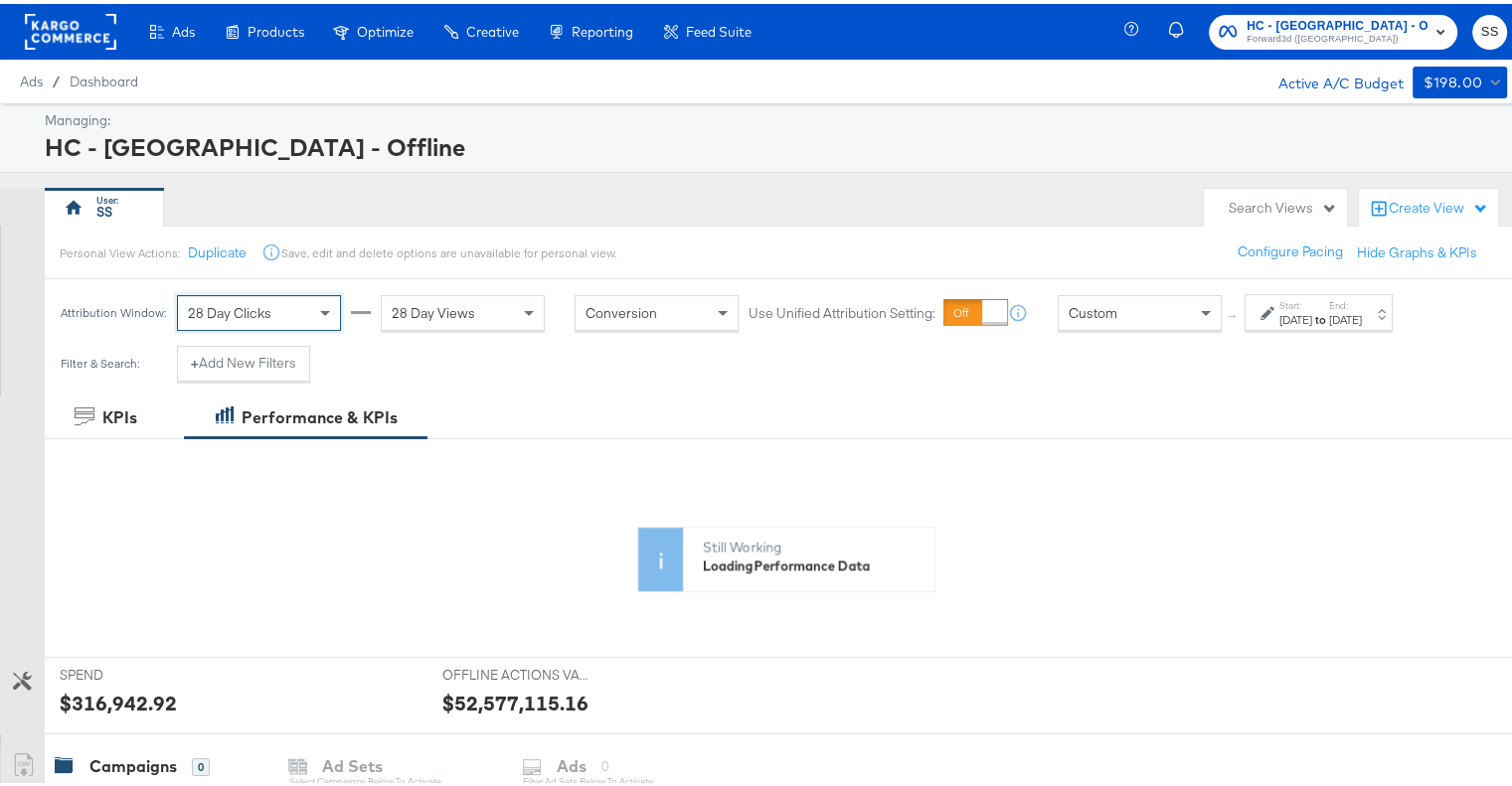 click on "28 Day Clicks" at bounding box center (258, 309) 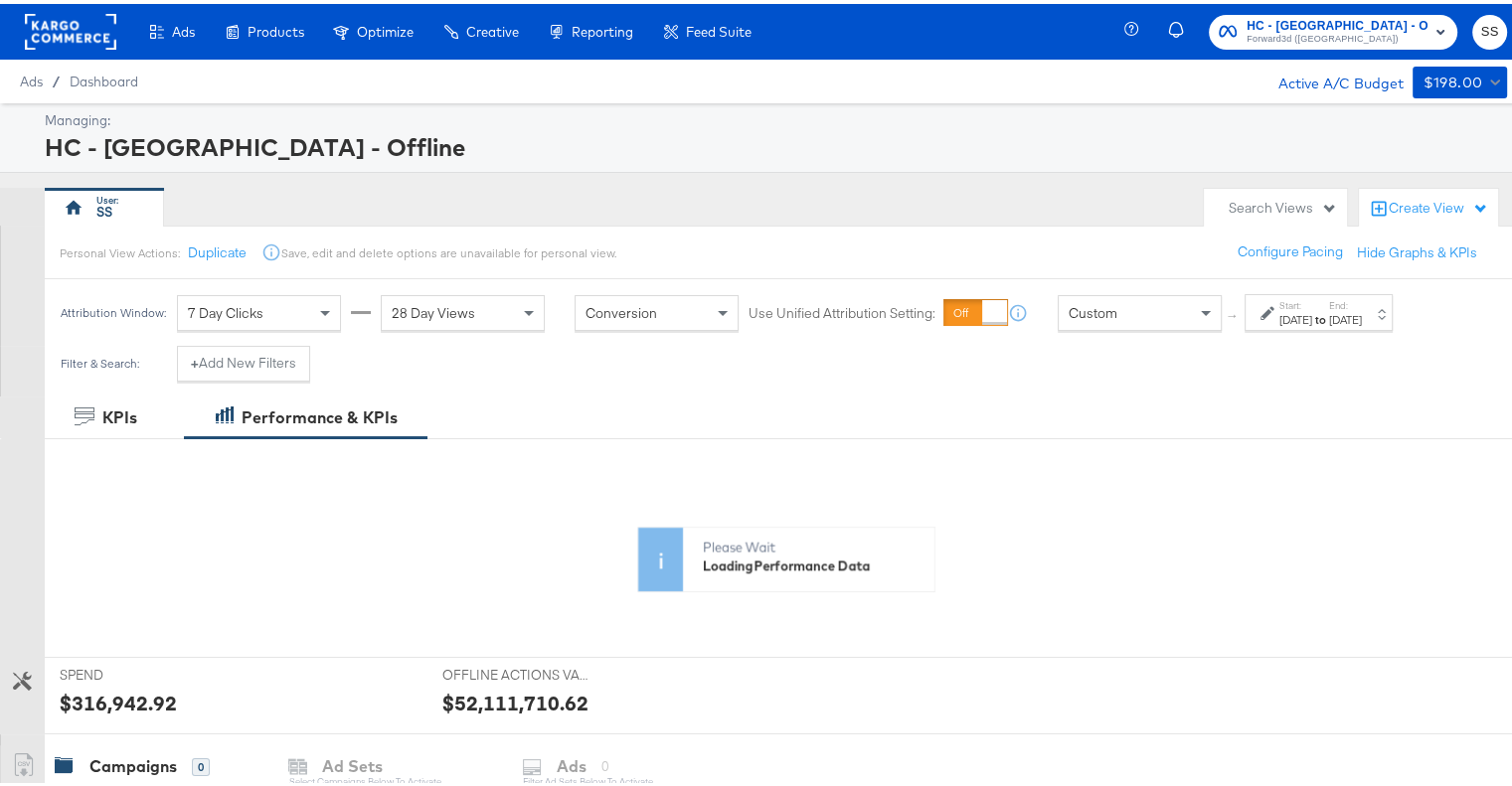 click 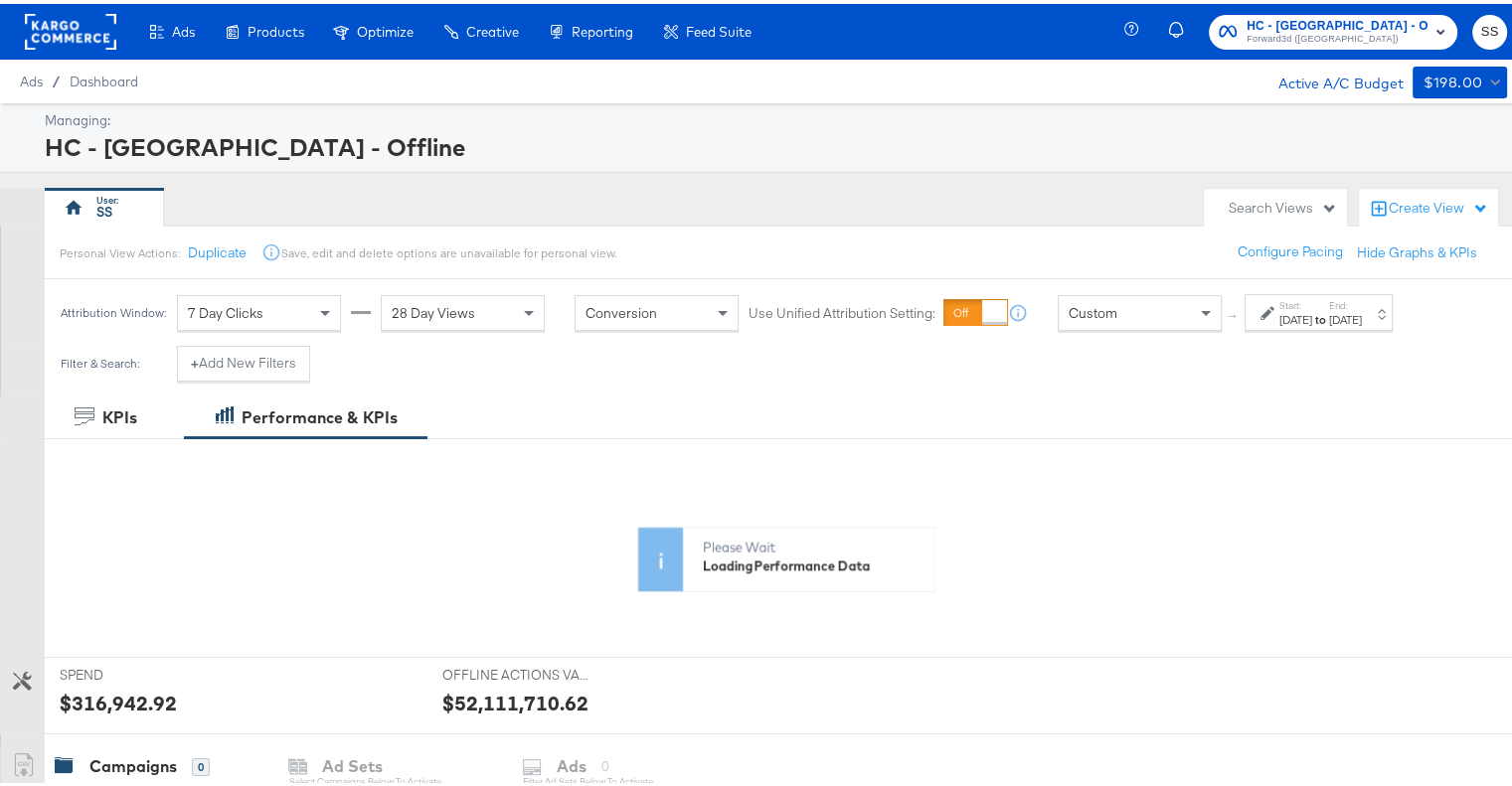 click 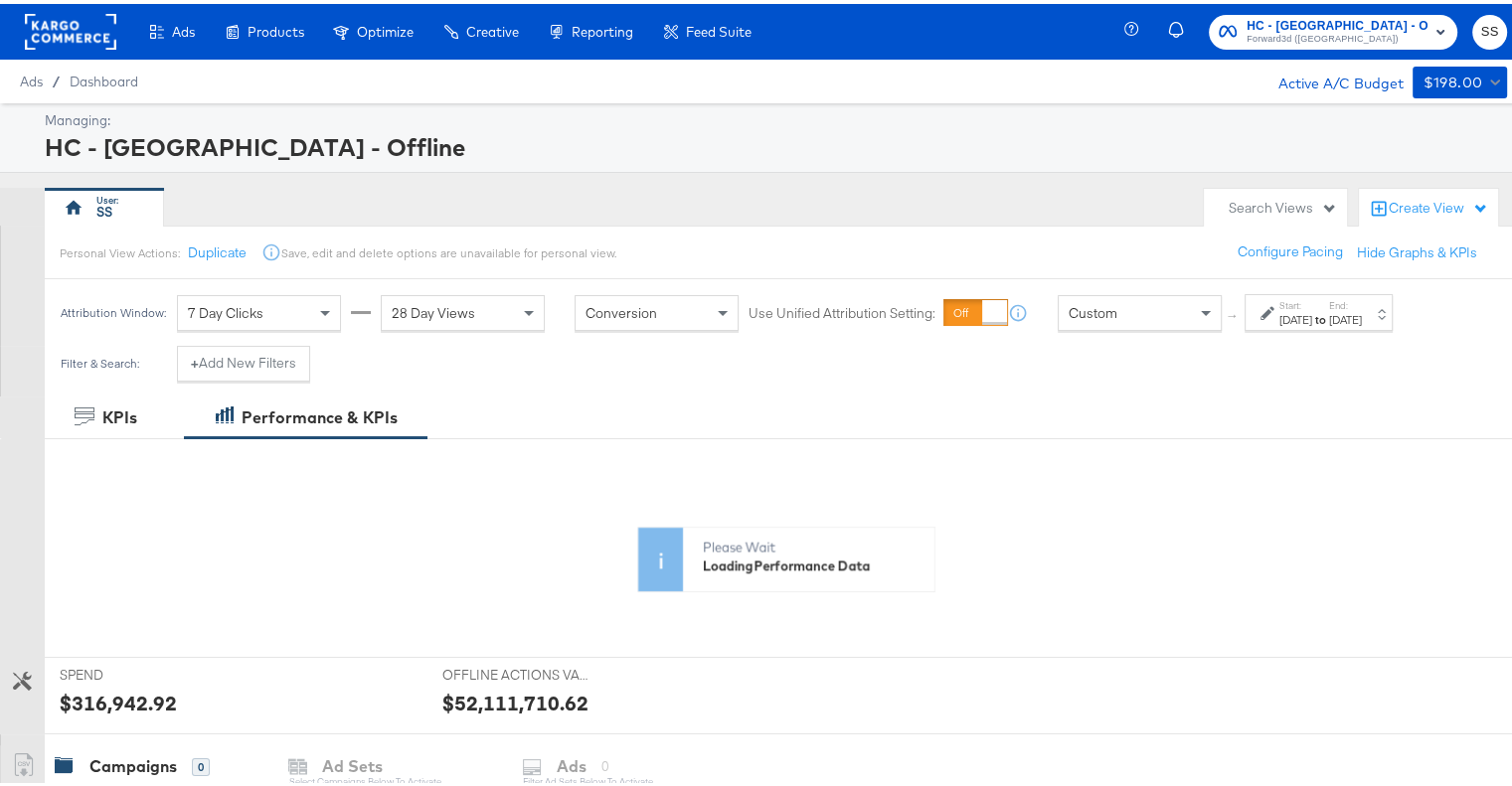 drag, startPoint x: 449, startPoint y: 699, endPoint x: 601, endPoint y: 685, distance: 152.64338 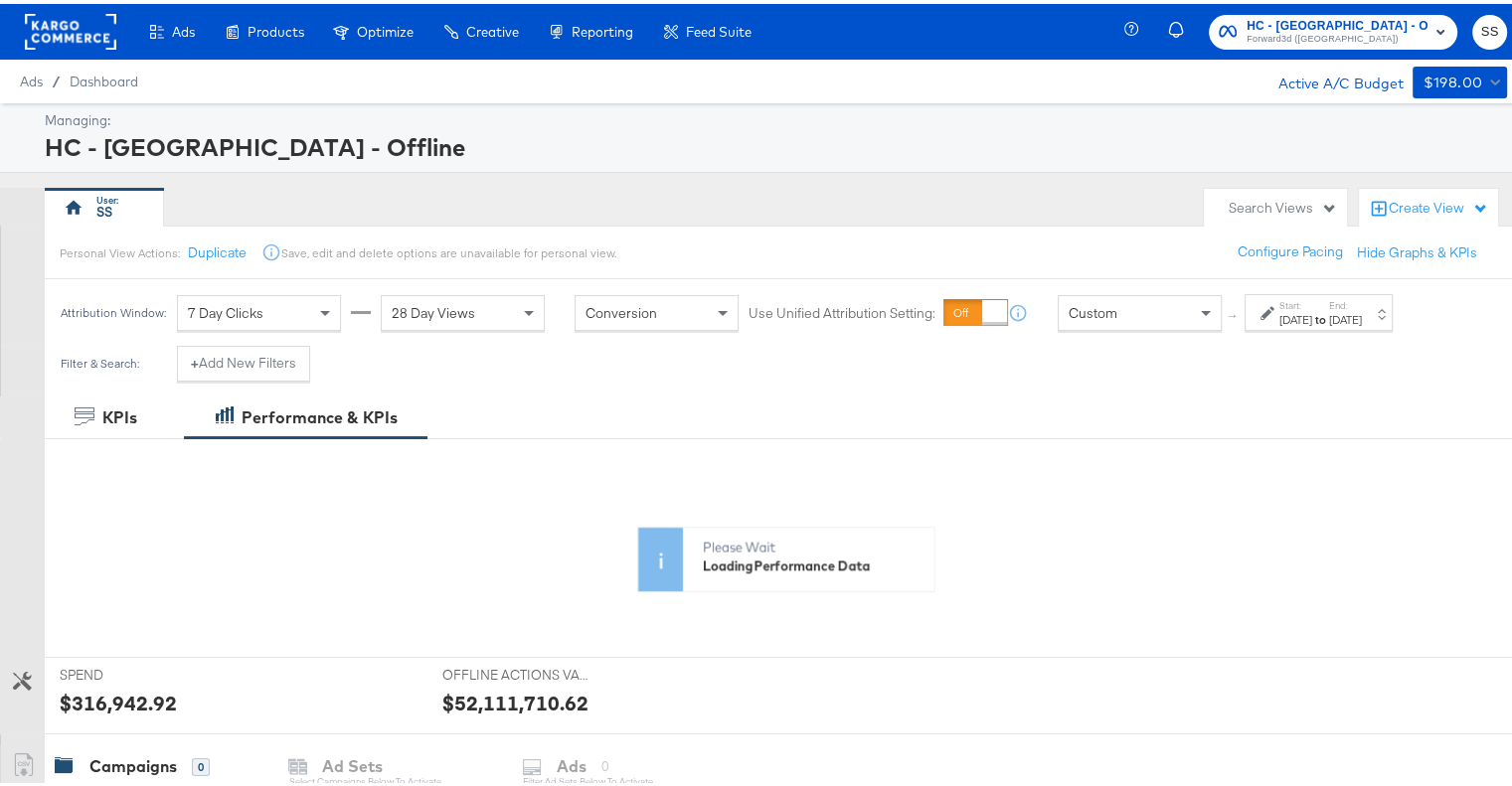 click 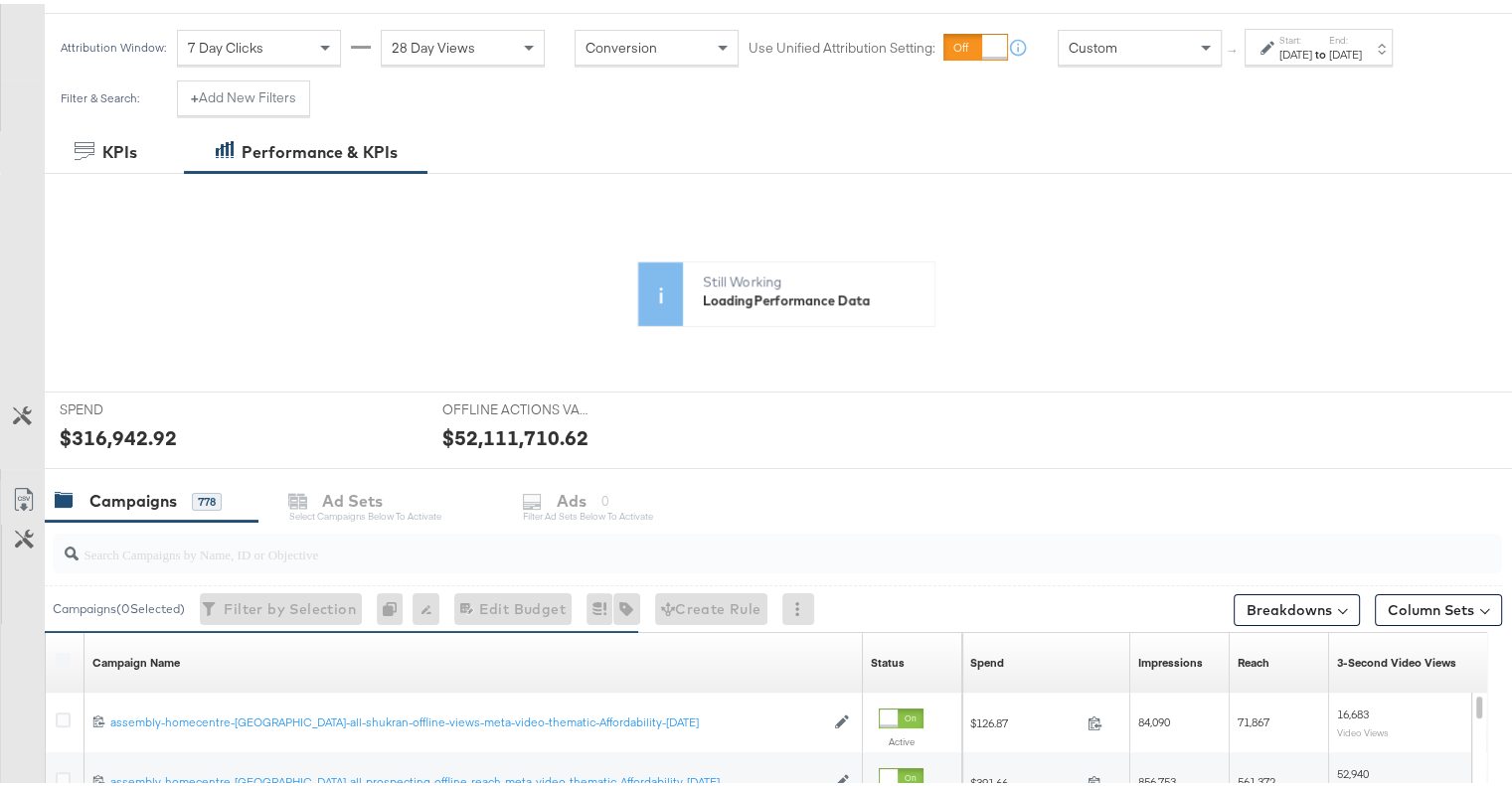 scroll, scrollTop: 135, scrollLeft: 0, axis: vertical 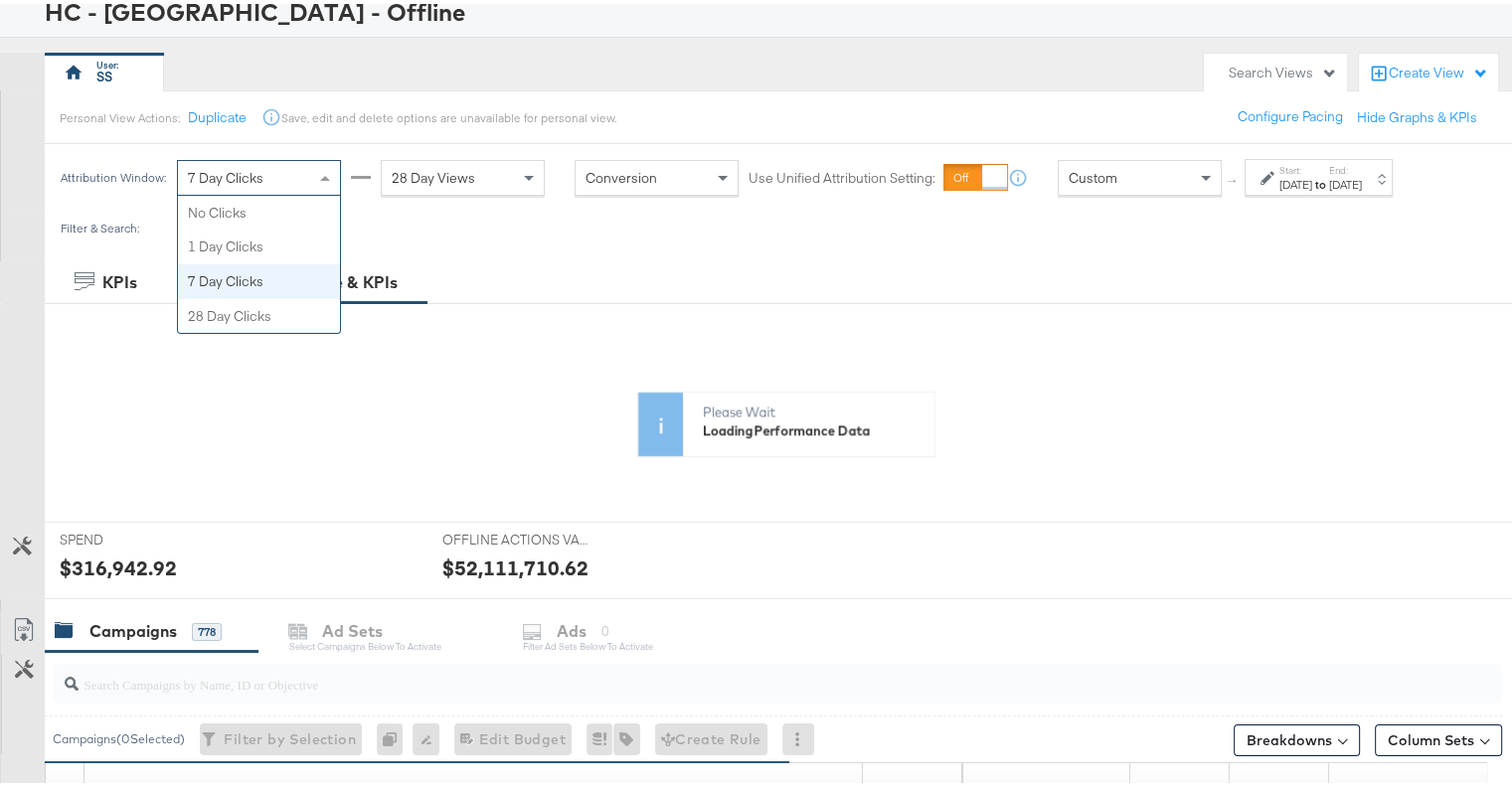 click on "7 Day Clicks" at bounding box center [258, 174] 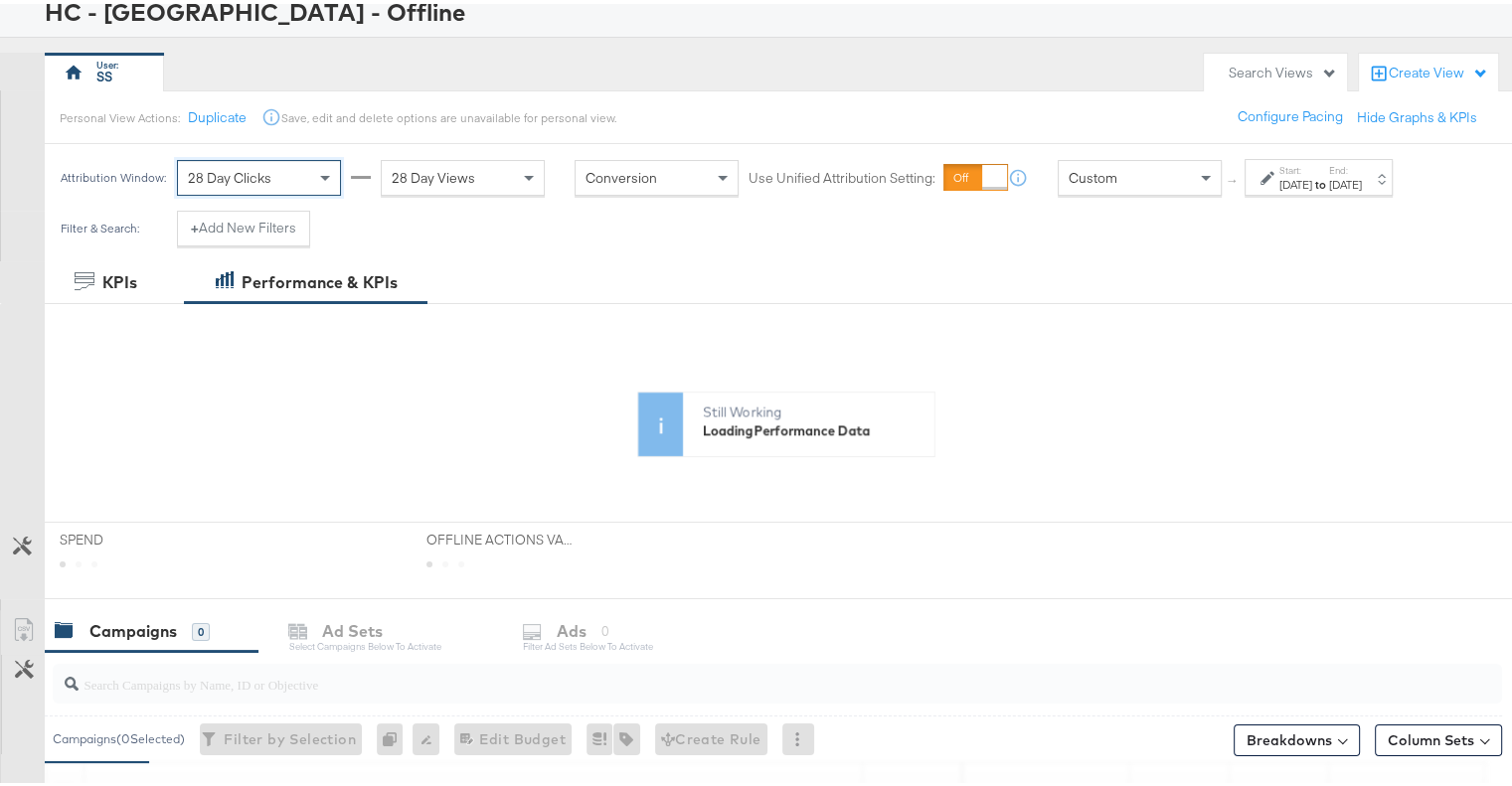 click on "28 Day Views" at bounding box center [462, 174] 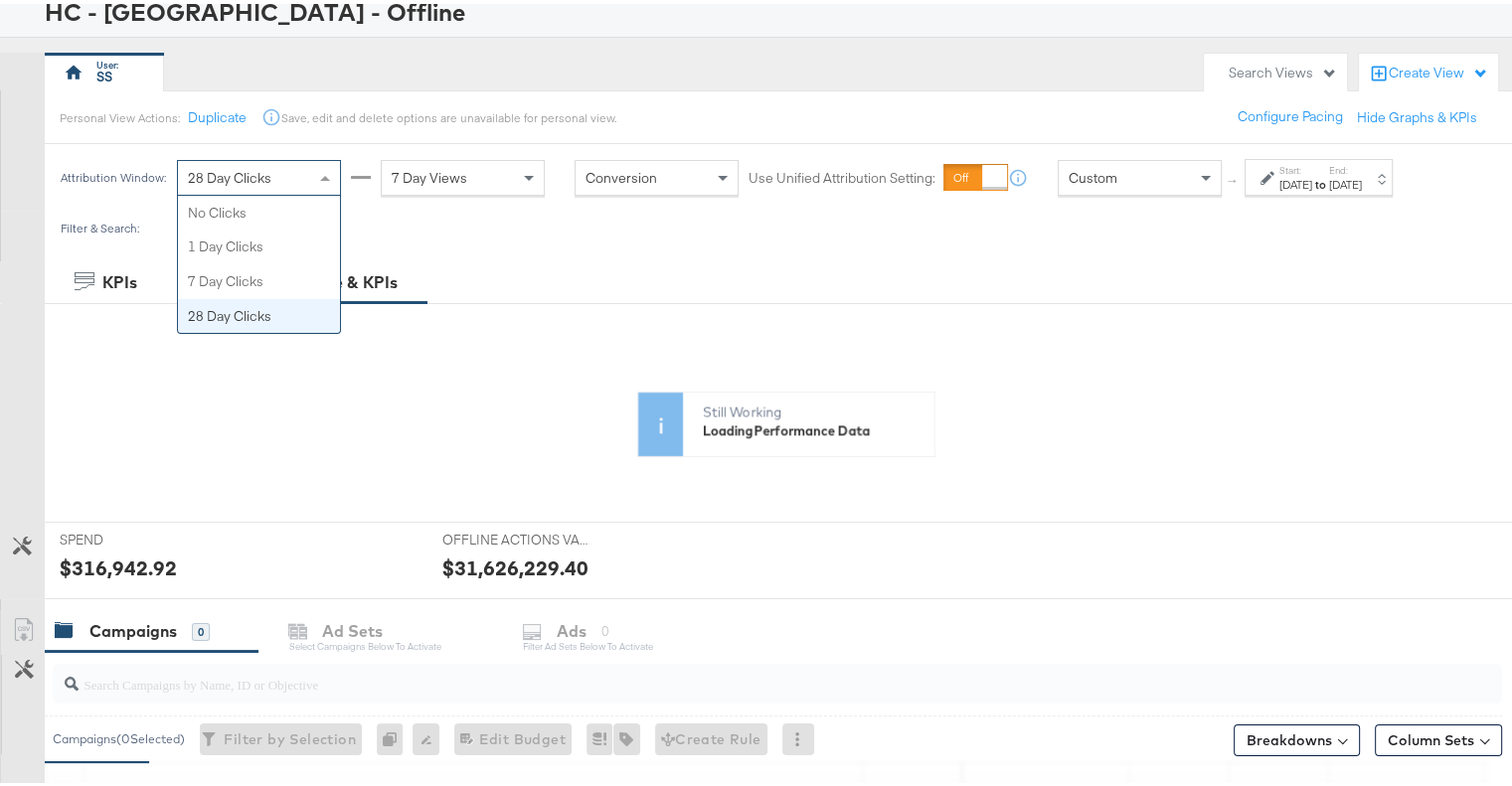 click on "28 Day Clicks" at bounding box center (258, 174) 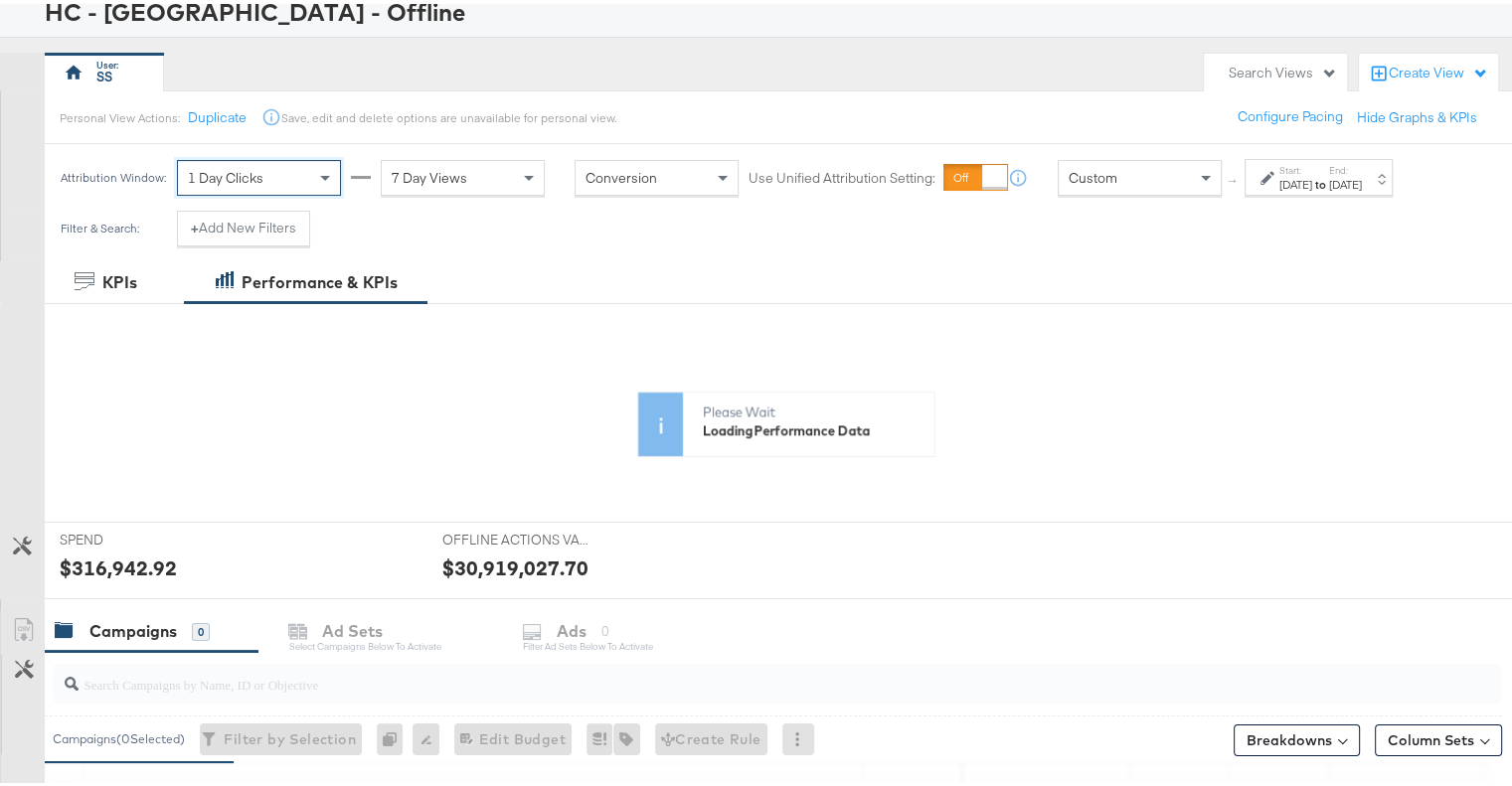 click on "1 Day Clicks" at bounding box center [258, 174] 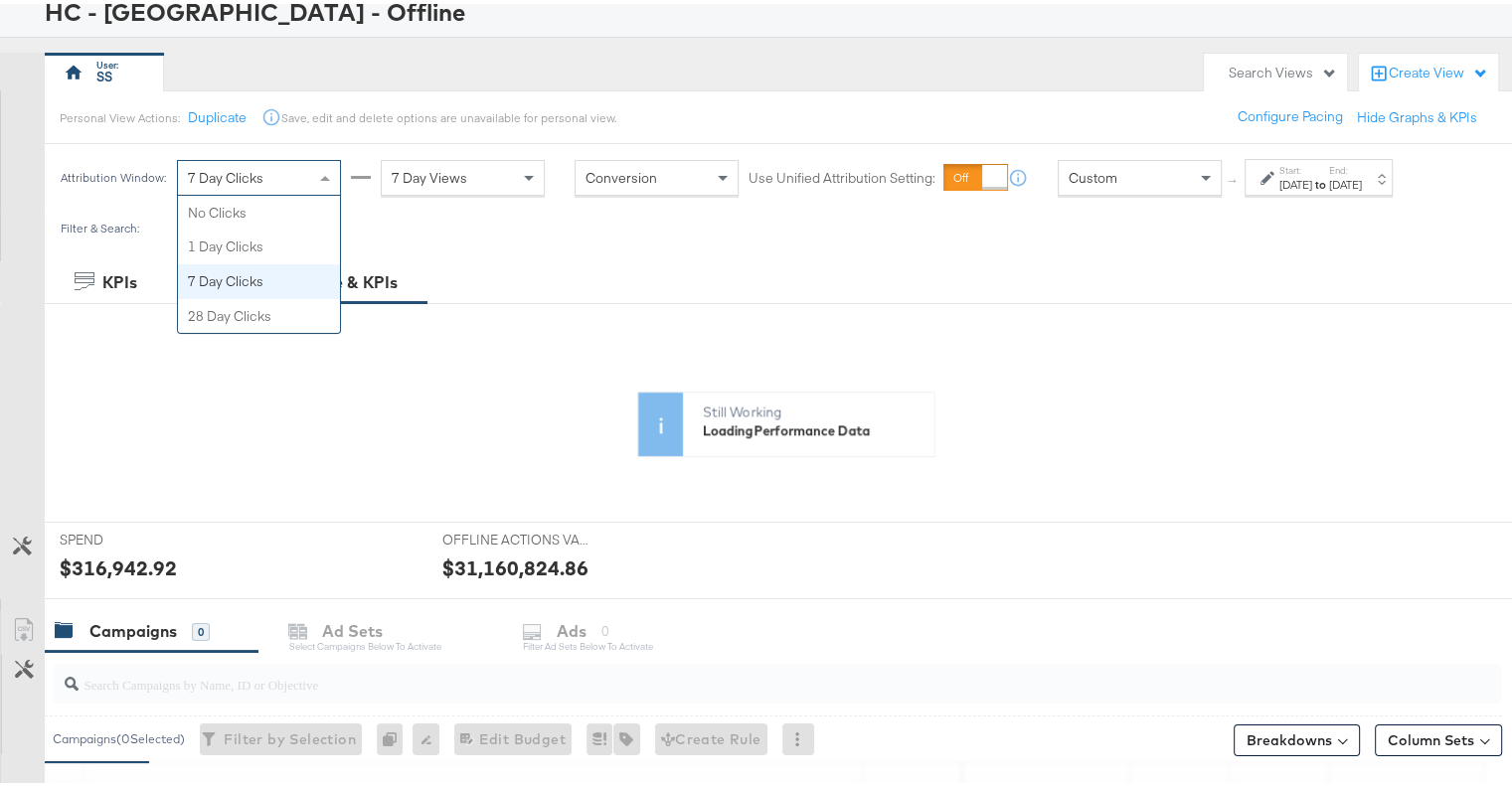 click at bounding box center (327, 174) 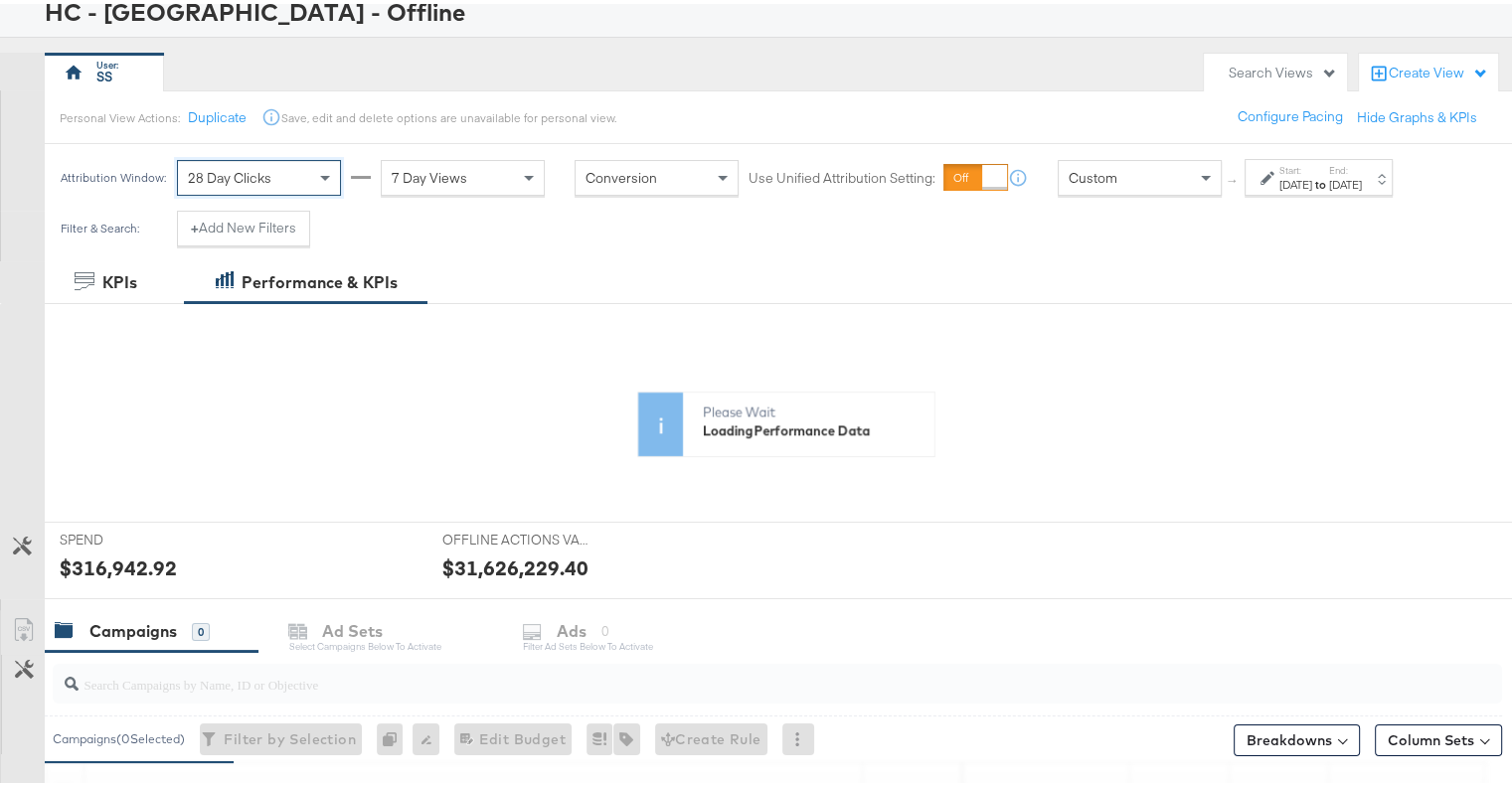 click on "28 Day Clicks" at bounding box center (258, 174) 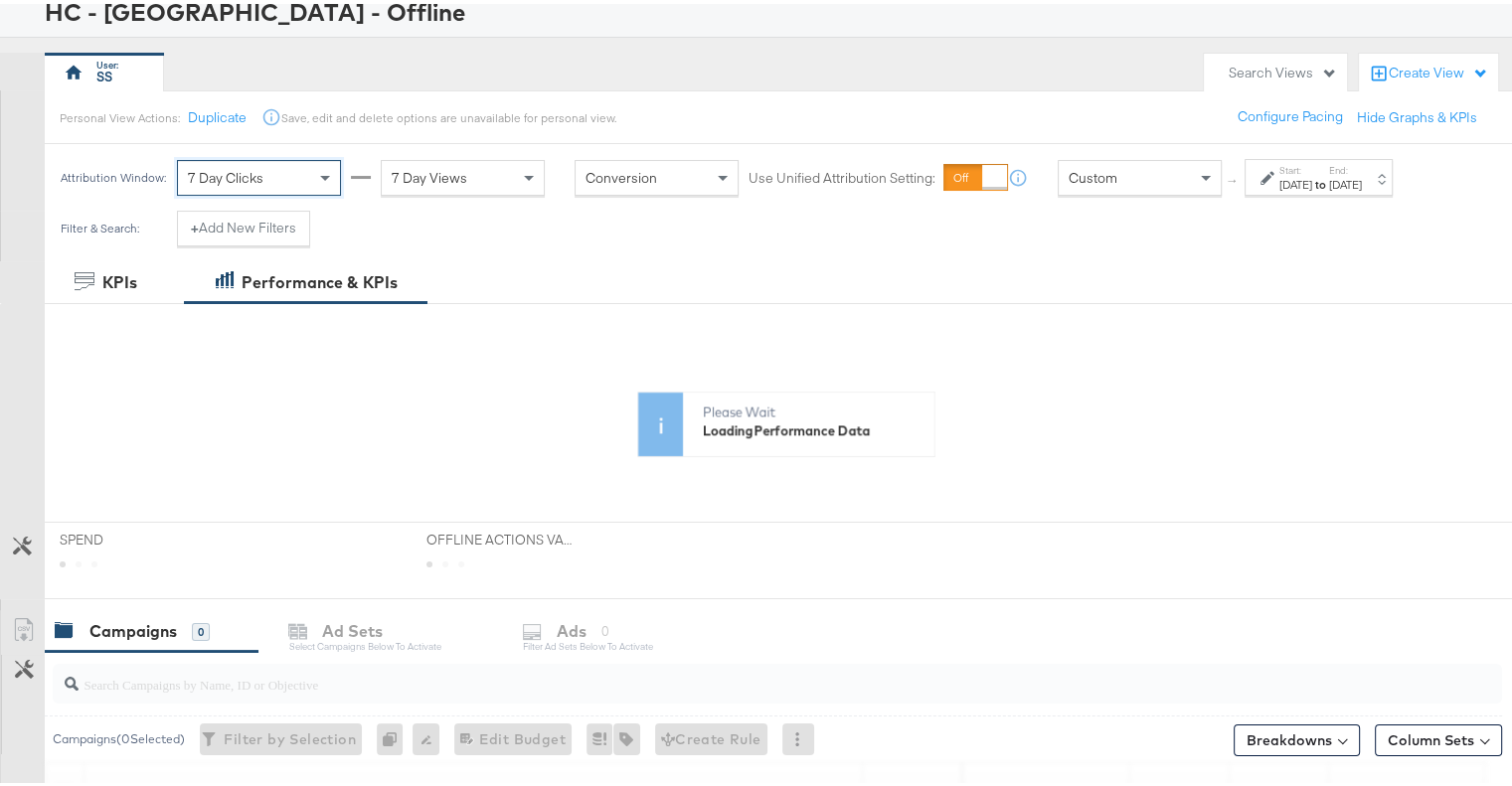 click on "7 Day Views" at bounding box center [462, 174] 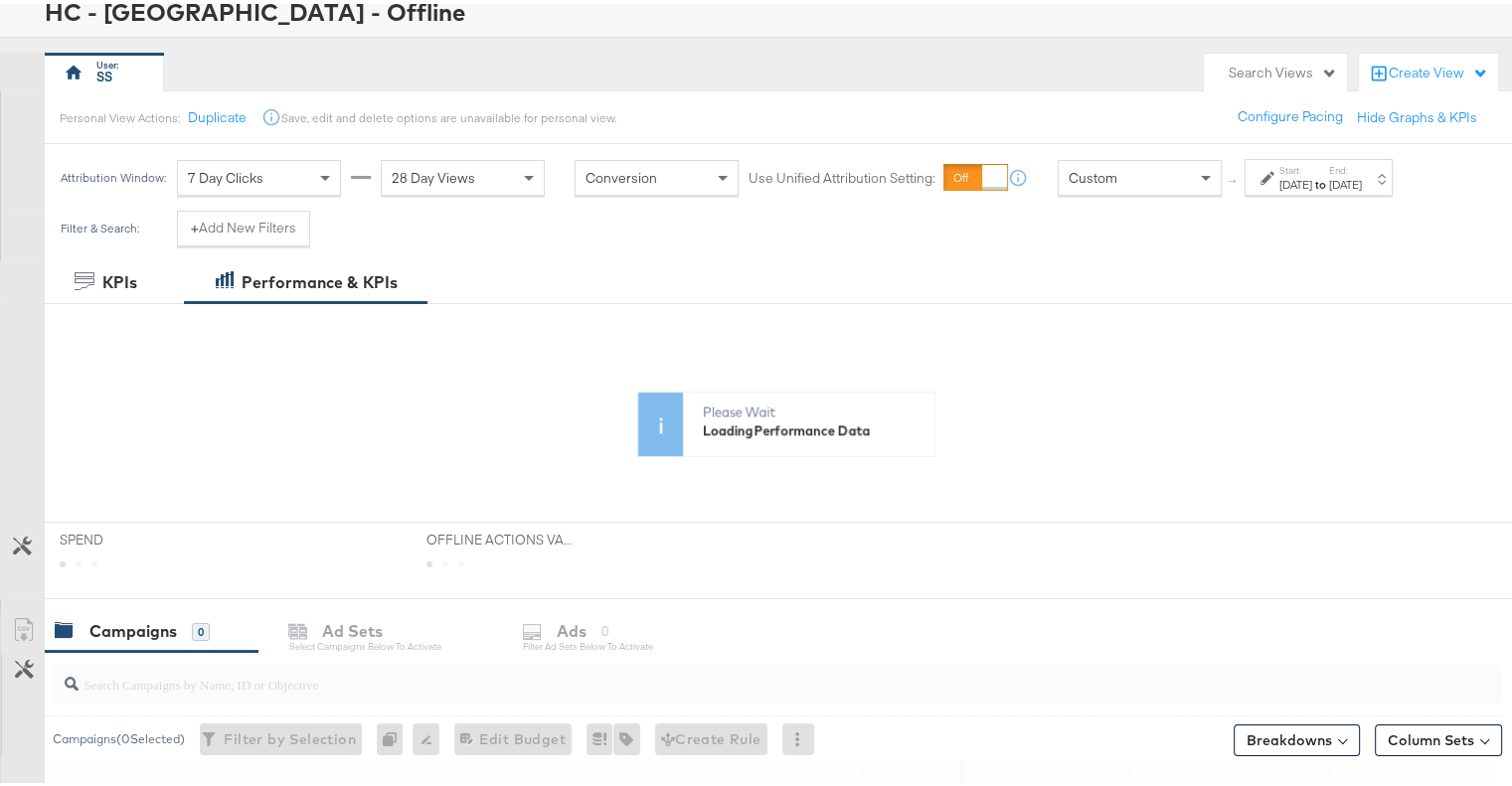 click on "Please Wait Loading  Performance Data" at bounding box center (785, 358) 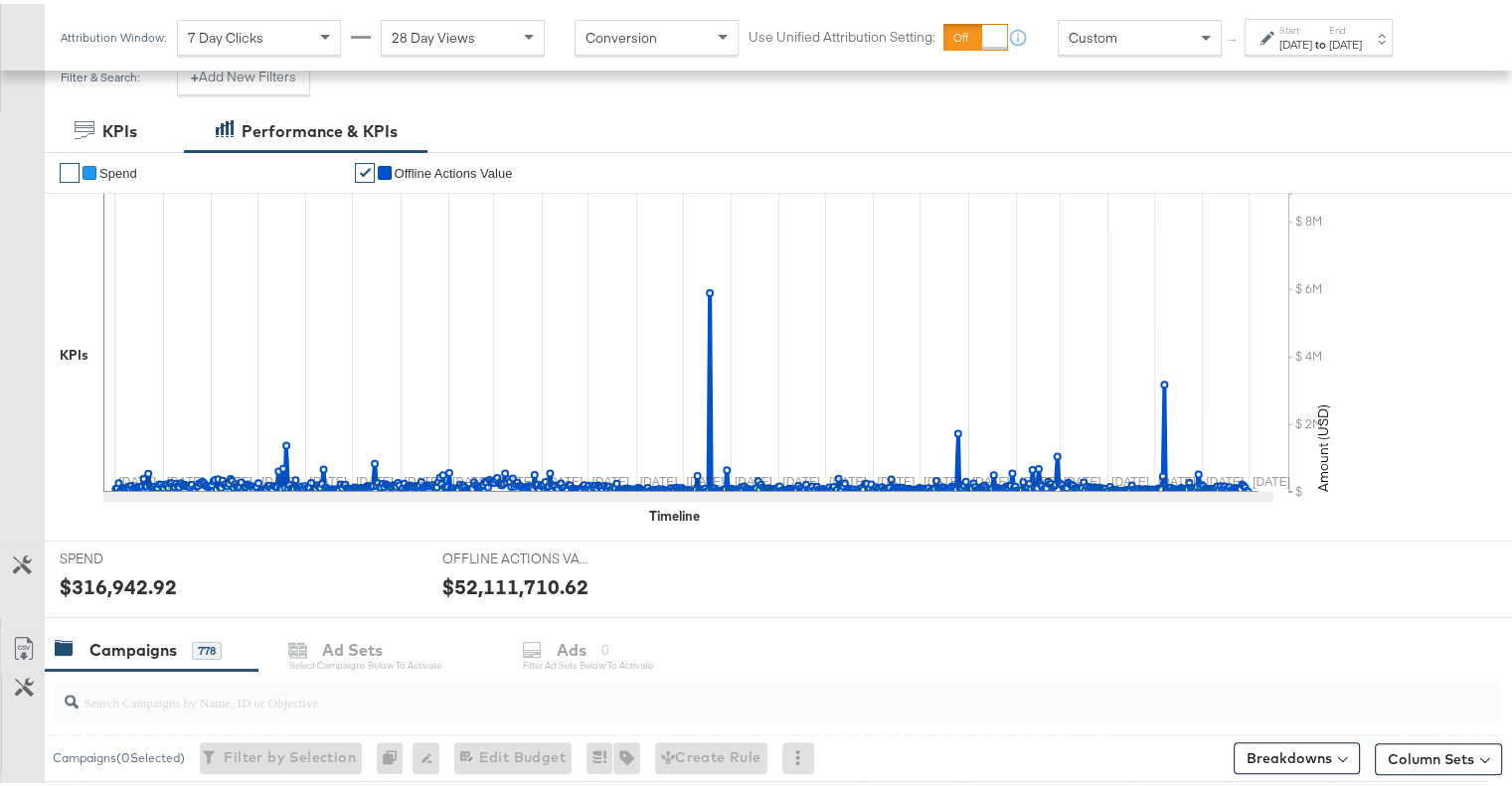 scroll, scrollTop: 285, scrollLeft: 0, axis: vertical 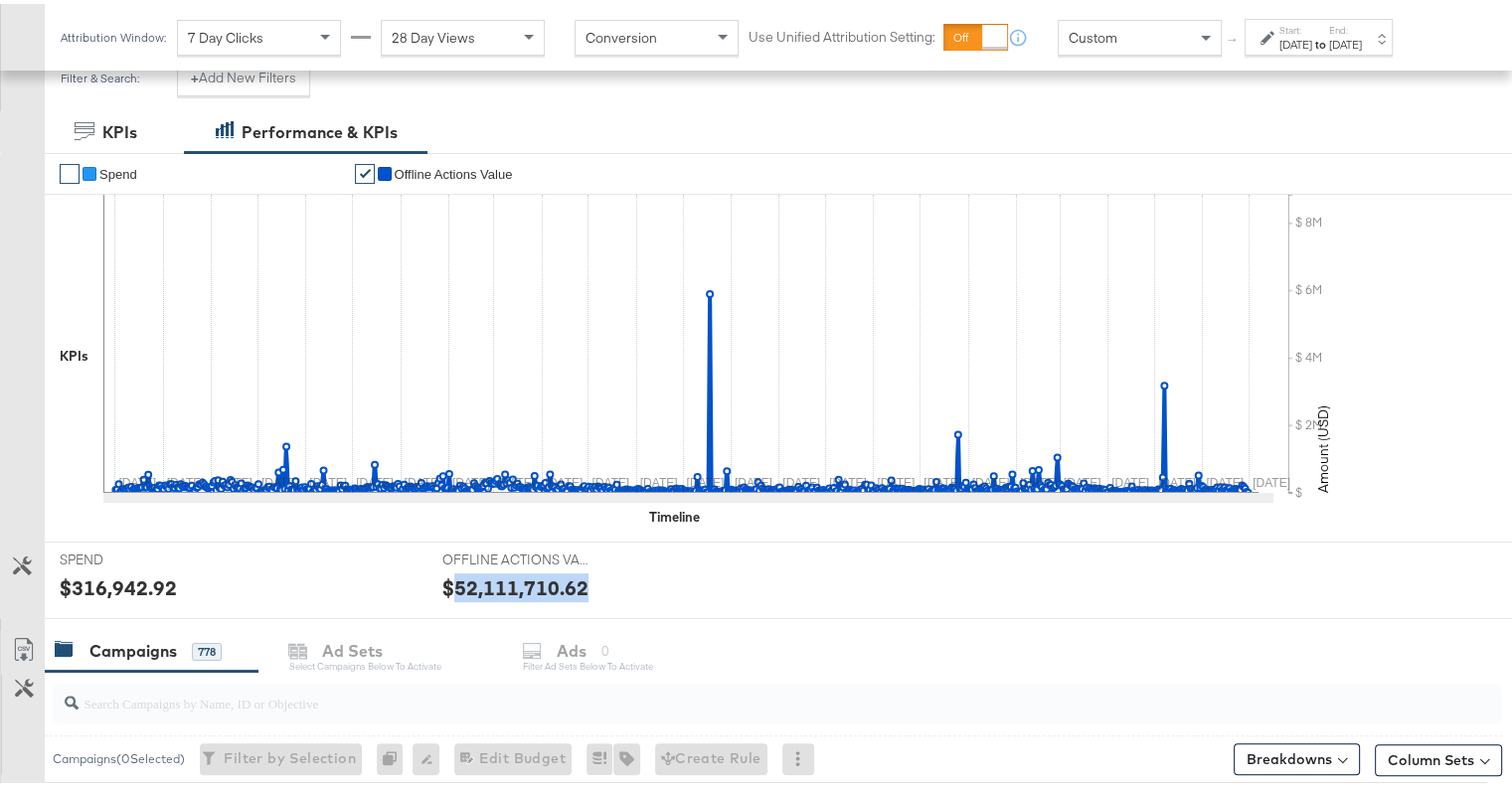 drag, startPoint x: 453, startPoint y: 578, endPoint x: 621, endPoint y: 595, distance: 168.85793 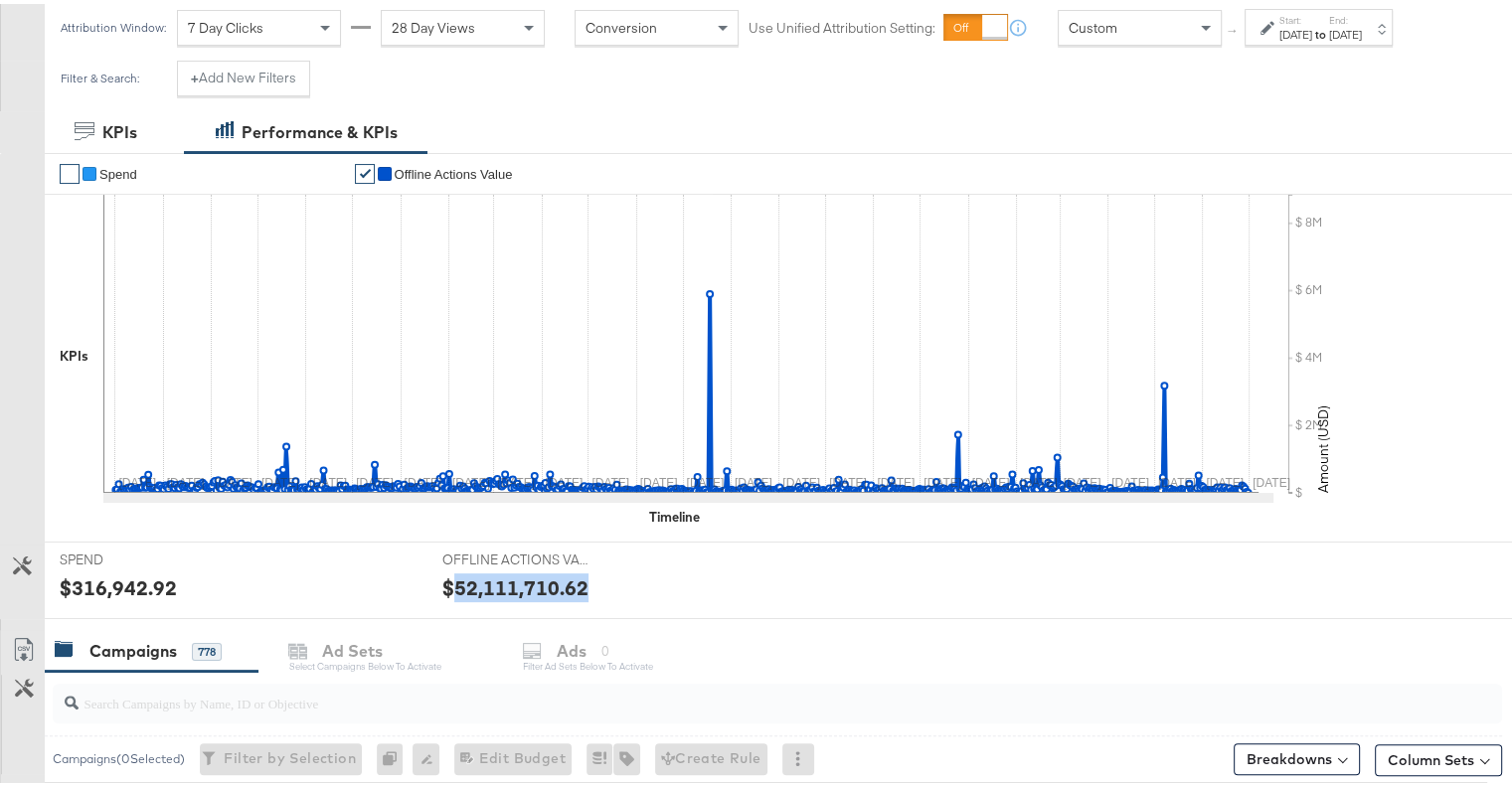 scroll, scrollTop: 0, scrollLeft: 0, axis: both 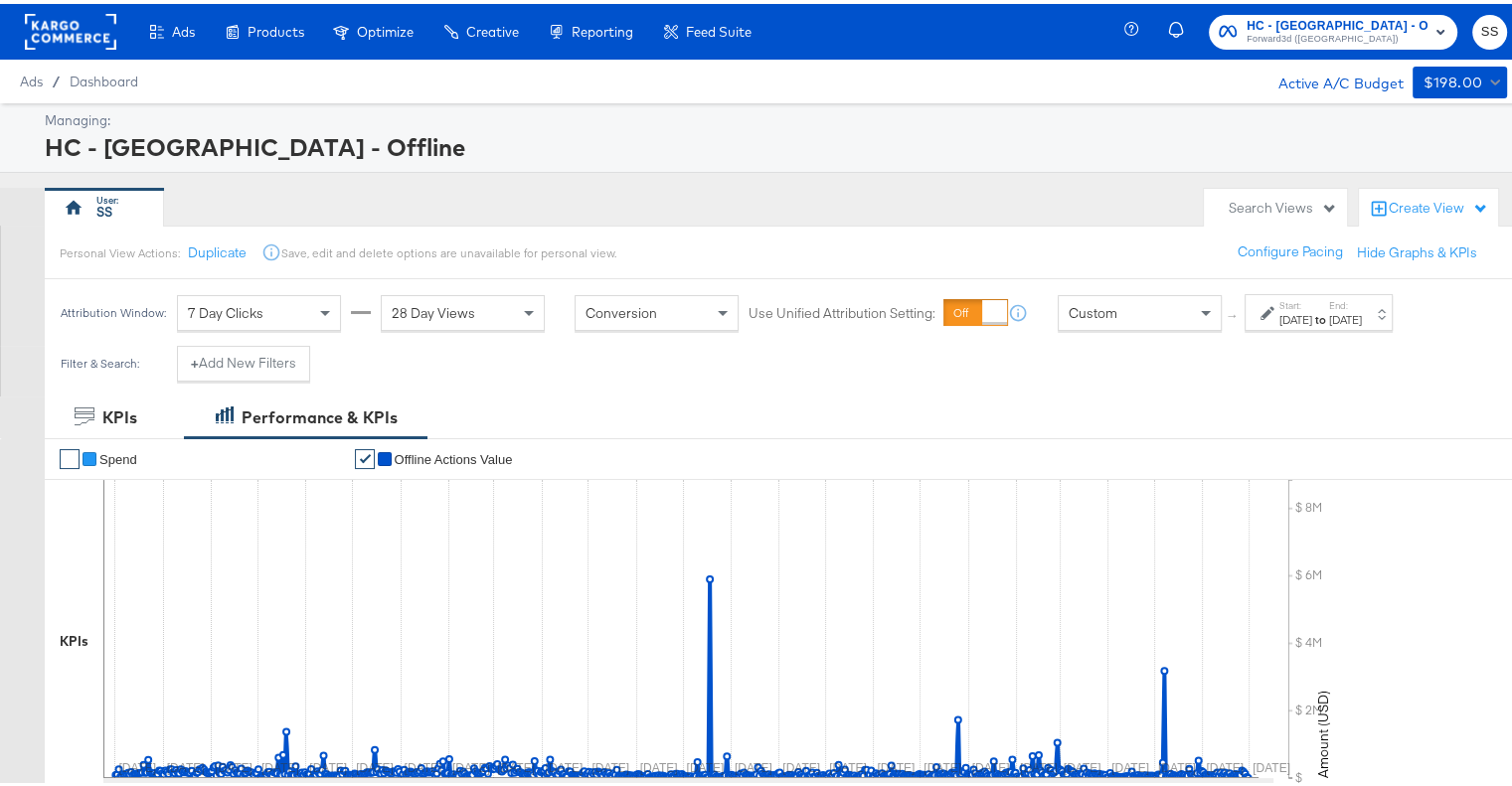 click on "HC - [GEOGRAPHIC_DATA] - Offline" at bounding box center (1337, 22) 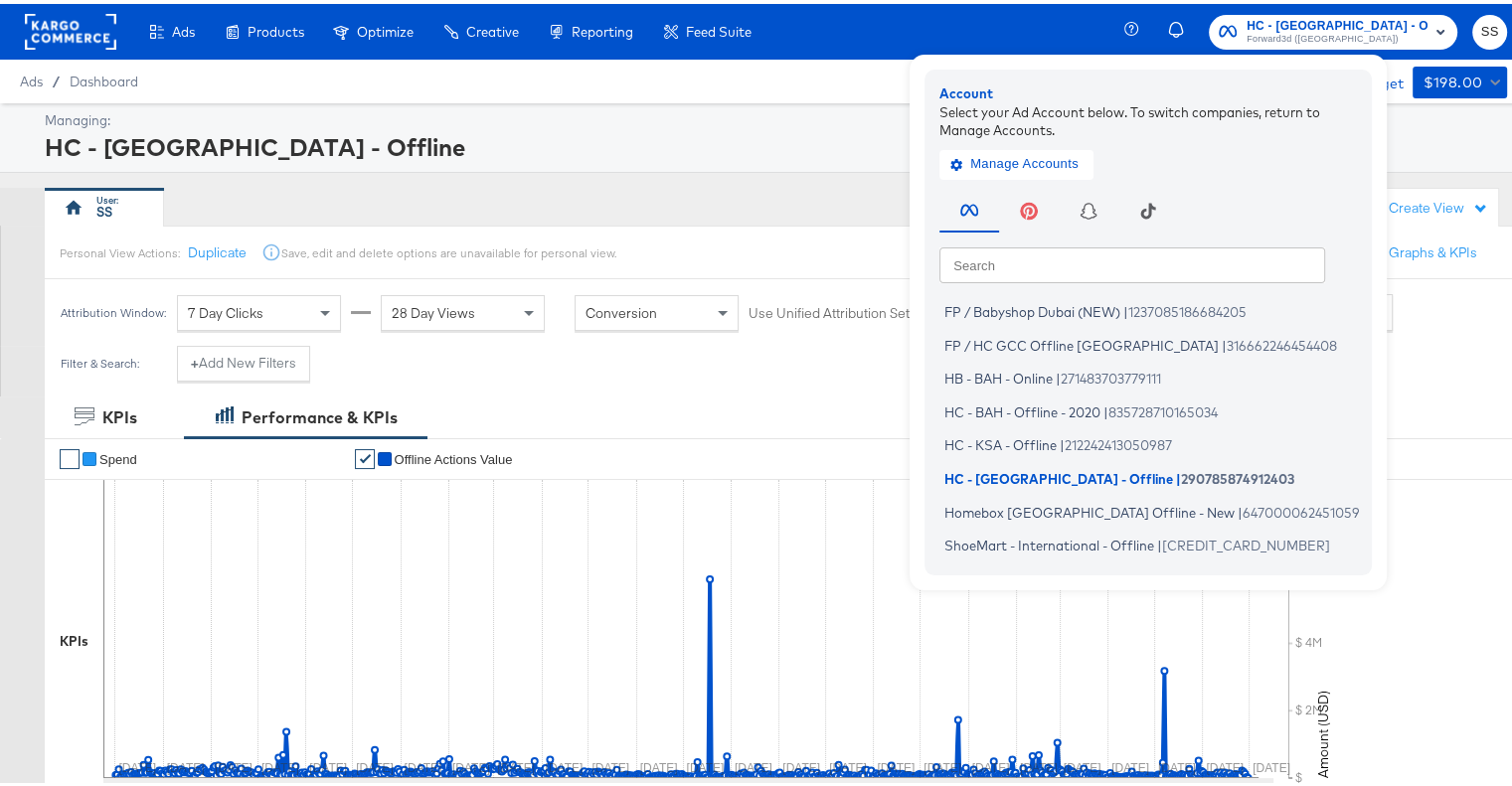 click at bounding box center (1132, 260) 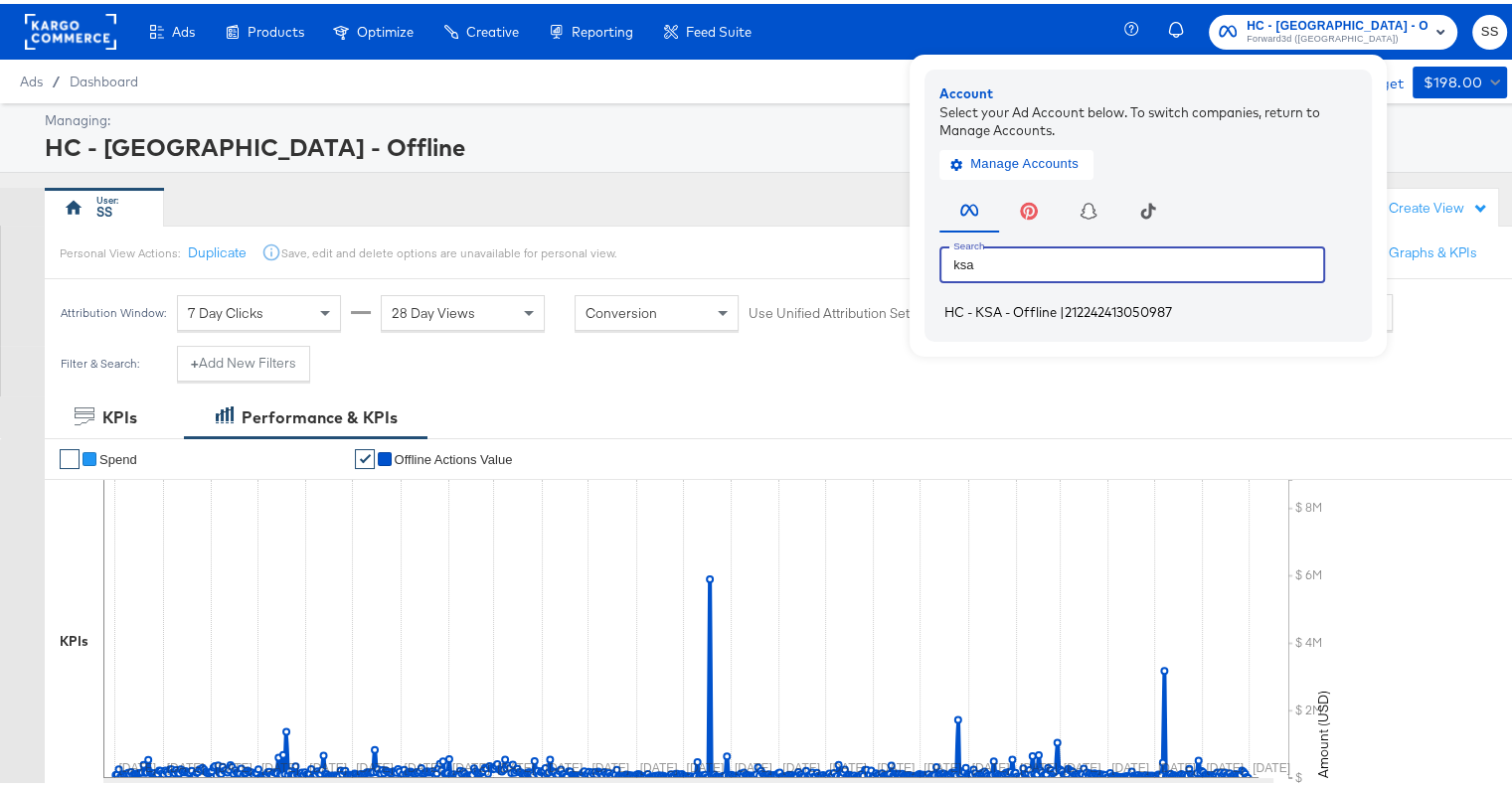 type on "ksa" 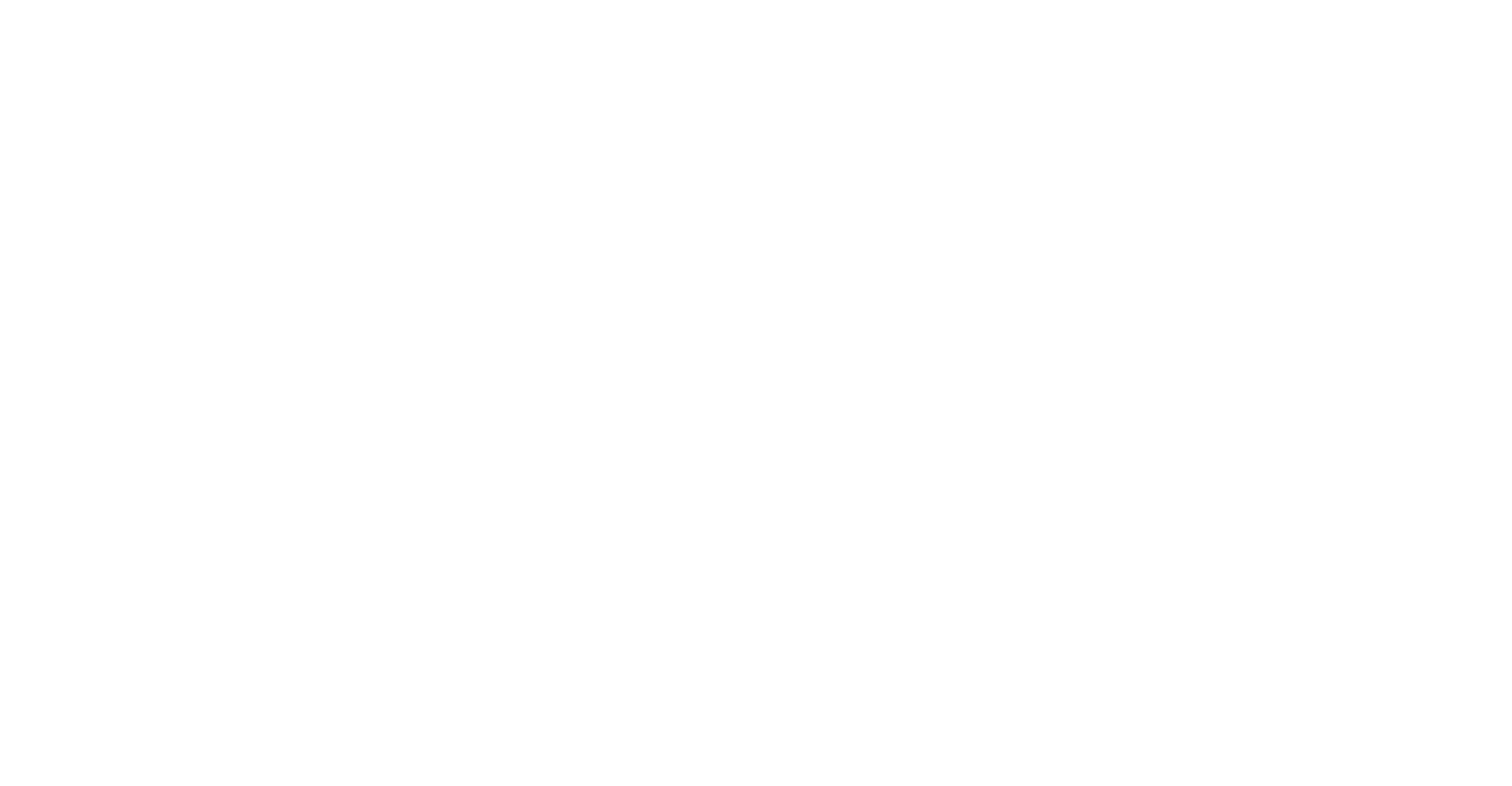 scroll, scrollTop: 0, scrollLeft: 0, axis: both 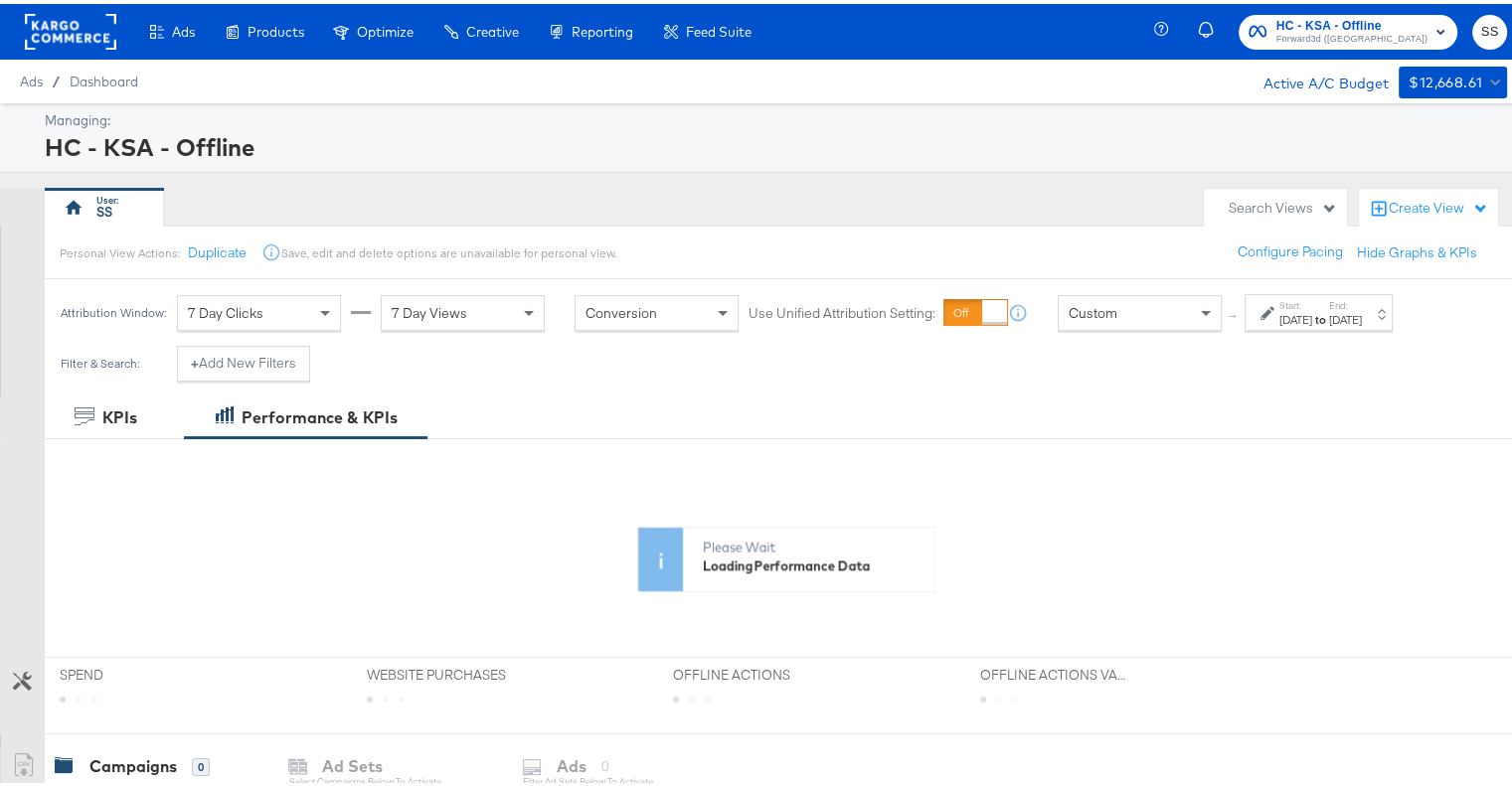 click on "[DATE]" at bounding box center (1295, 316) 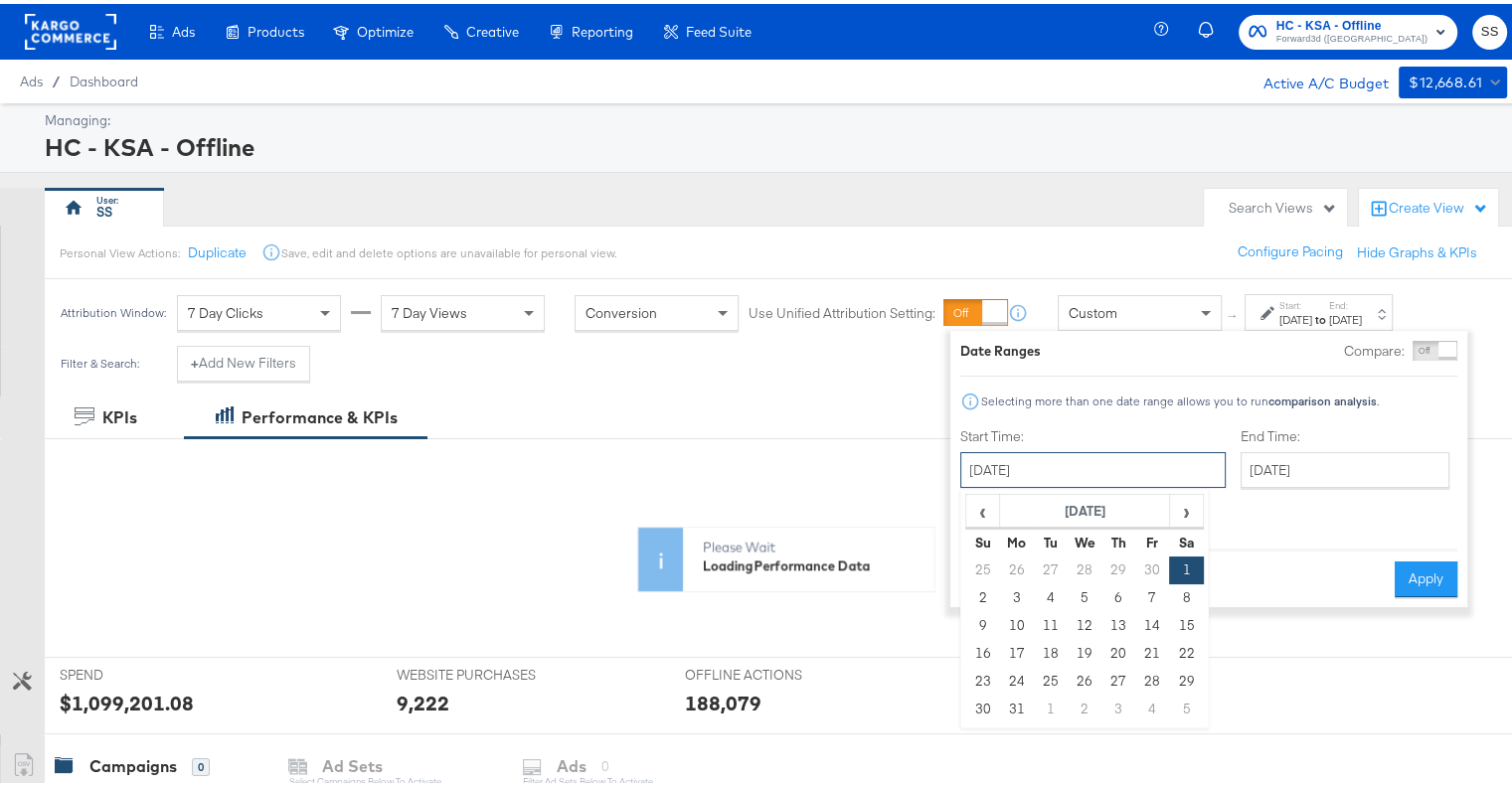 click on "July 1st 2023" at bounding box center [1092, 466] 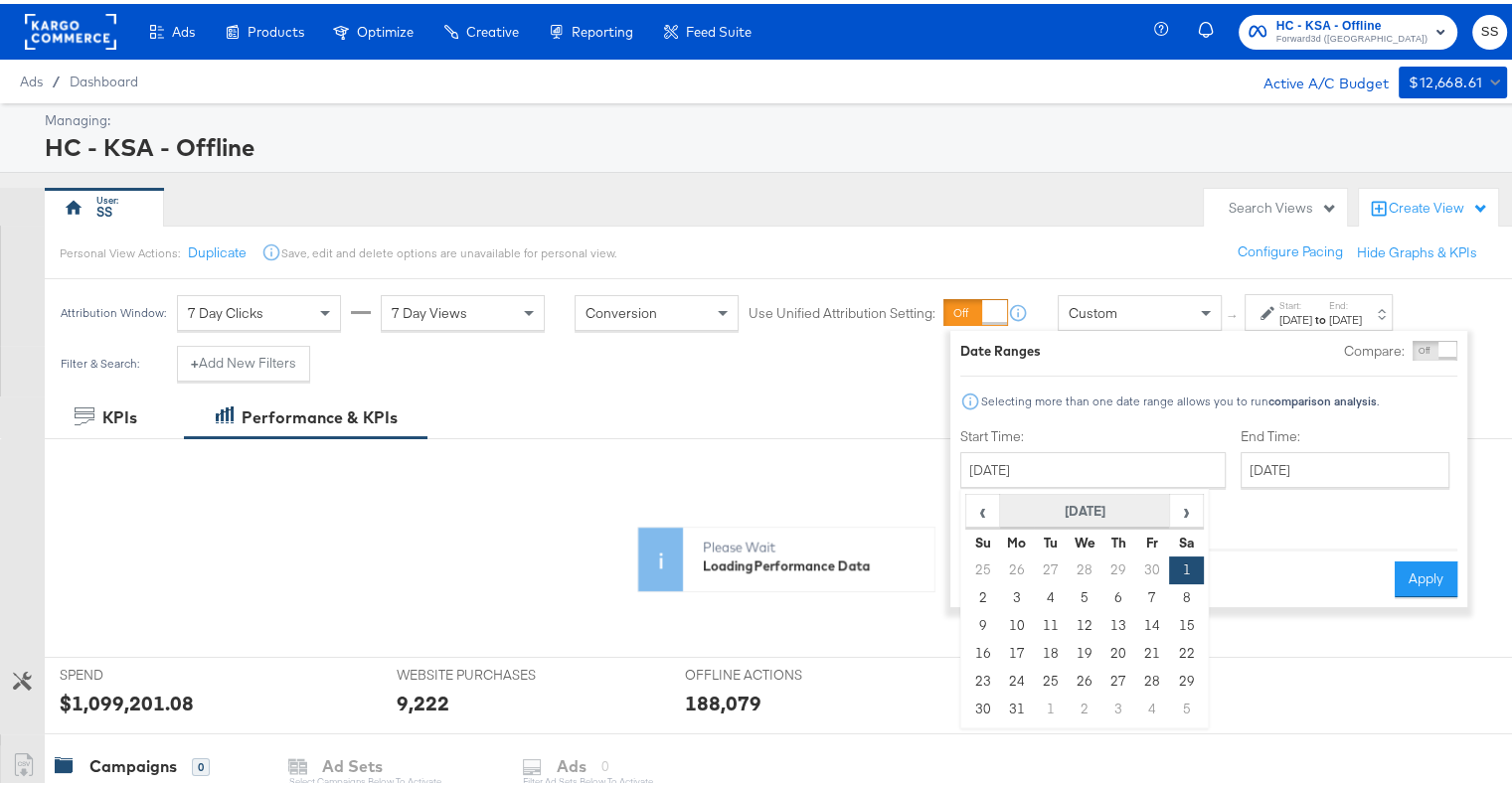 click on "July 2023" at bounding box center (1085, 508) 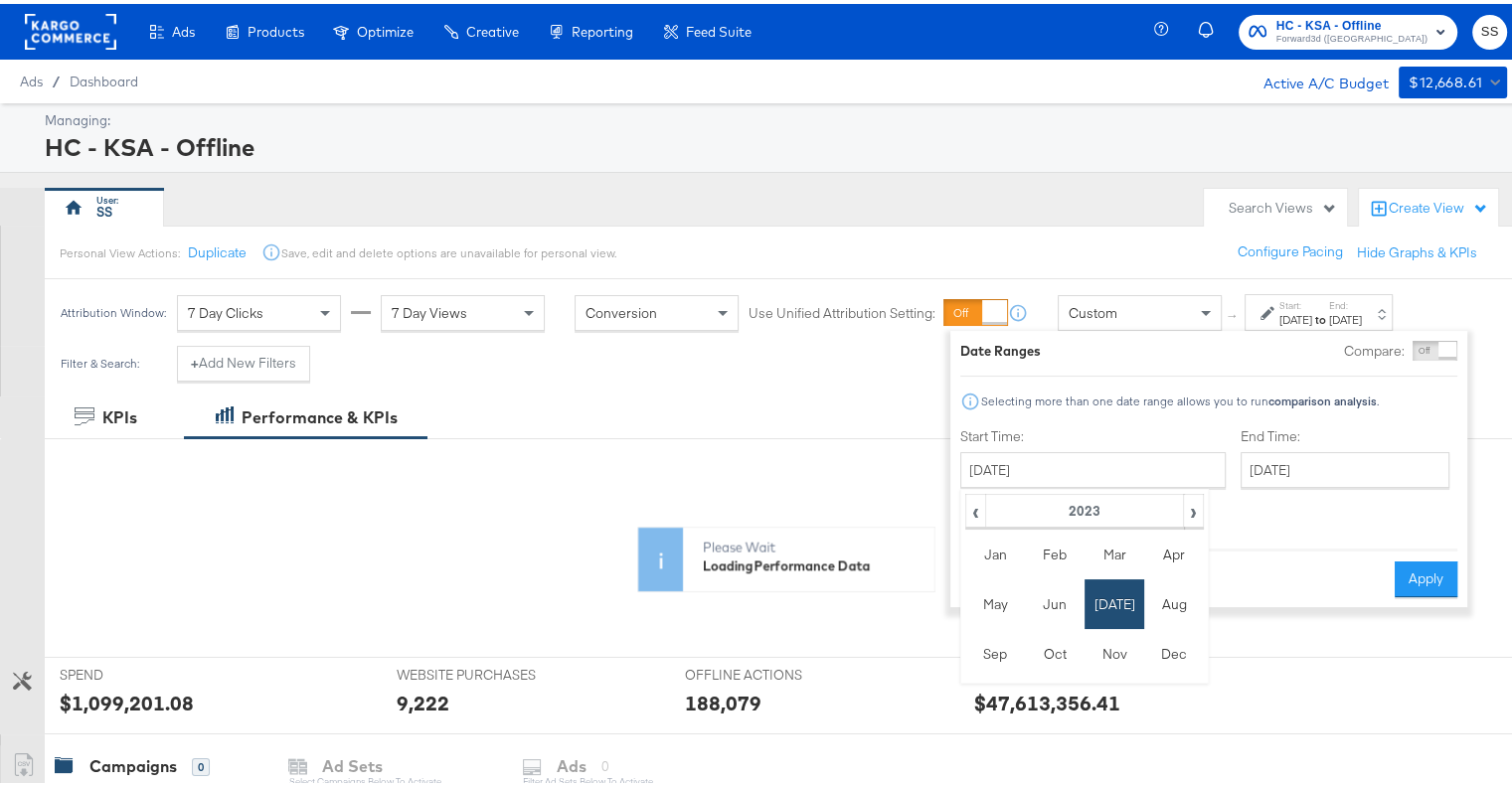 click on "2023" at bounding box center (1084, 508) 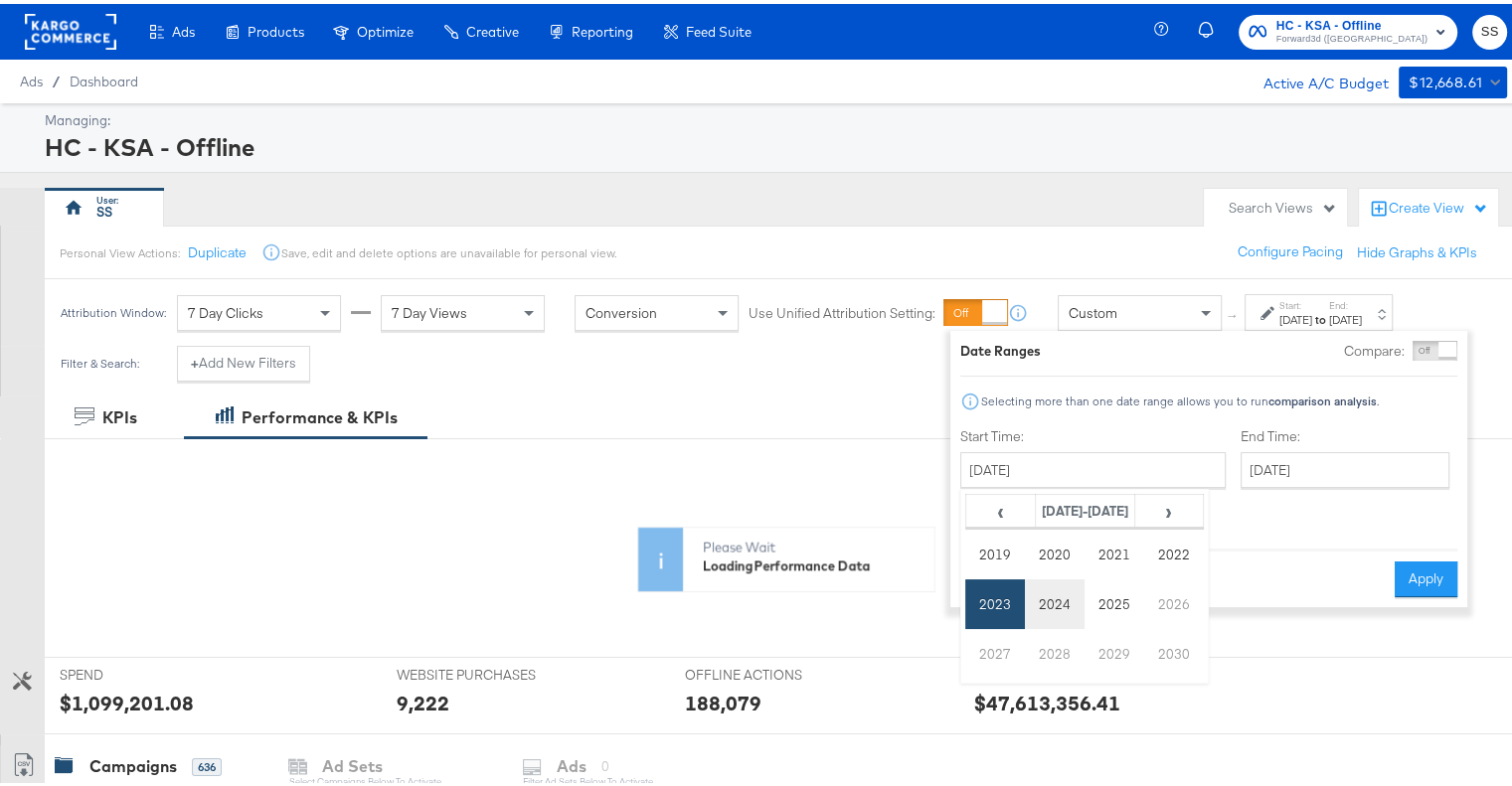 click on "2024" at bounding box center (1055, 600) 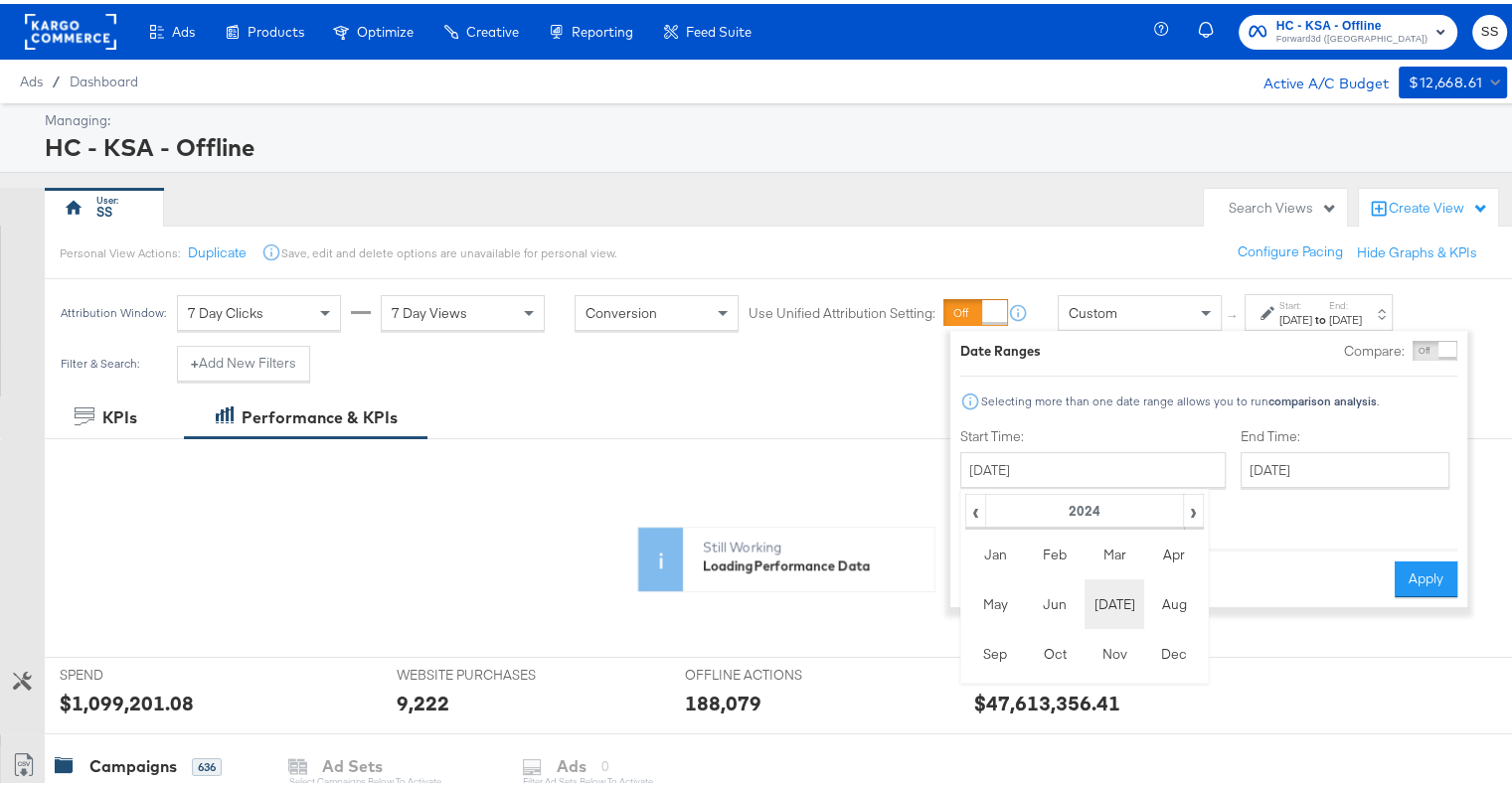 click on "Jul" at bounding box center (1114, 600) 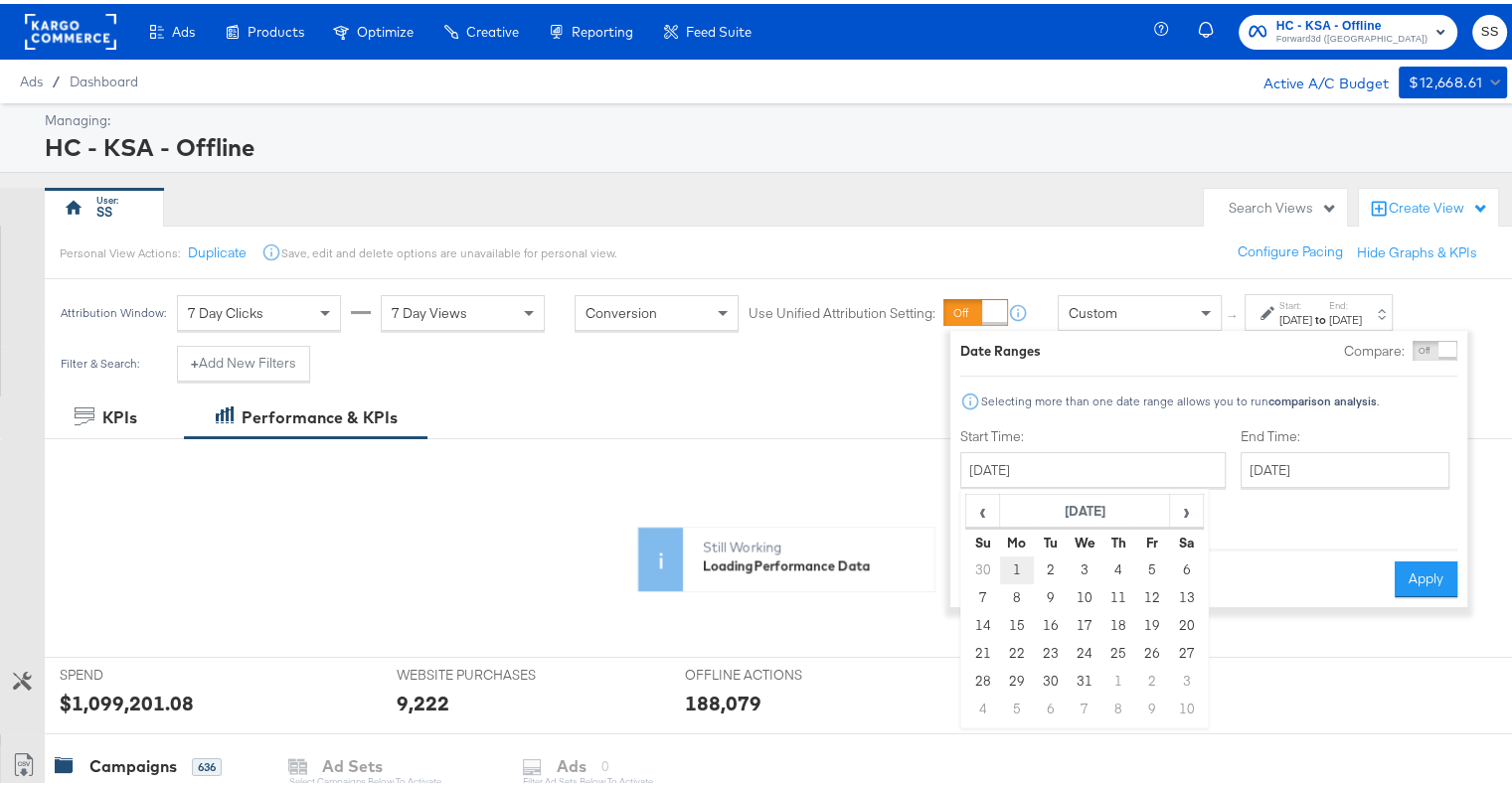click on "1" at bounding box center [1017, 566] 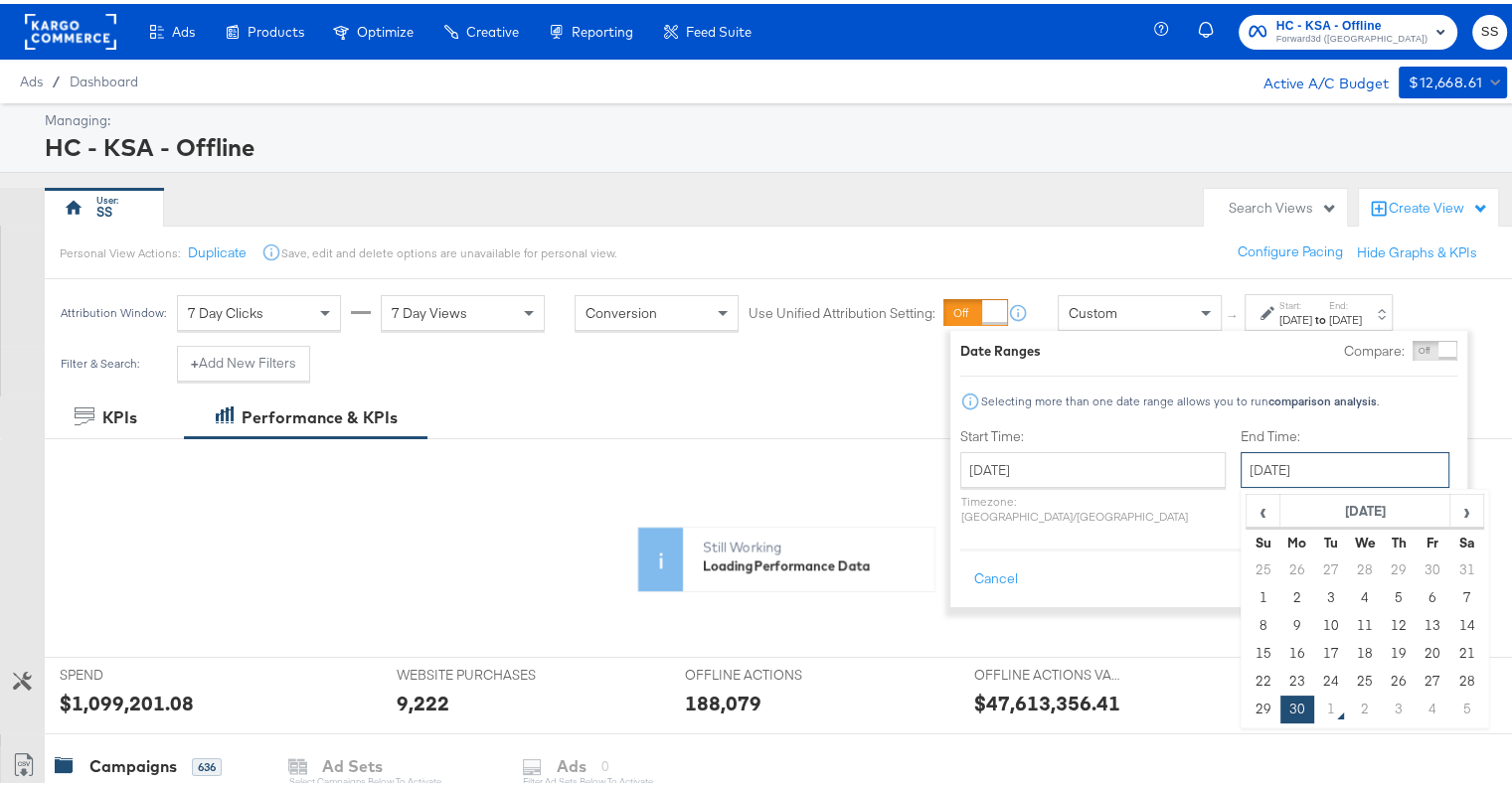 click on "[DATE]" at bounding box center [1345, 466] 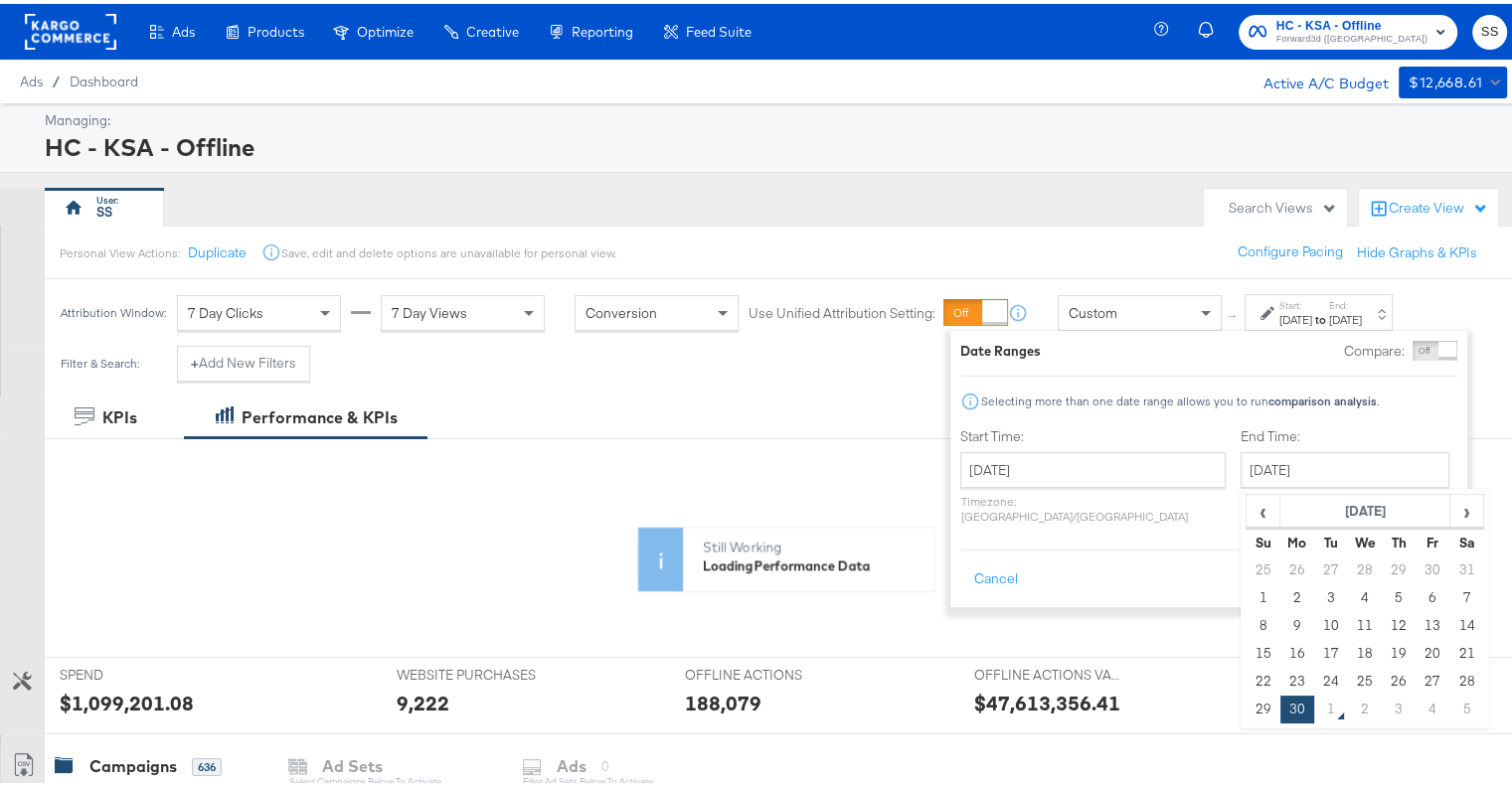 click on "Start Time: July 1st 2024 ‹ July 2024 › Su Mo Tu We Th Fr Sa 30 1 2 3 4 5 6 7 8 9 10 11 12 13 14 15 16 17 18 19 20 21 22 23 24 25 26 27 28 29 30 31 1 2 3 4 5 6 7 8 9 10 Timezone:  Asia/Dubai End Time: June 30th 2025 ‹ June 2025 › Su Mo Tu We Th Fr Sa 25 26 27 28 29 30 31 1 2 3 4 5 6 7 8 9 10 11 12 13 14 15 16 17 18 19 20 21 22 23 24 25 26 27 28 29 30 1 2 3 4 5" at bounding box center (1209, 476) 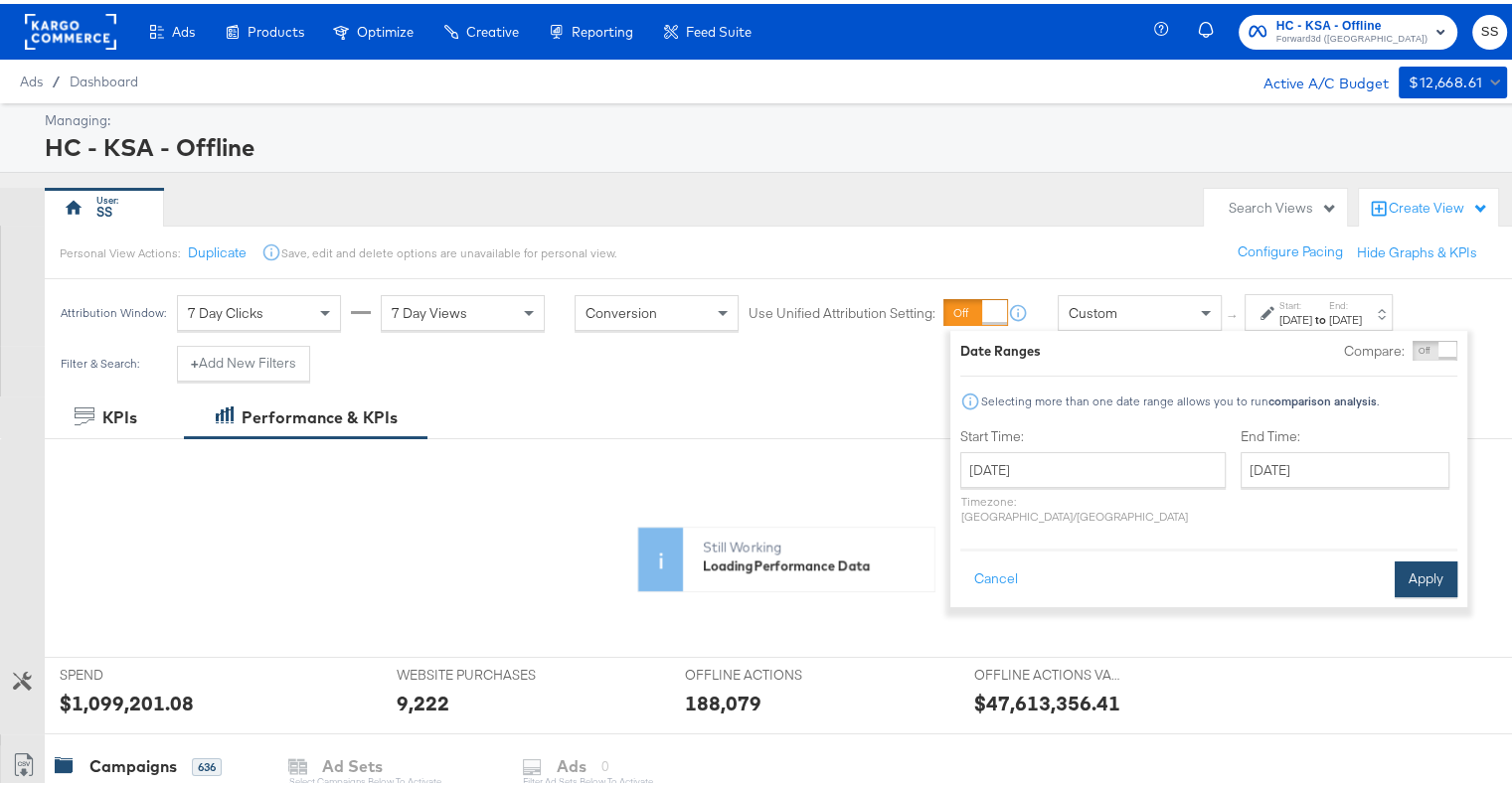 click on "Apply" at bounding box center [1426, 575] 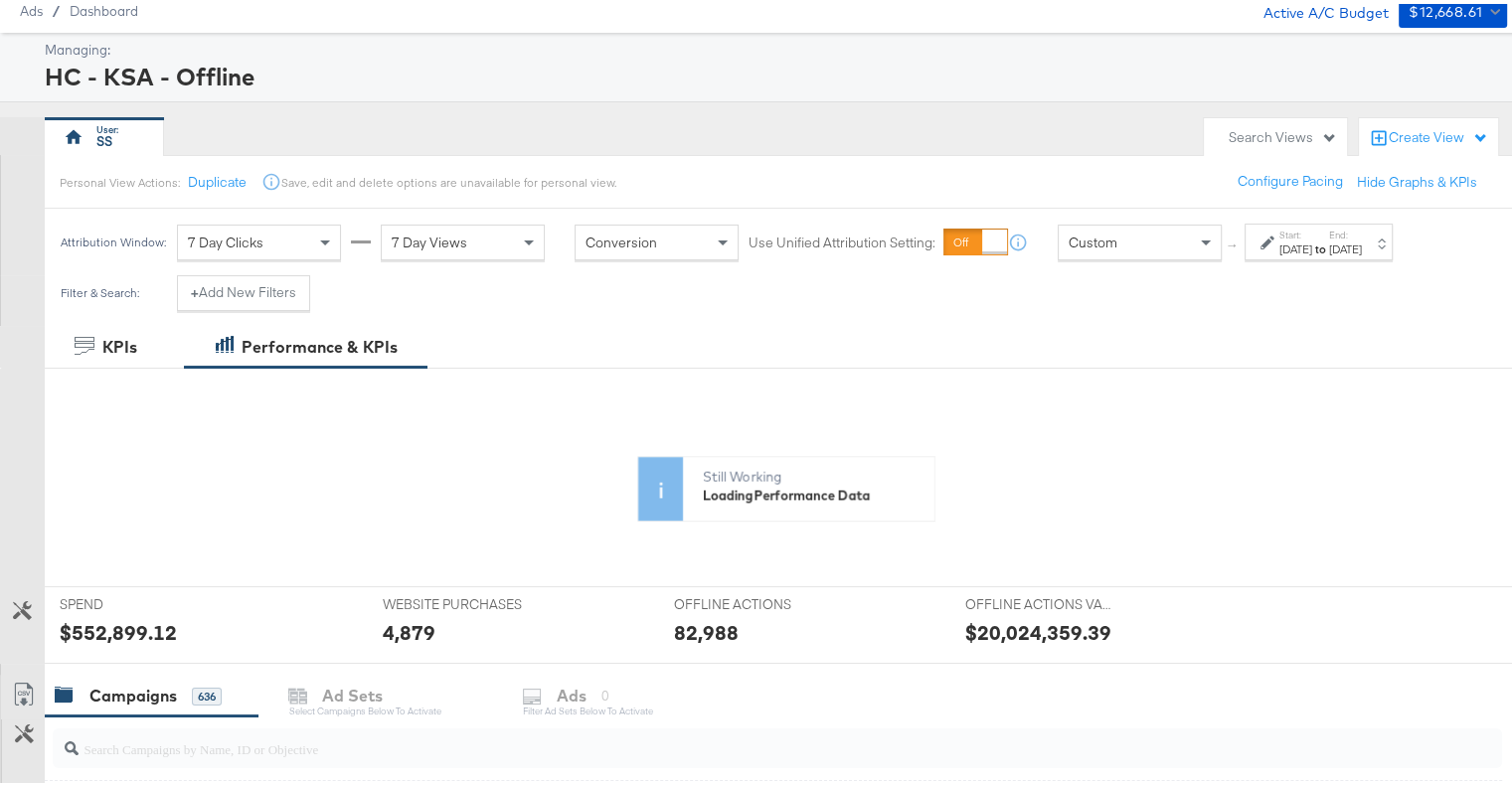 scroll, scrollTop: 55, scrollLeft: 0, axis: vertical 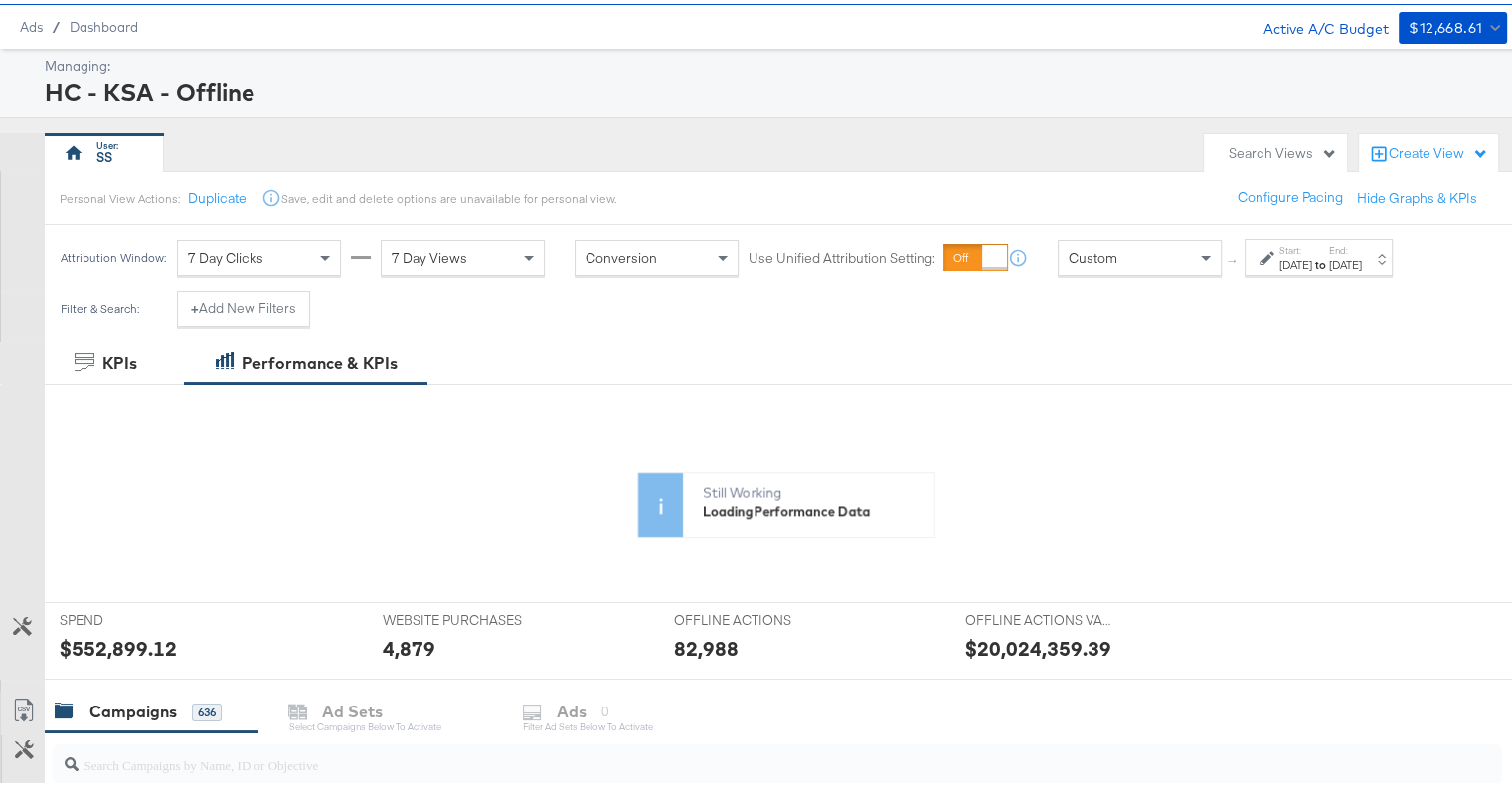 click 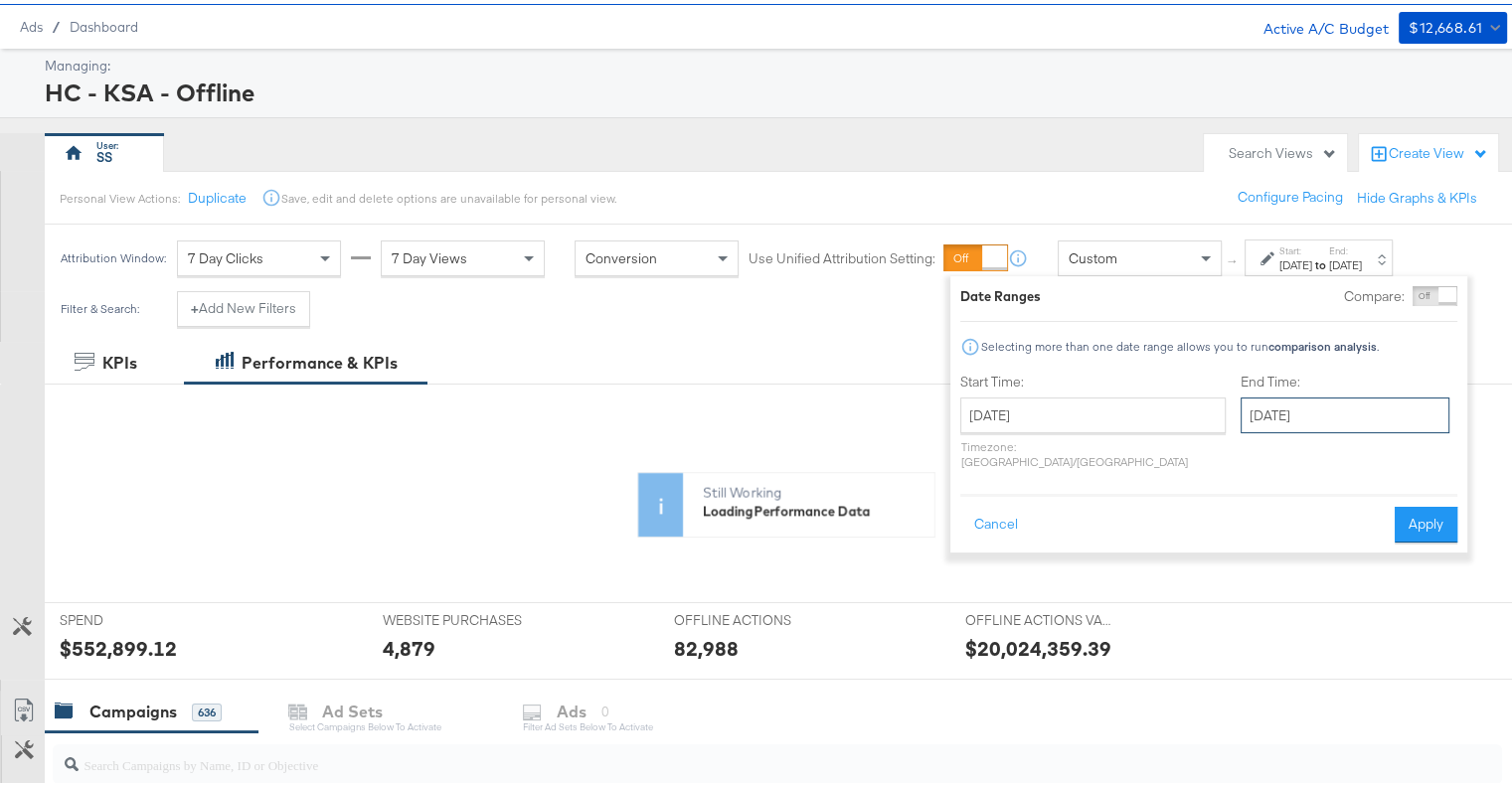 click on "[DATE]" at bounding box center [1345, 411] 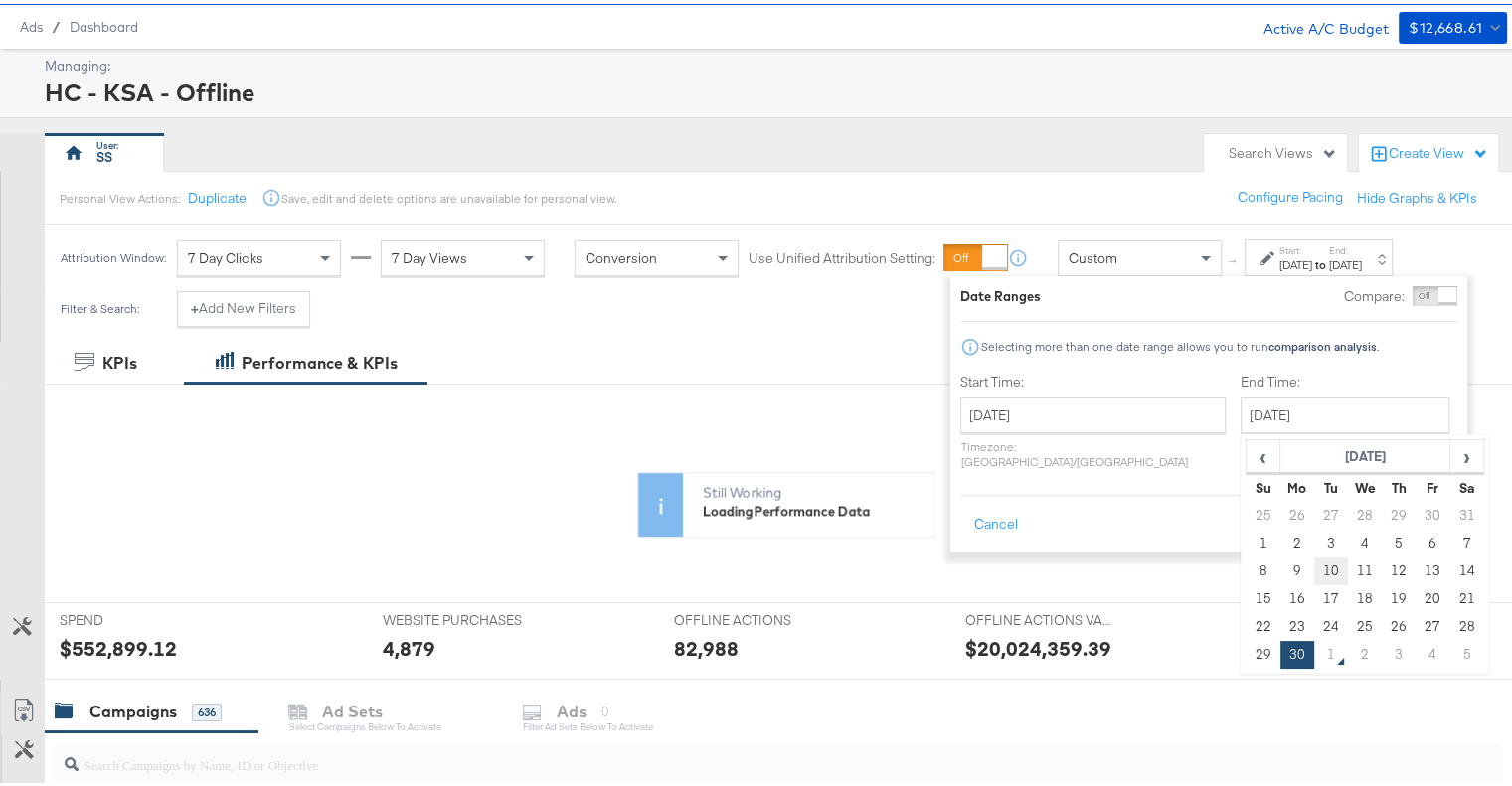 click on "10" at bounding box center [1331, 567] 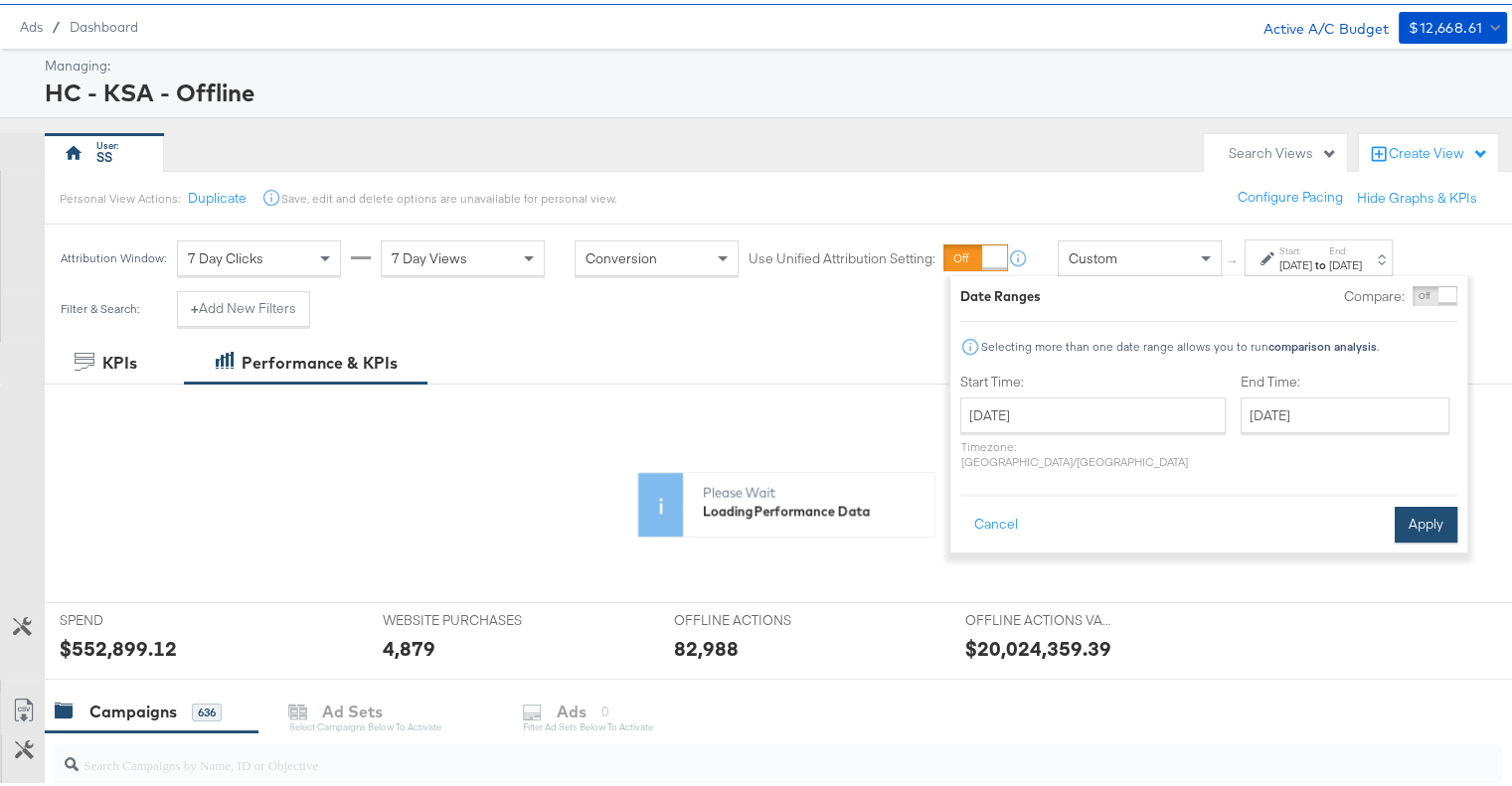 click on "Apply" at bounding box center [1426, 521] 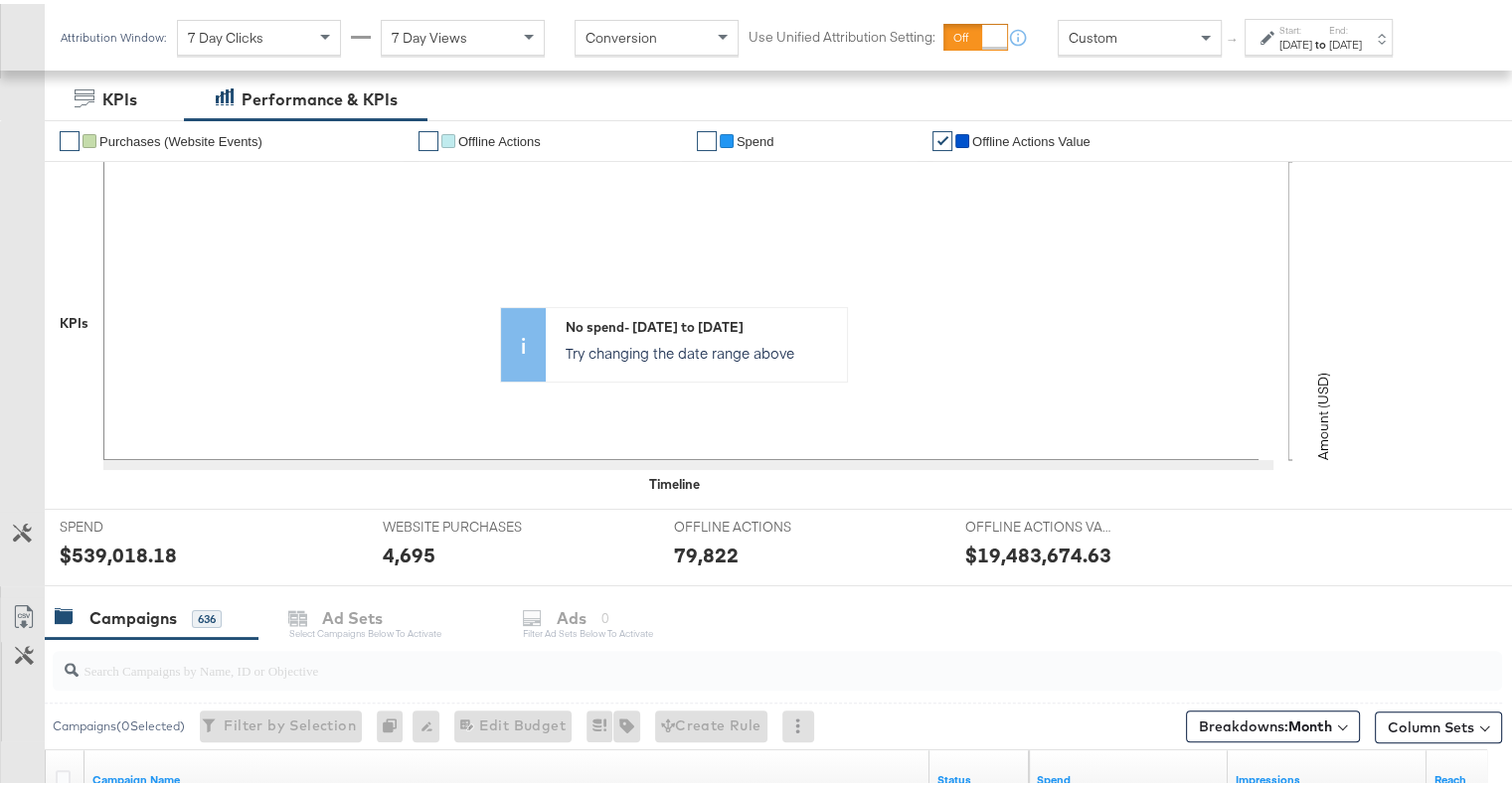 scroll, scrollTop: 318, scrollLeft: 0, axis: vertical 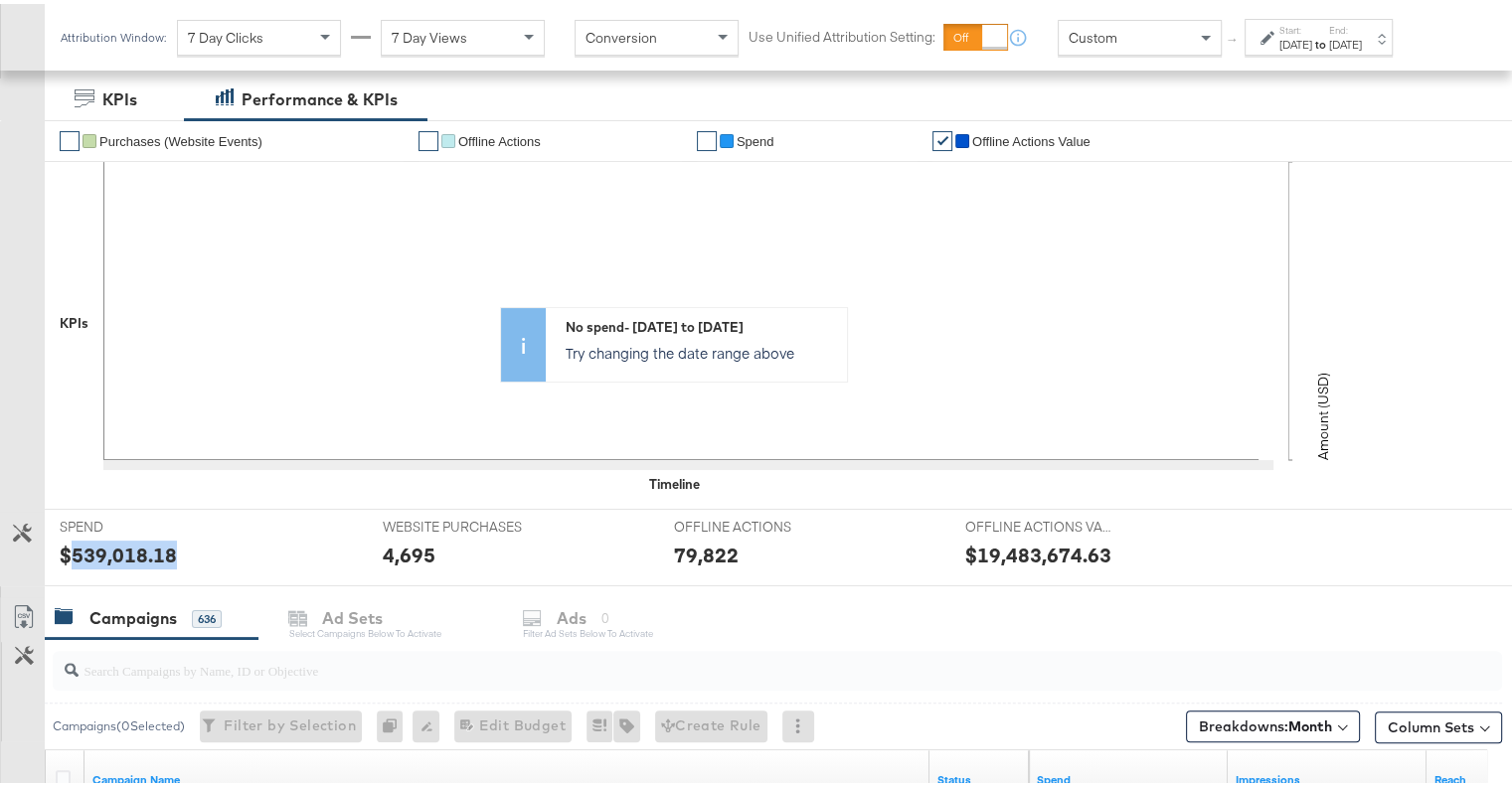 click on "$539,018.18" at bounding box center [118, 550] 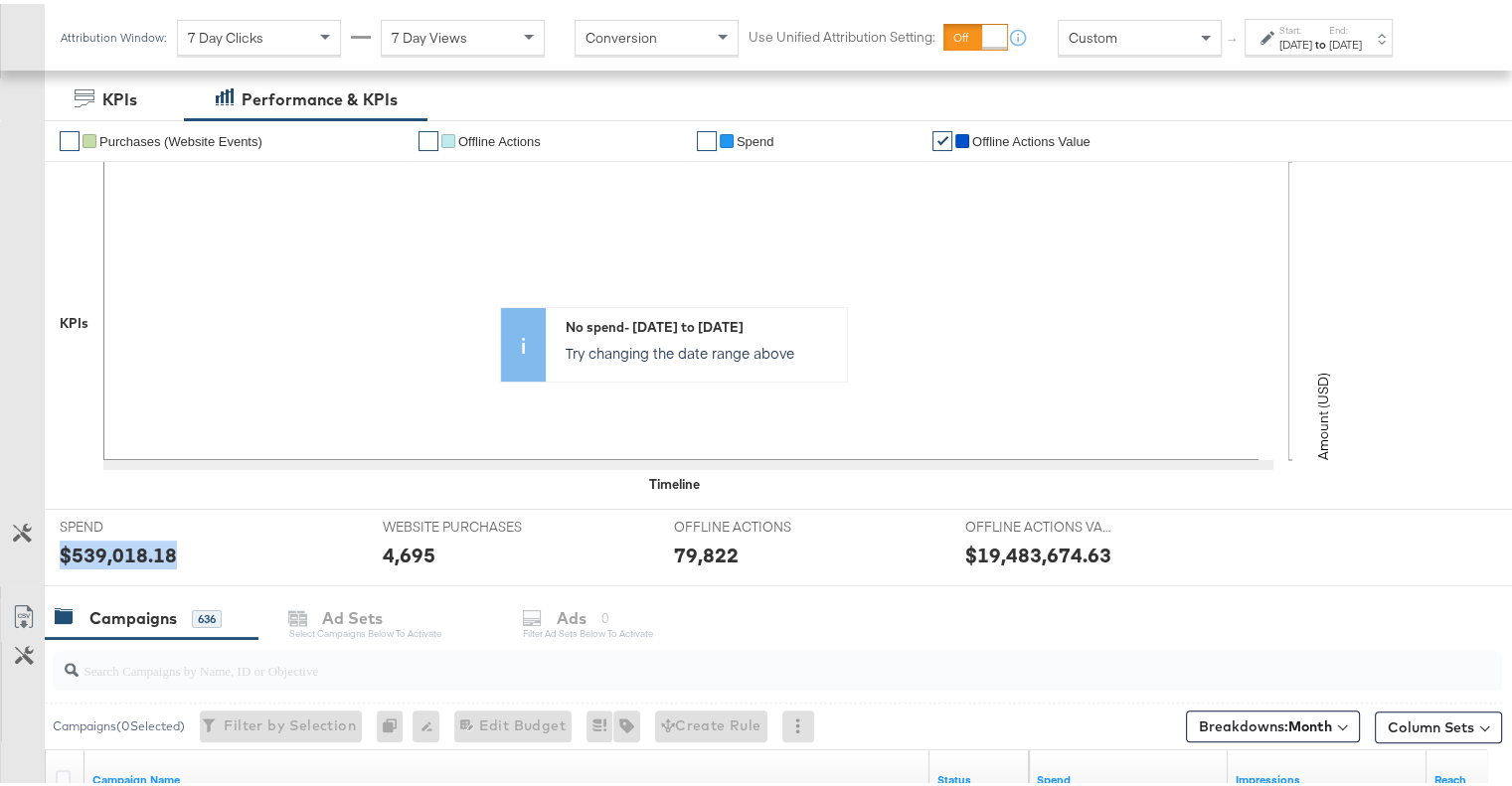 click on "$539,018.18" at bounding box center [118, 550] 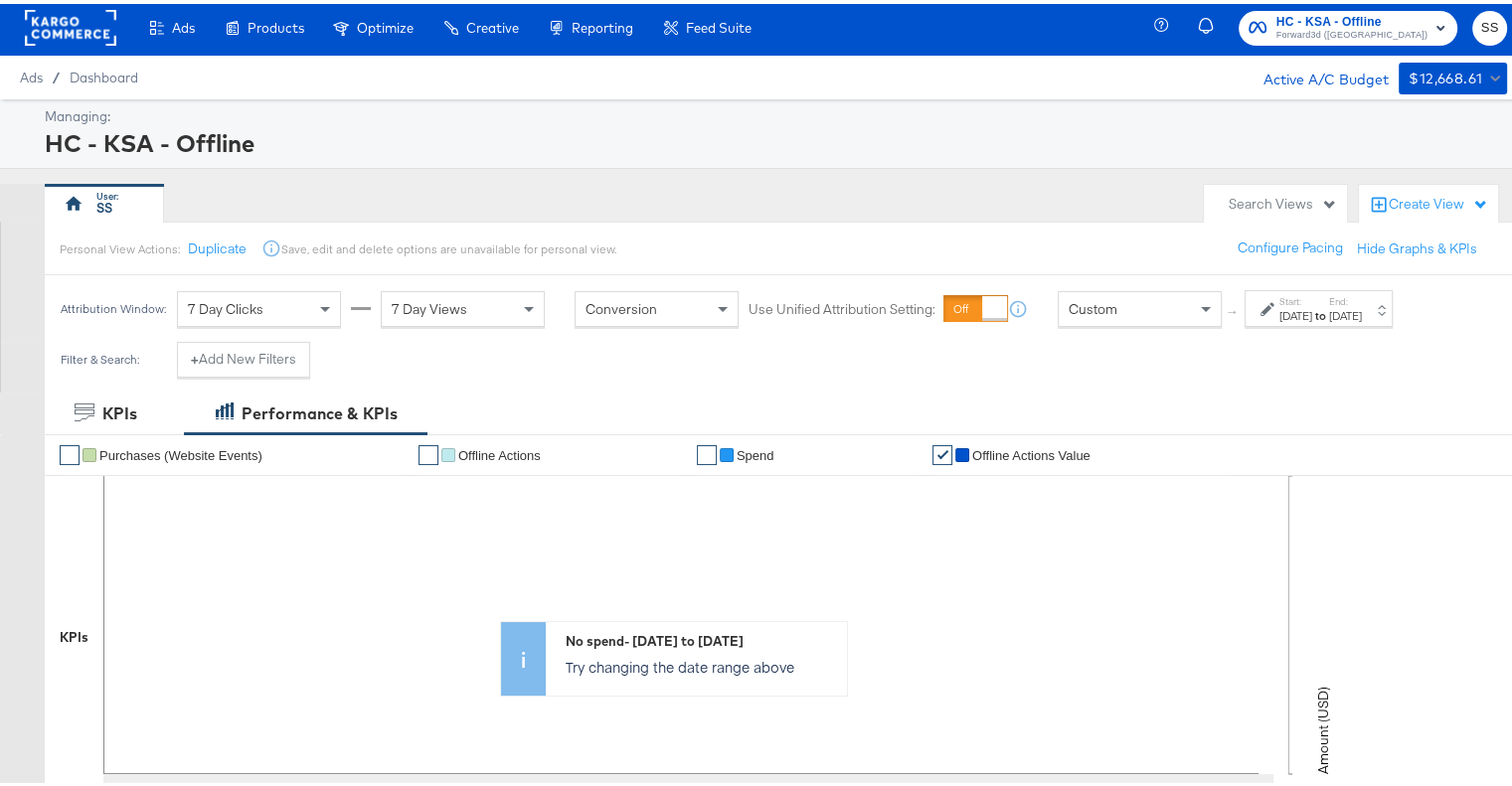 scroll, scrollTop: 0, scrollLeft: 0, axis: both 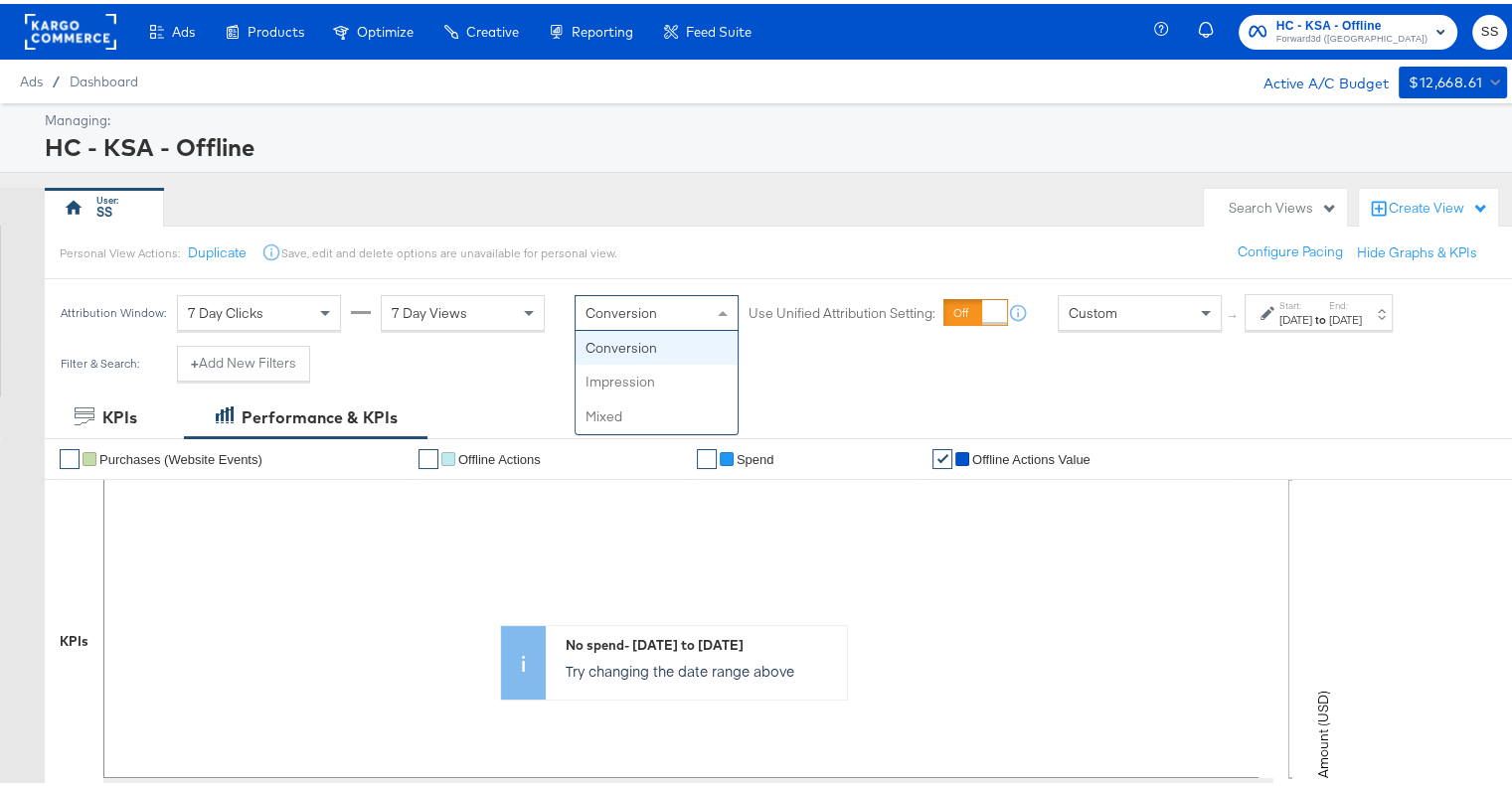 click on "Conversion" at bounding box center (656, 309) 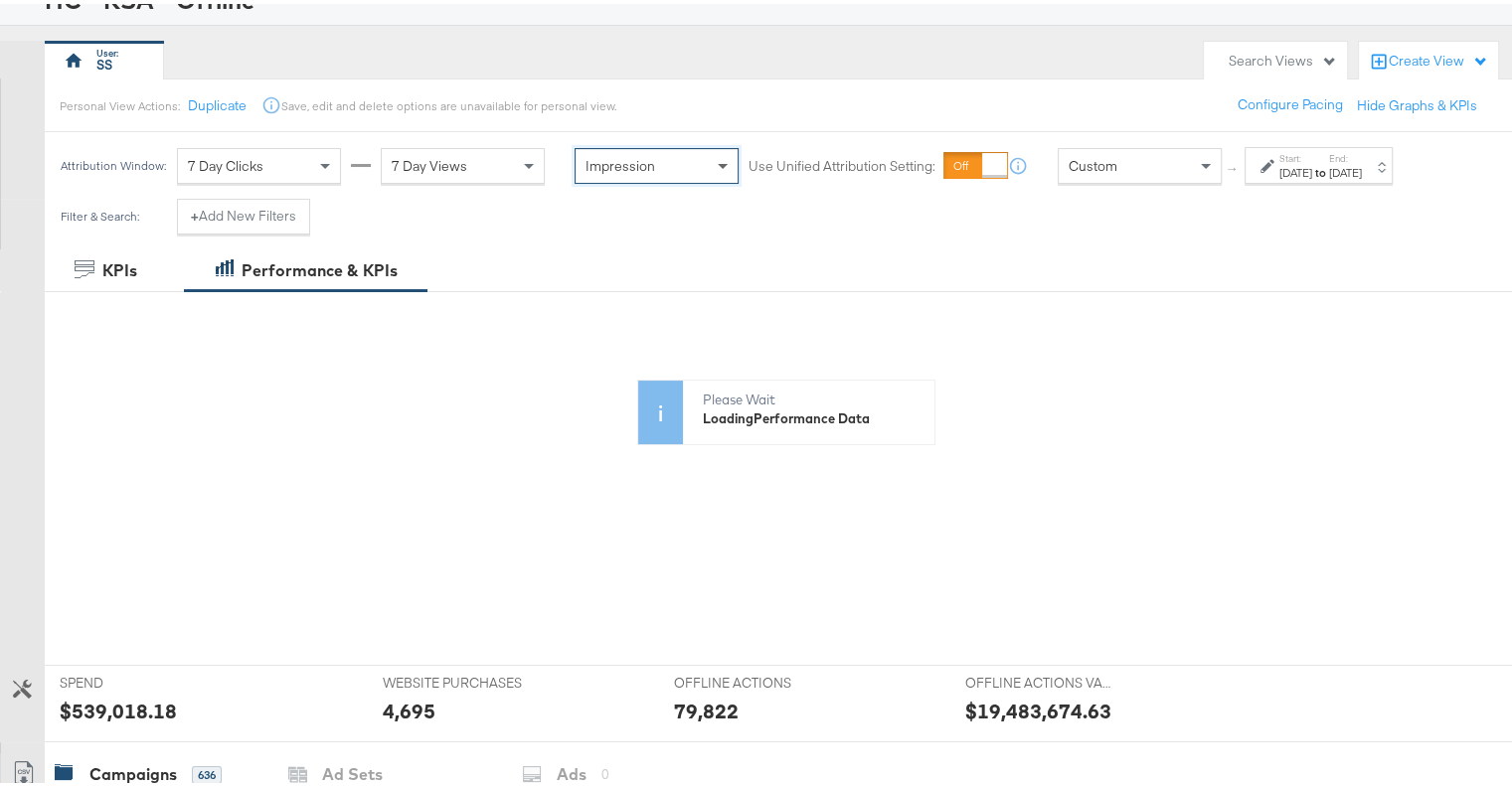scroll, scrollTop: 0, scrollLeft: 0, axis: both 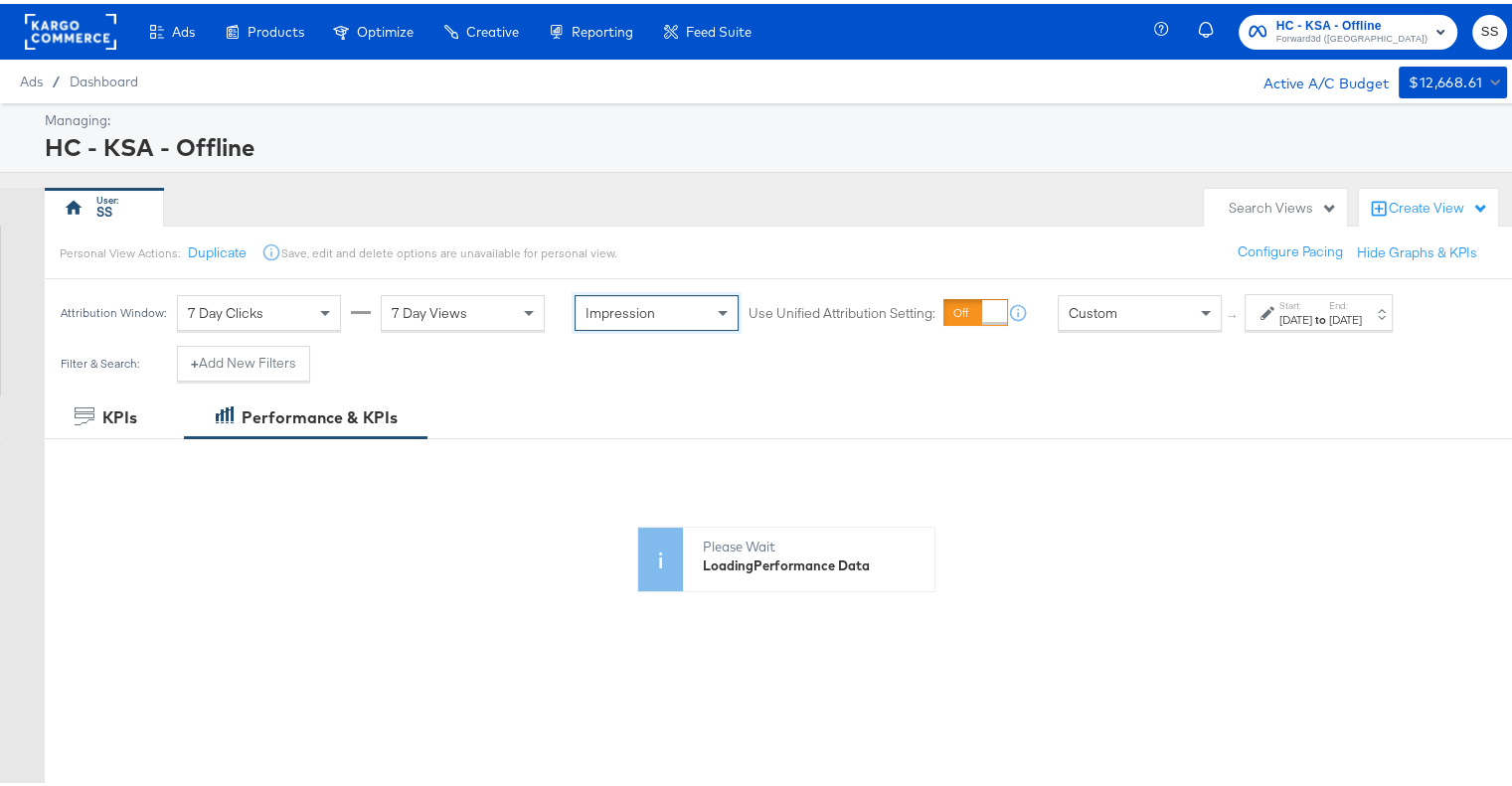 click on "Impression" at bounding box center (656, 309) 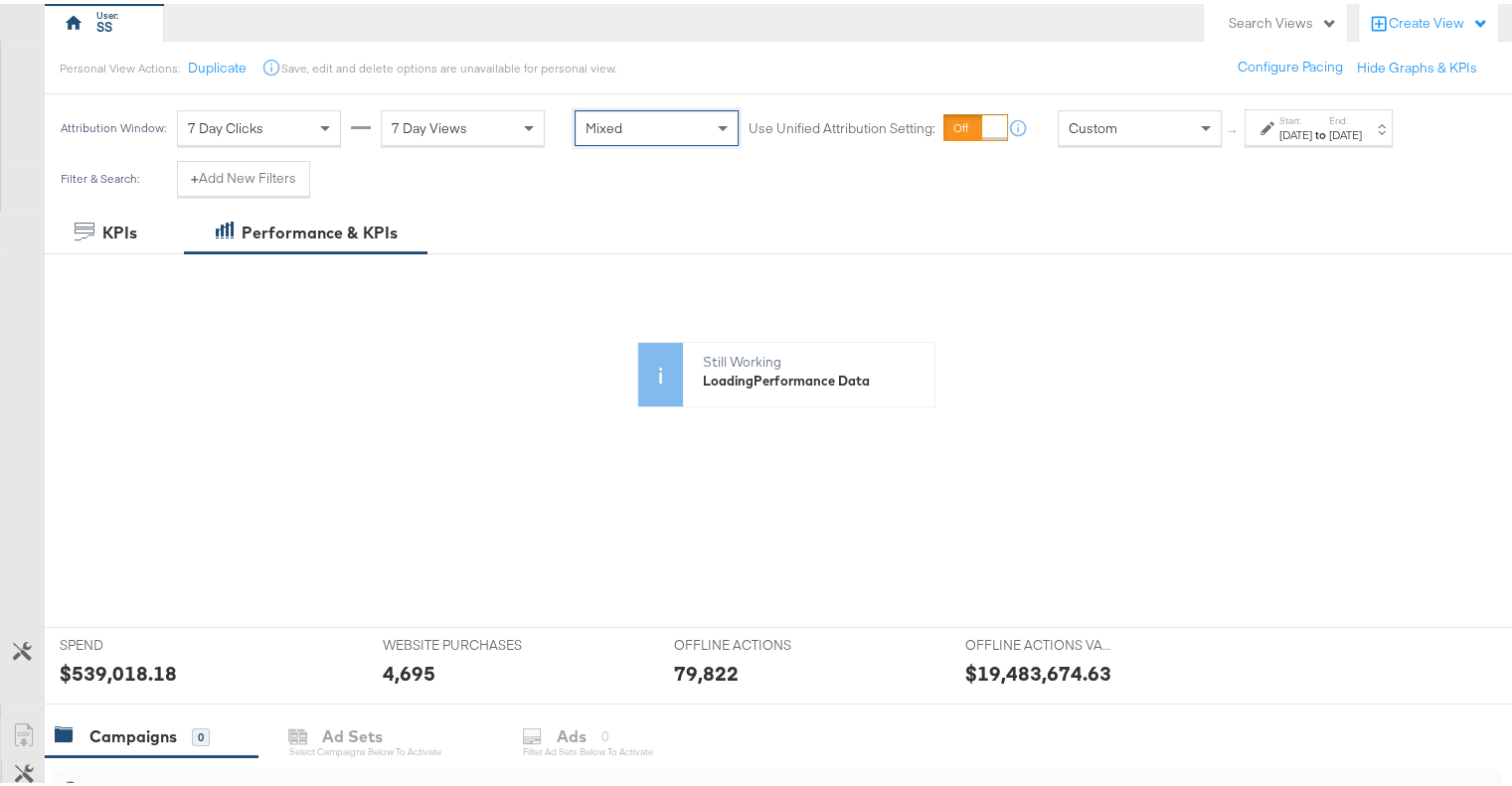 scroll, scrollTop: 143, scrollLeft: 0, axis: vertical 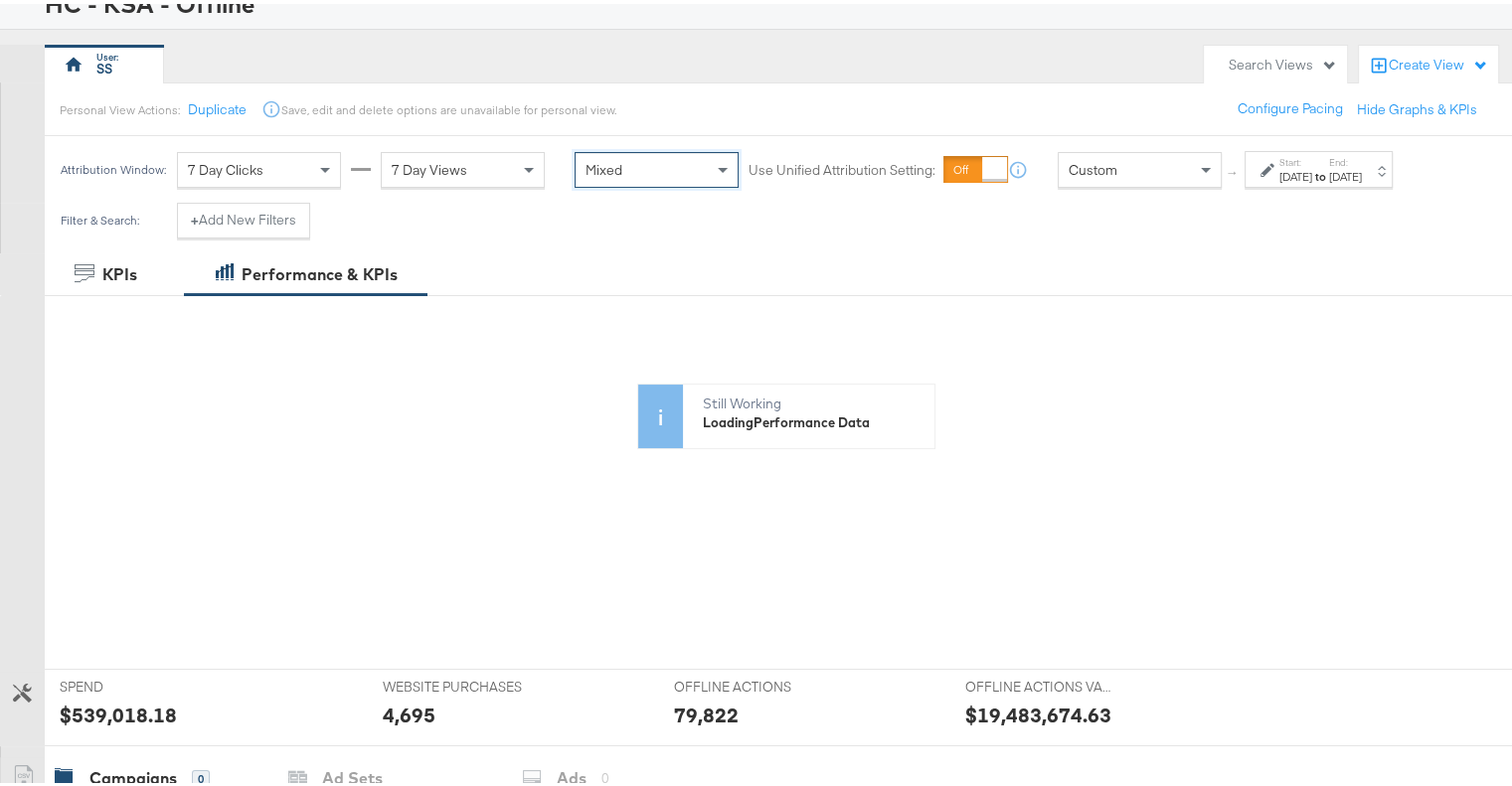 click on "Mixed" at bounding box center (656, 166) 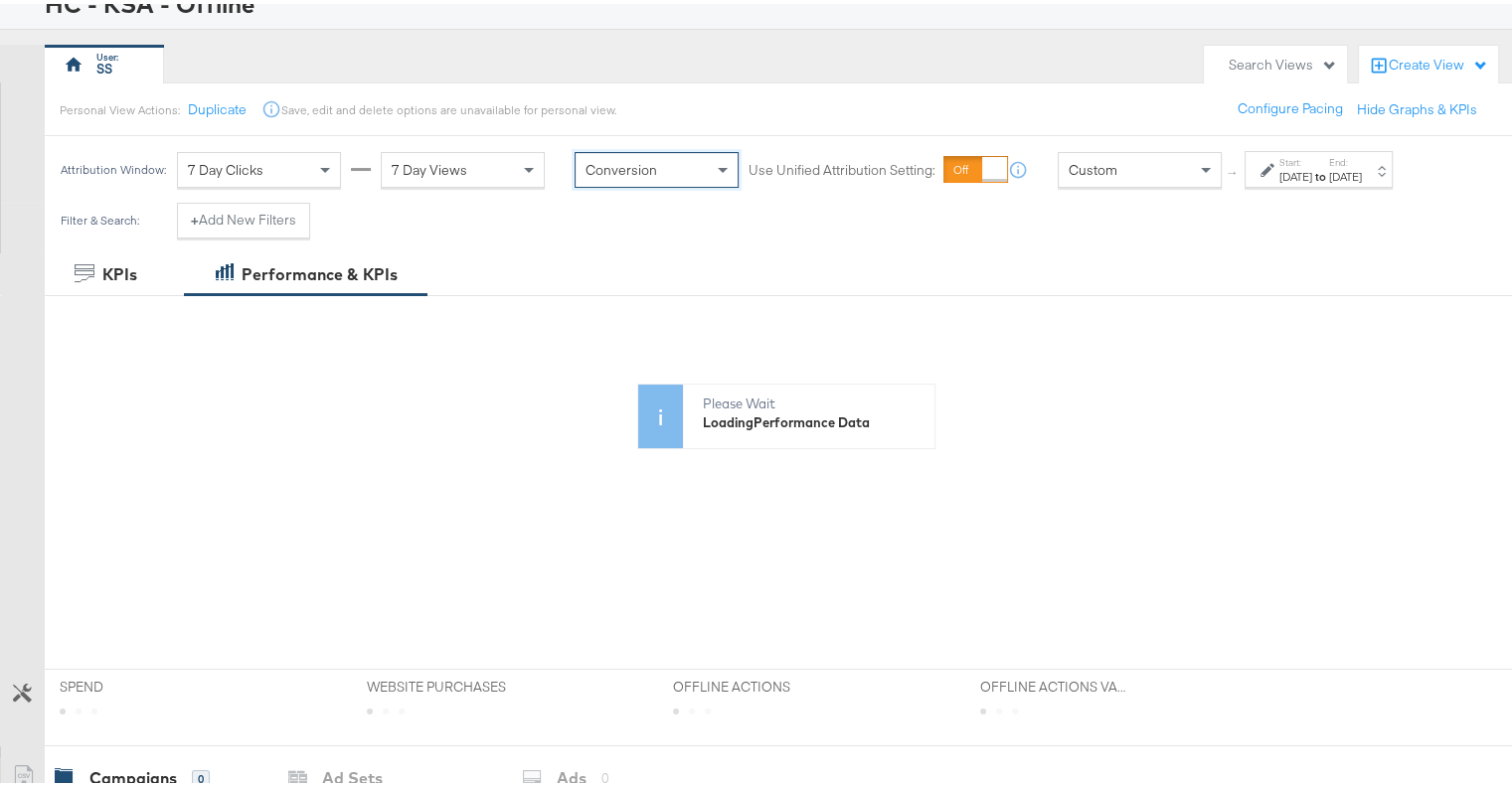scroll, scrollTop: 0, scrollLeft: 0, axis: both 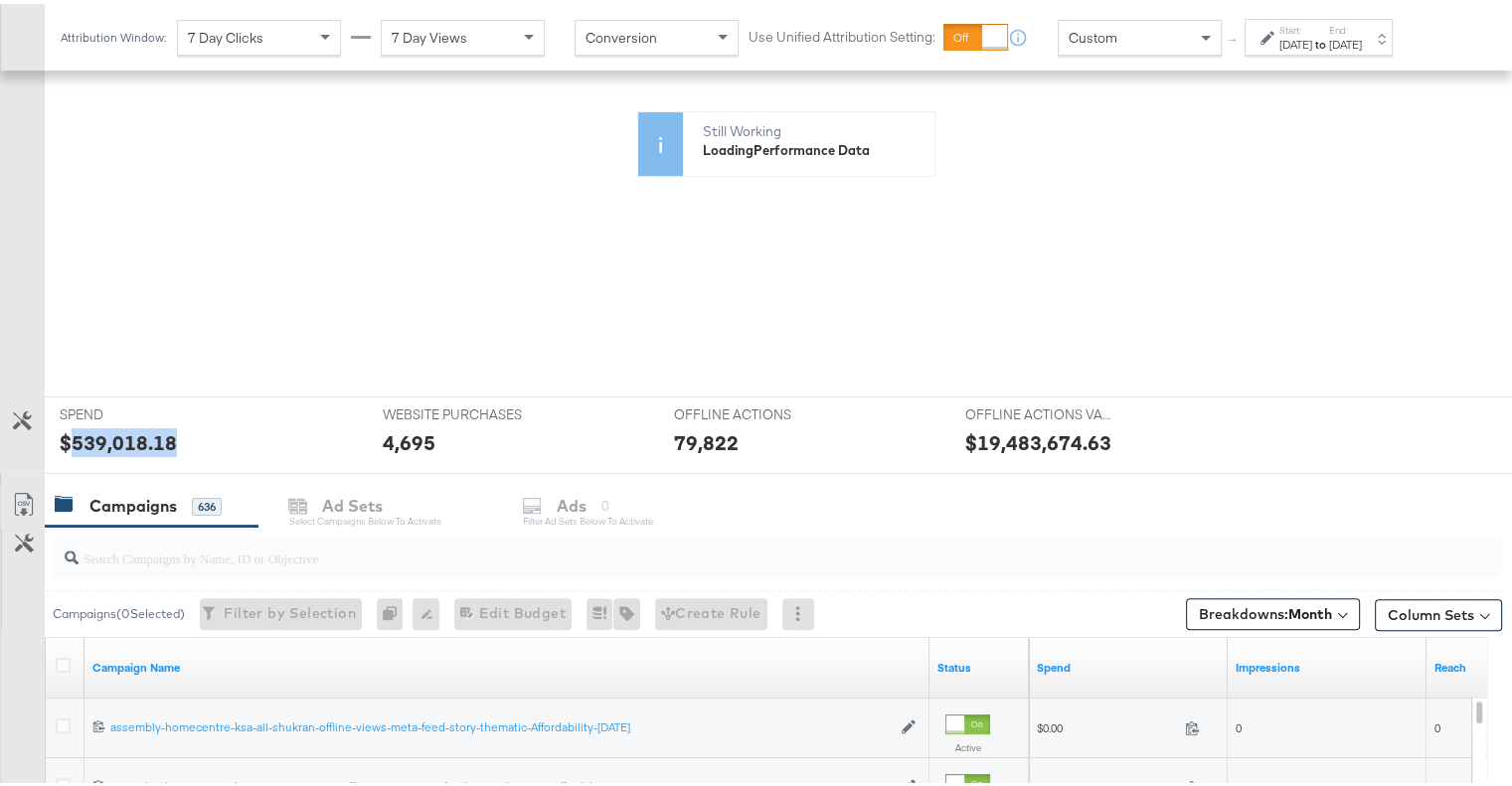 drag, startPoint x: 73, startPoint y: 439, endPoint x: 248, endPoint y: 432, distance: 175.13994 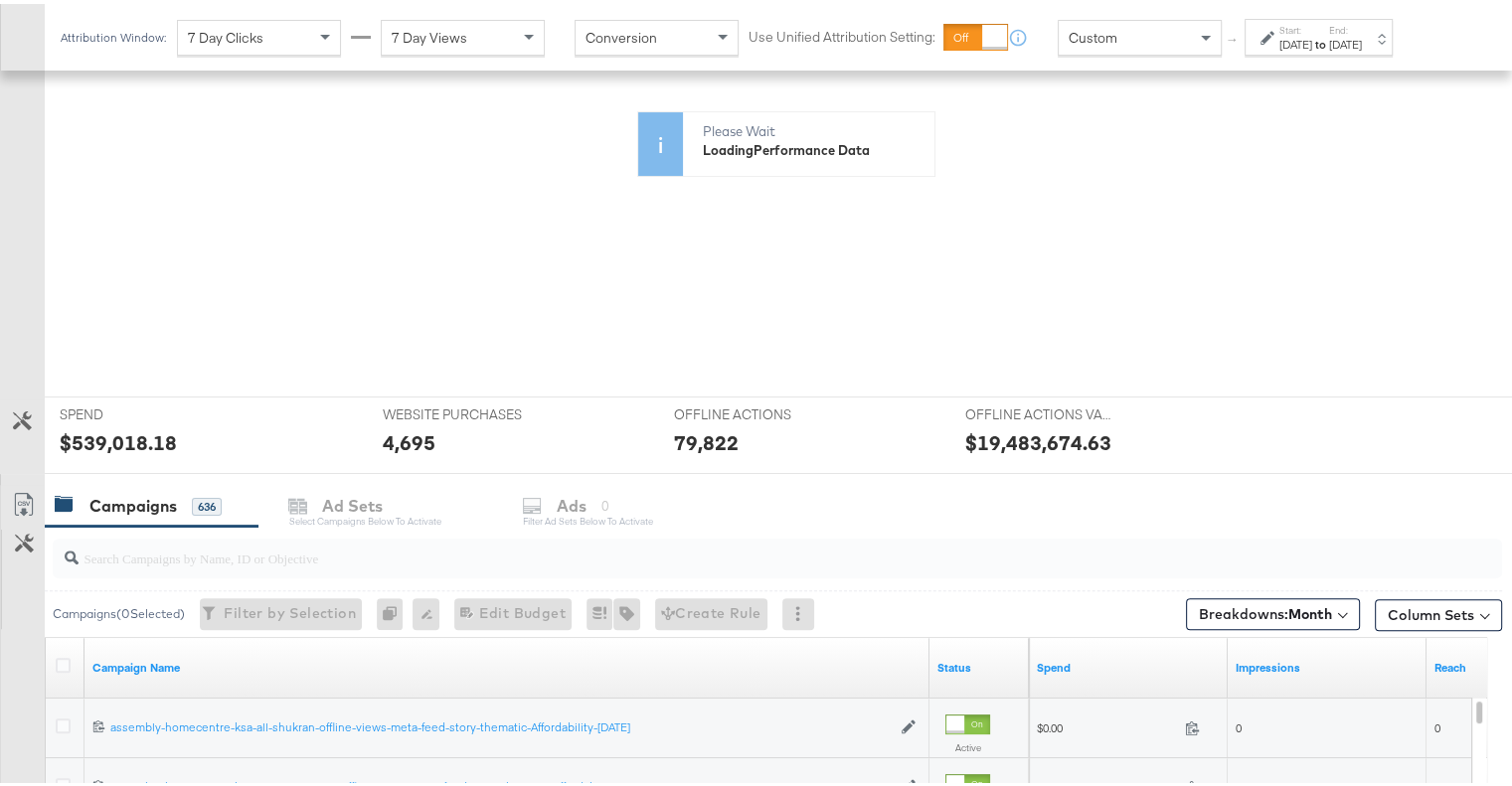 click on "$19,483,674.63" at bounding box center [1038, 438] 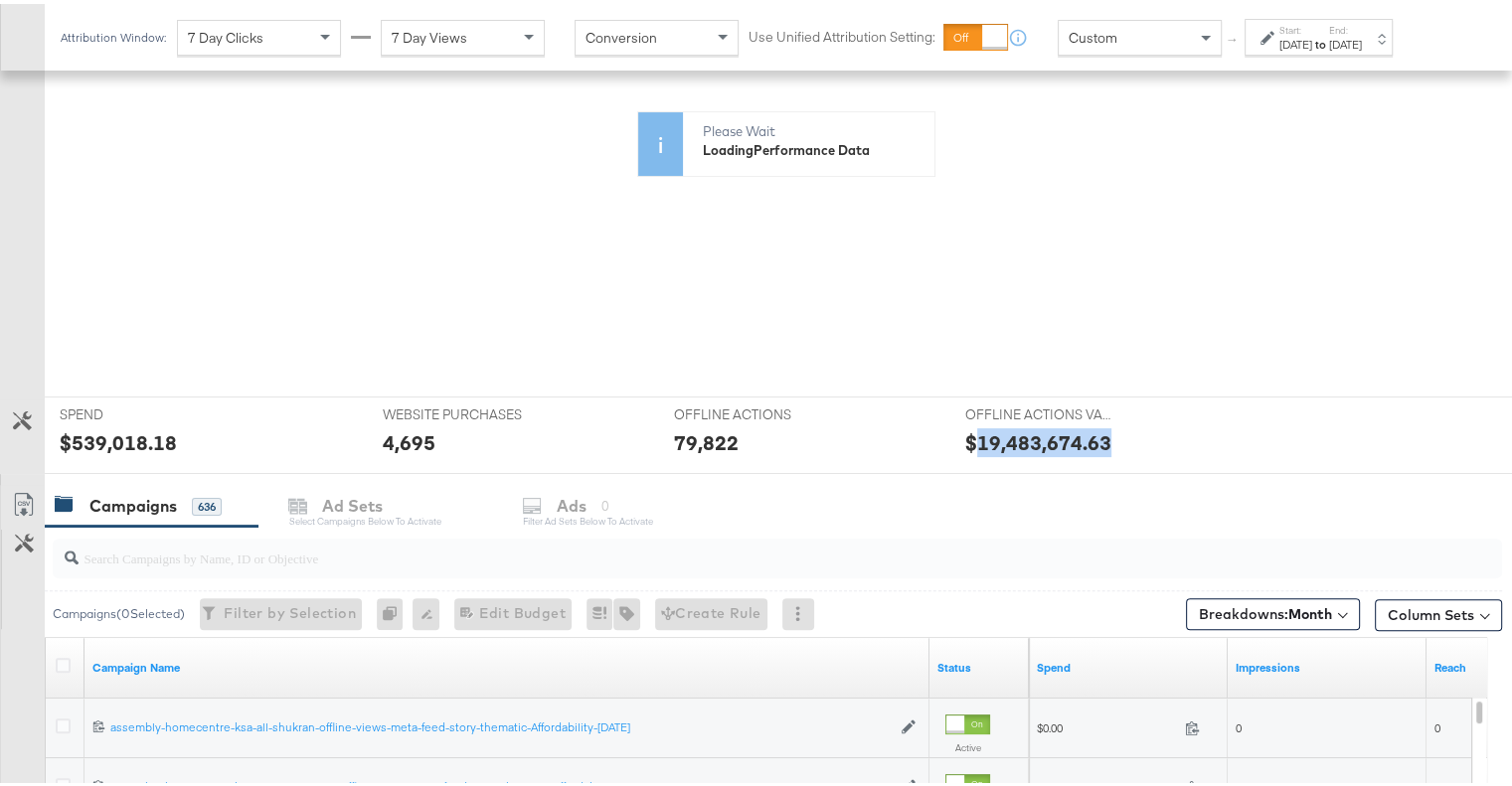 click on "$19,483,674.63" at bounding box center (1038, 438) 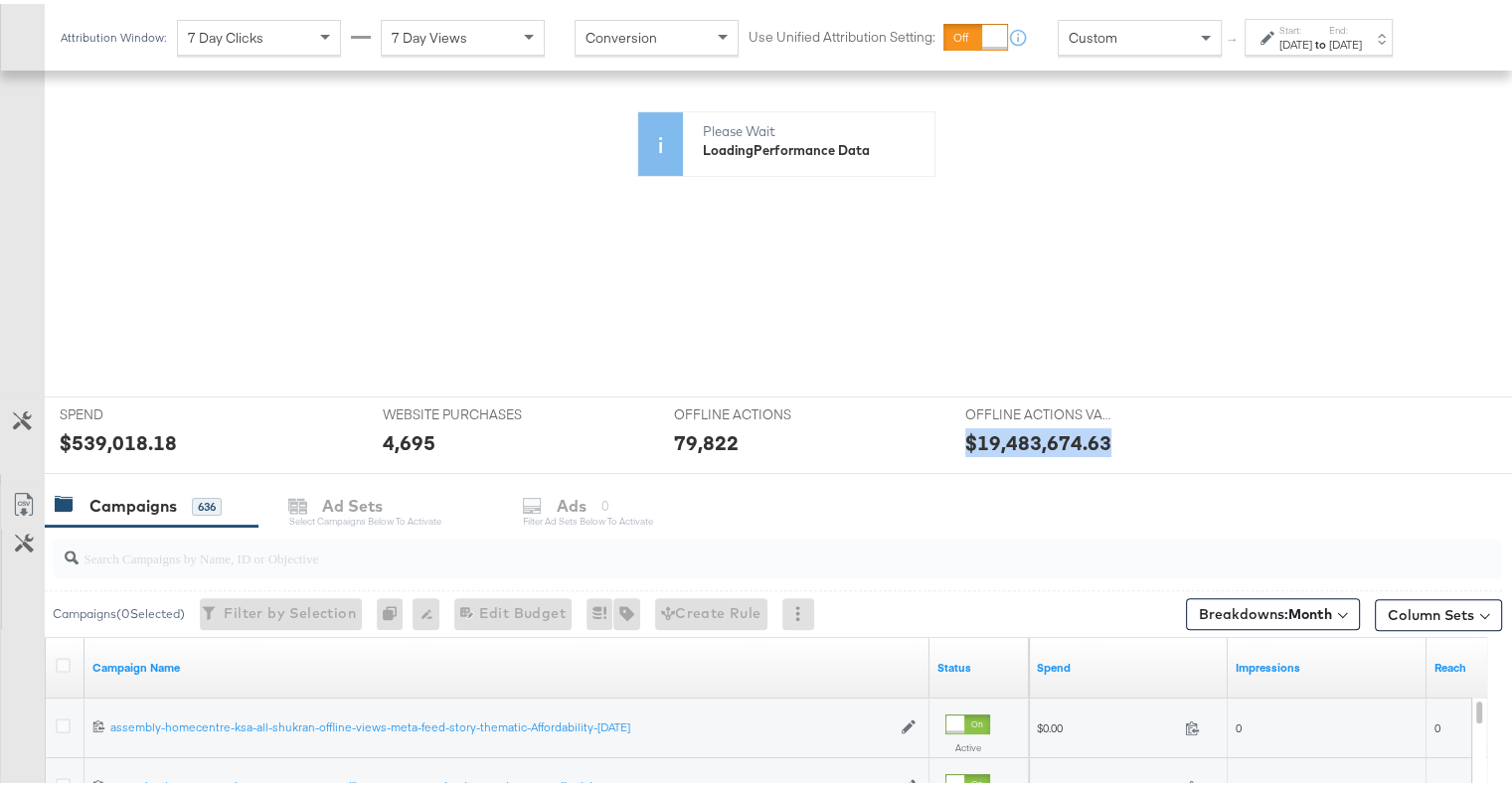 click on "$19,483,674.63" at bounding box center [1038, 438] 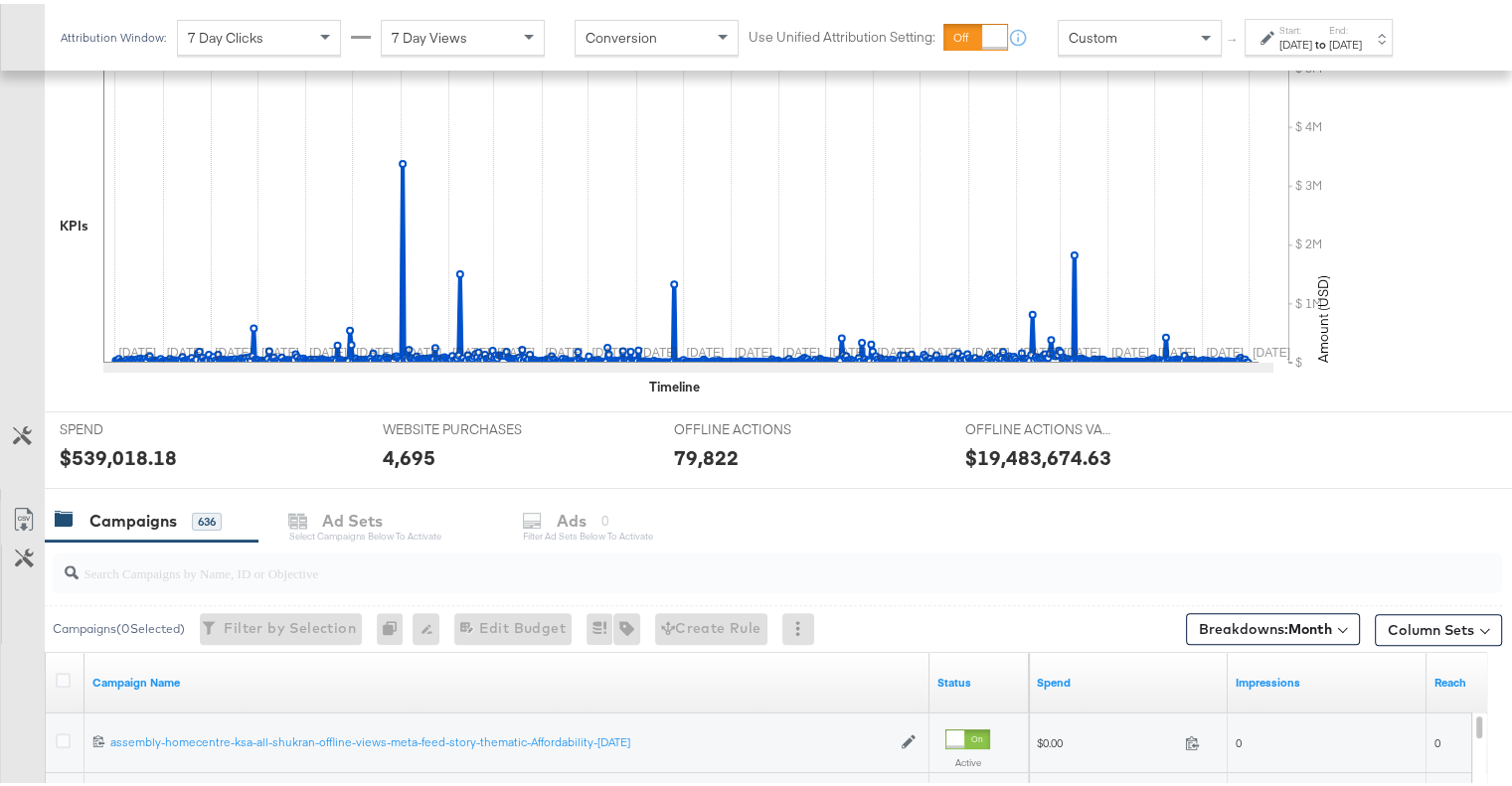 click on "$539,018.18" at bounding box center [118, 453] 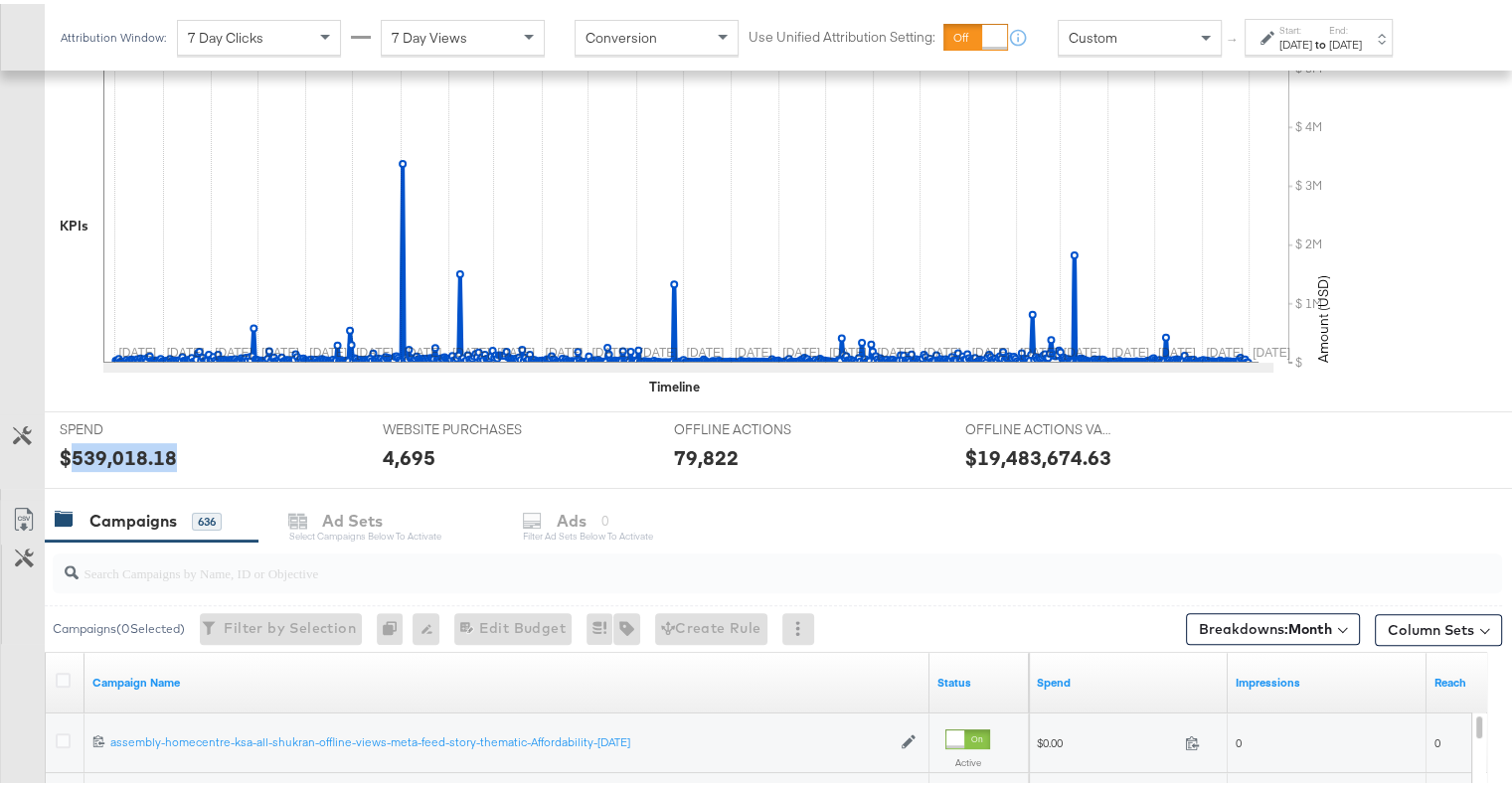 click on "$539,018.18" at bounding box center (118, 453) 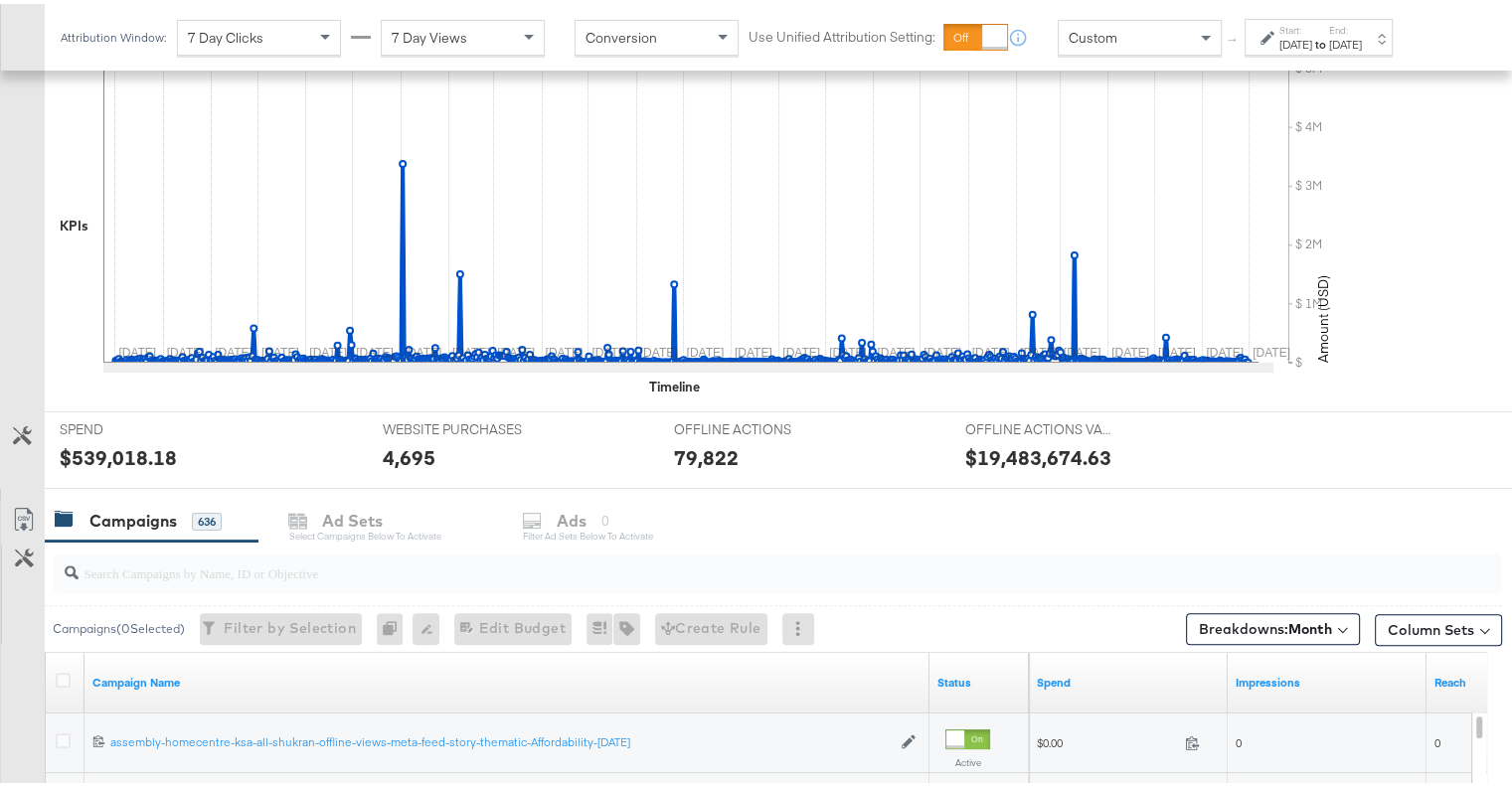 click on "$19,483,674.63" at bounding box center [1038, 453] 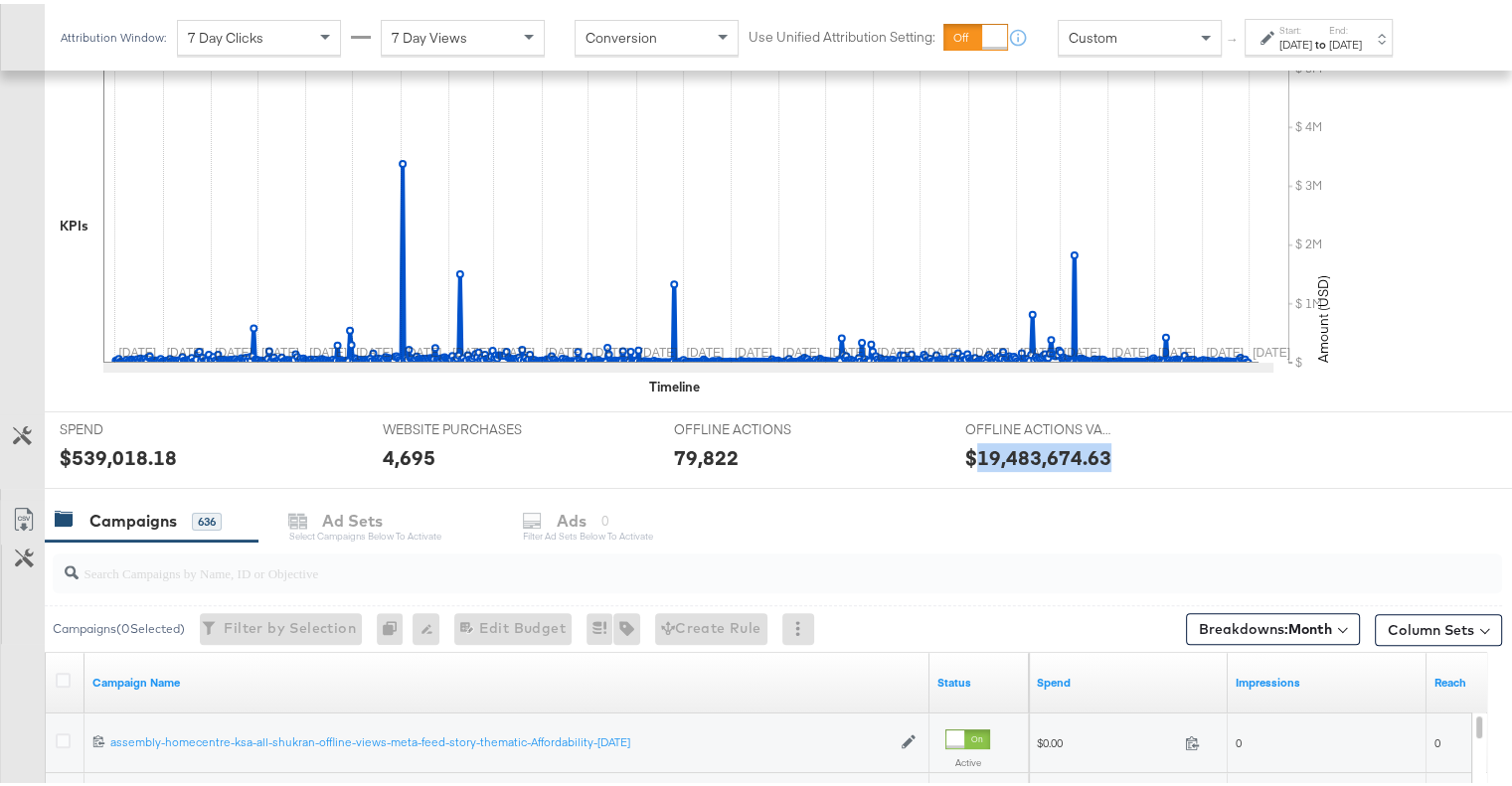 click on "$19,483,674.63" at bounding box center [1038, 453] 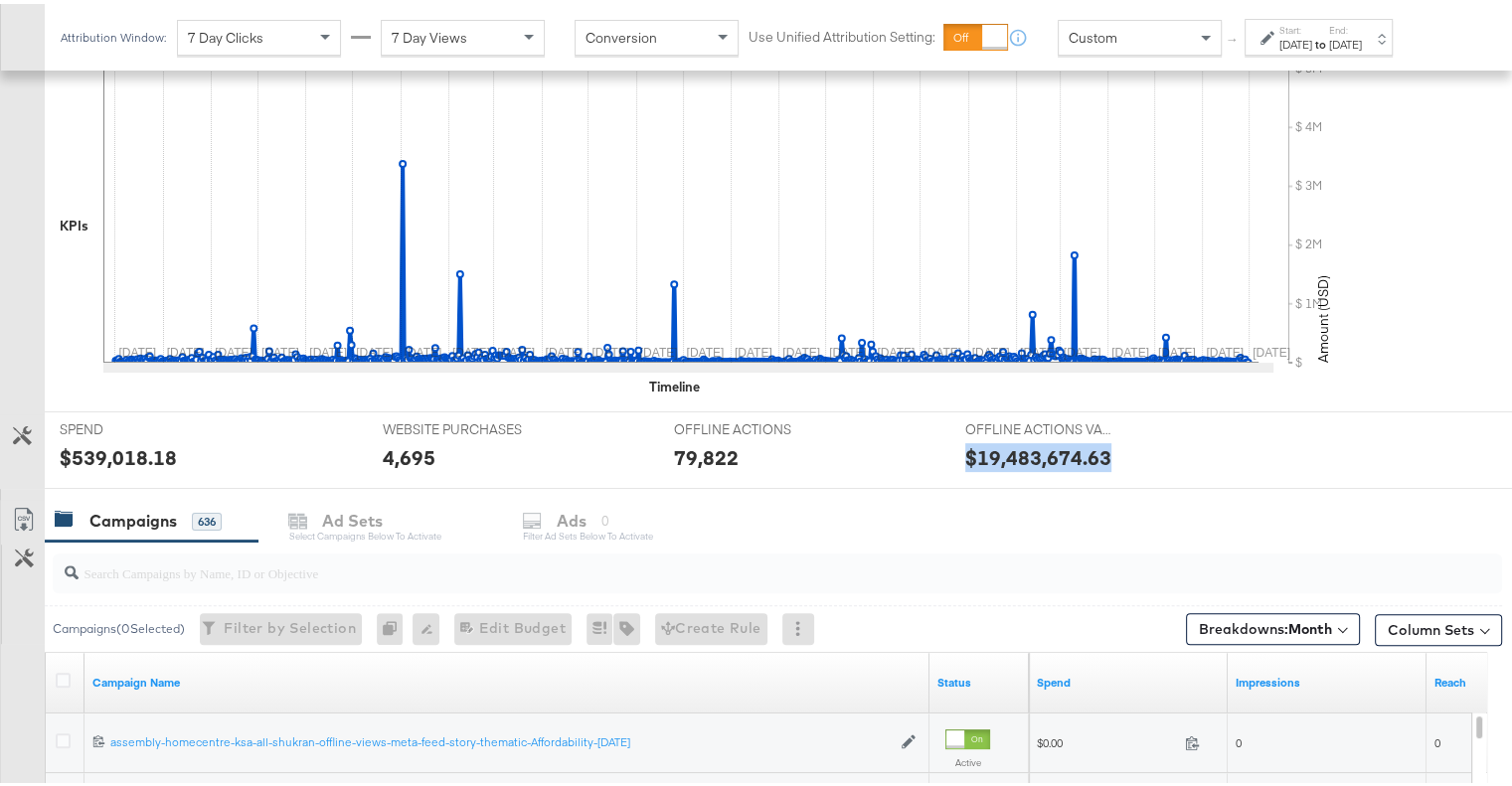 click on "$19,483,674.63" at bounding box center (1038, 453) 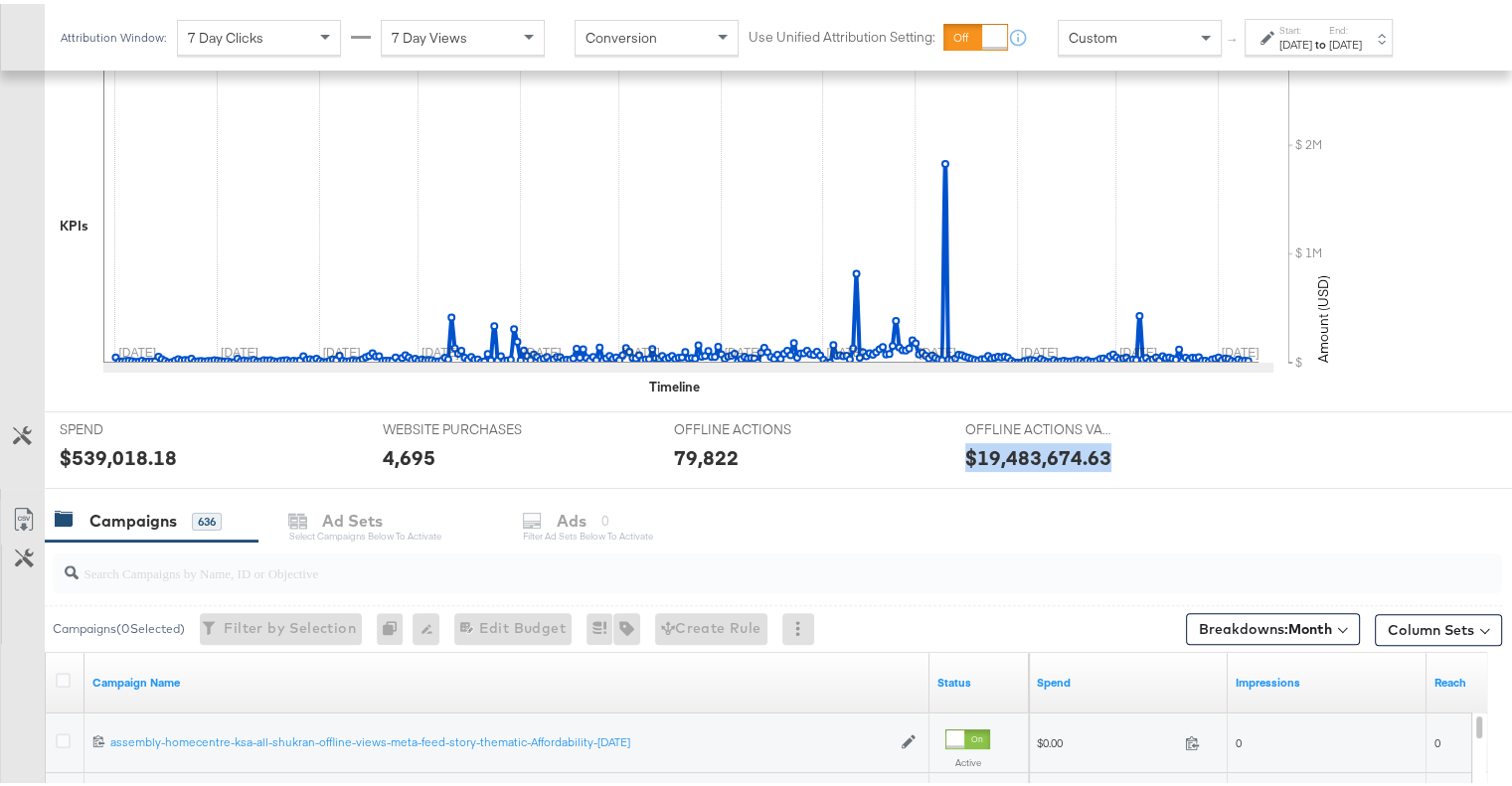 click on "7 Day Views" at bounding box center (429, 34) 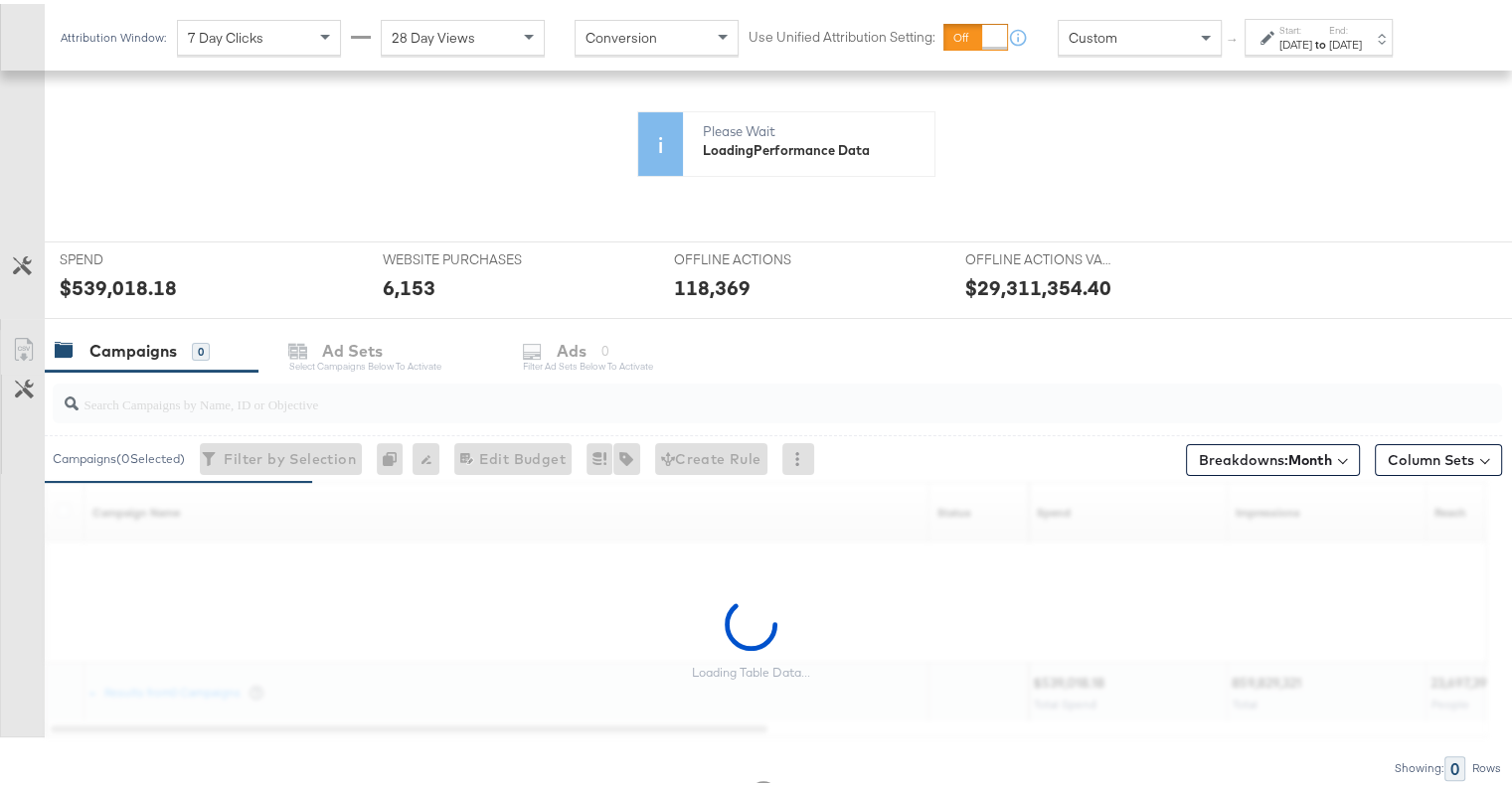 click 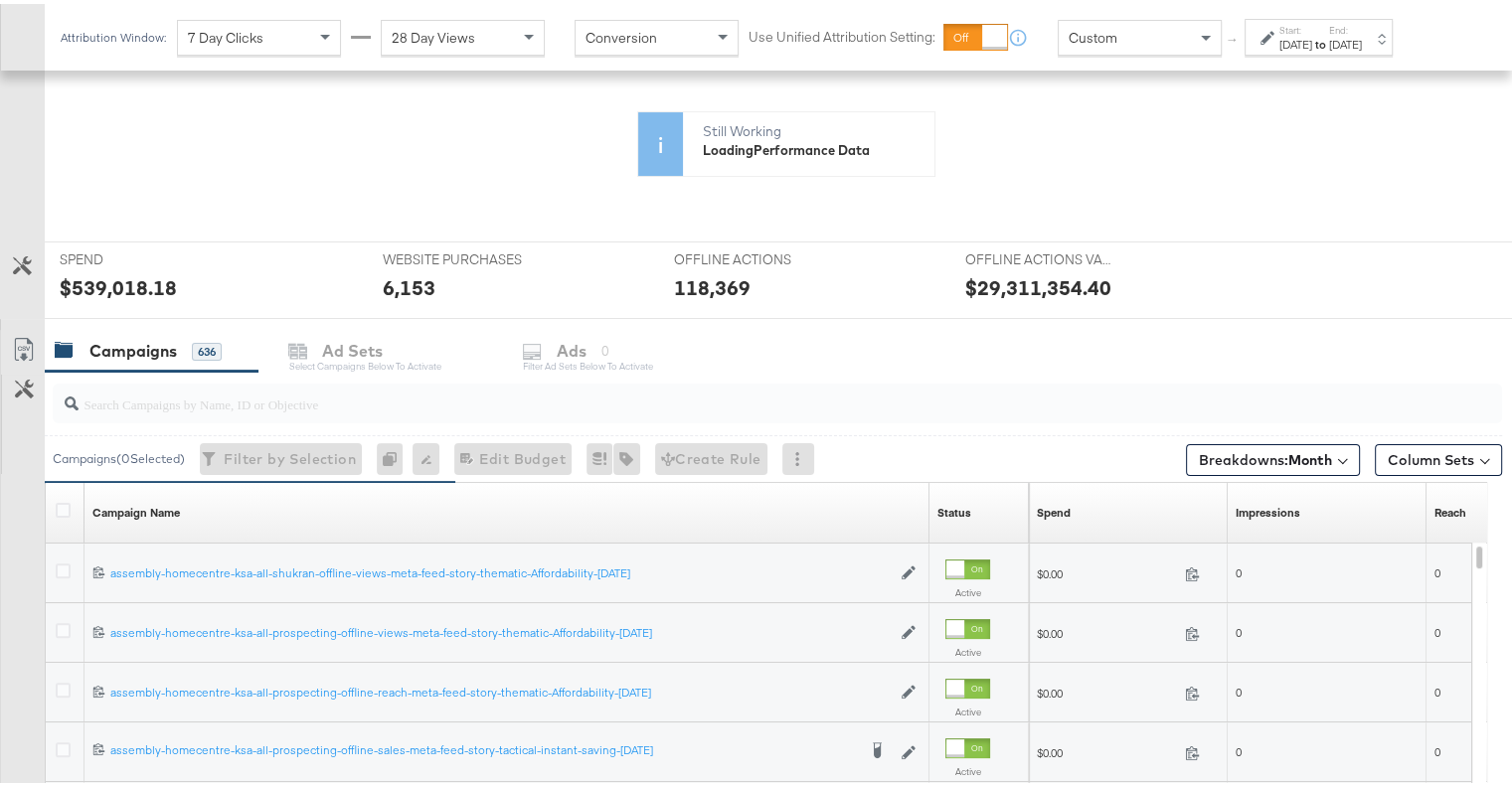 drag, startPoint x: 972, startPoint y: 281, endPoint x: 1082, endPoint y: 282, distance: 110.00455 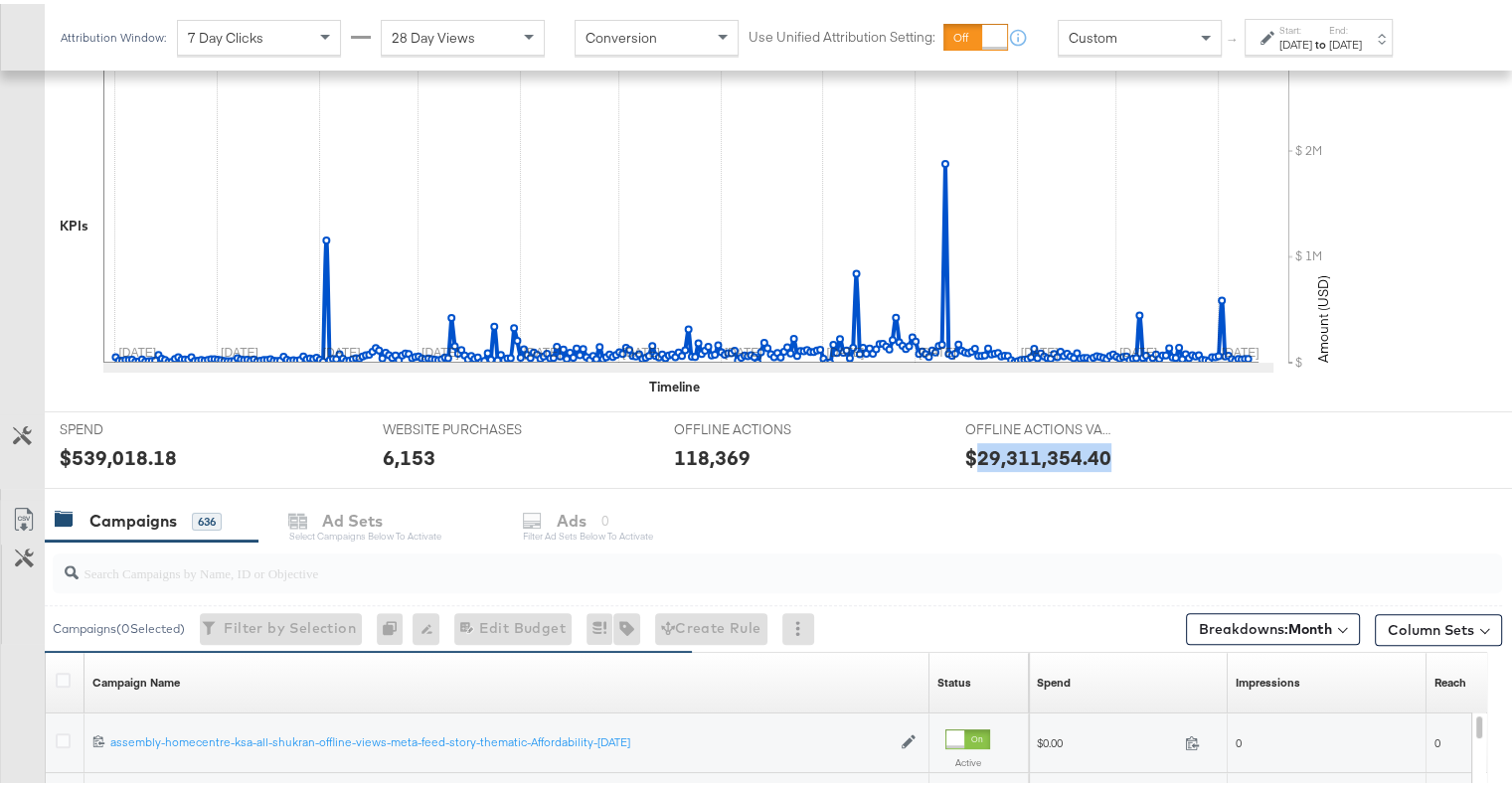 drag, startPoint x: 969, startPoint y: 451, endPoint x: 1146, endPoint y: 452, distance: 177.0028 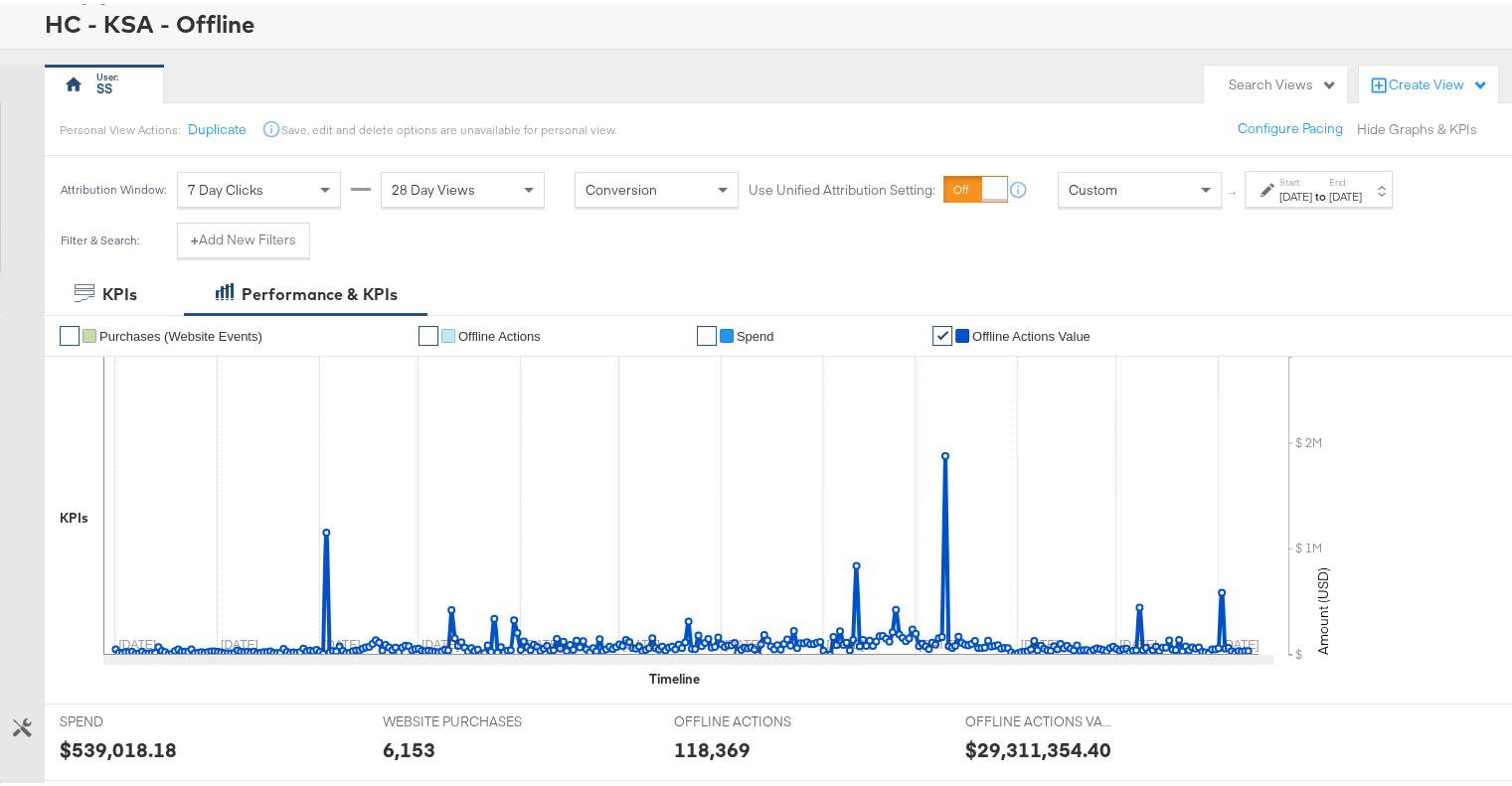 scroll, scrollTop: 0, scrollLeft: 0, axis: both 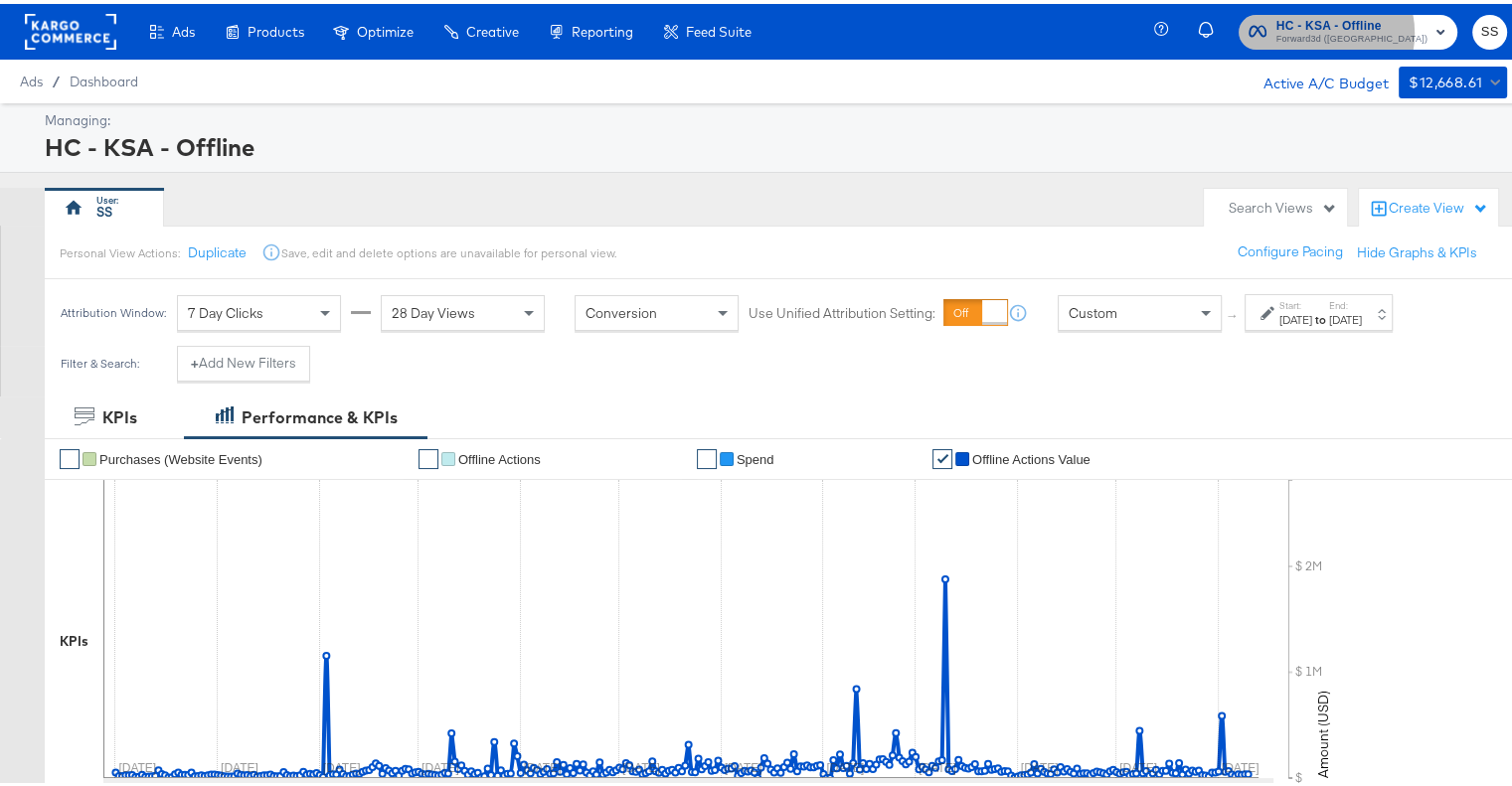 click on "Forward3d ([GEOGRAPHIC_DATA])" at bounding box center (1352, 36) 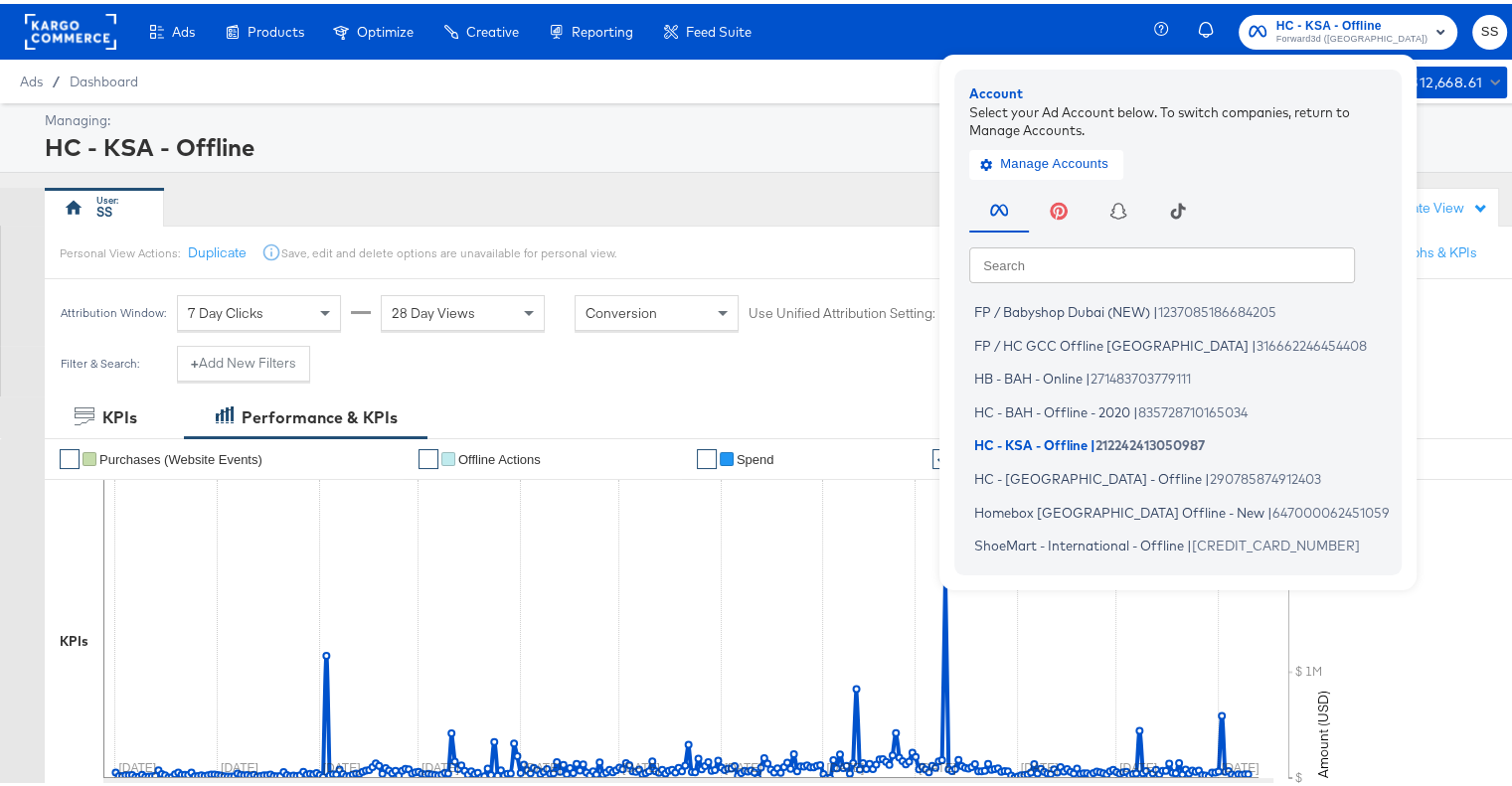 click on "Search  Search  FP / Babyshop Dubai (NEW)    |  1237085186684205 FP / HC GCC Offline Dubai    |  316662246454408 HB - BAH - Online    |  271483703779111 HC - BAH - Offline - 2020    |  835728710165034 HC - KSA - Offline    |  212242413050987 HC - UAE - Offline    |  290785874912403 Homebox Bahrain Offline - New    |  647000062451059 ShoeMart - International - Offline    |  348775429330036" at bounding box center (1183, 368) 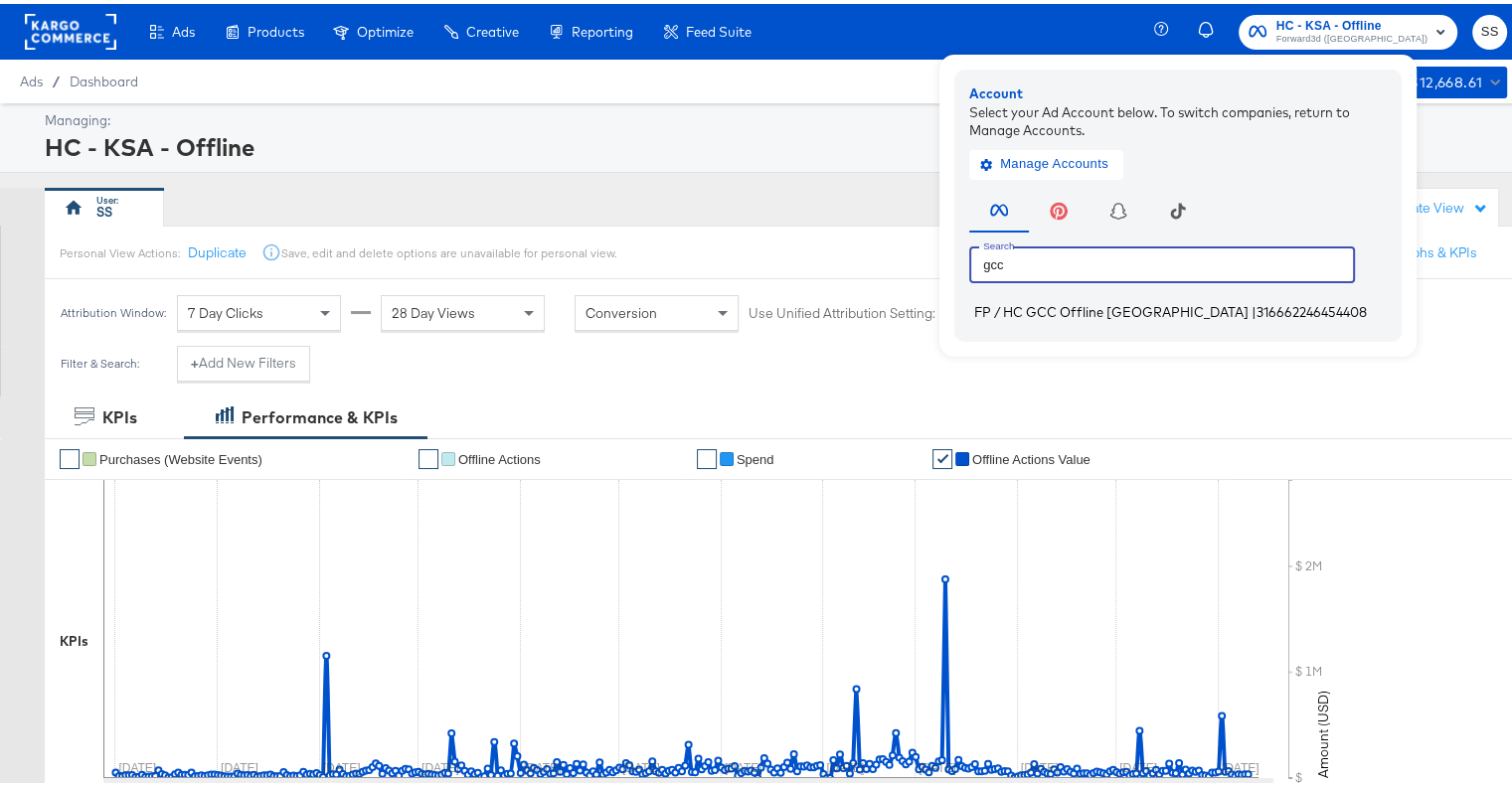 type on "gcc" 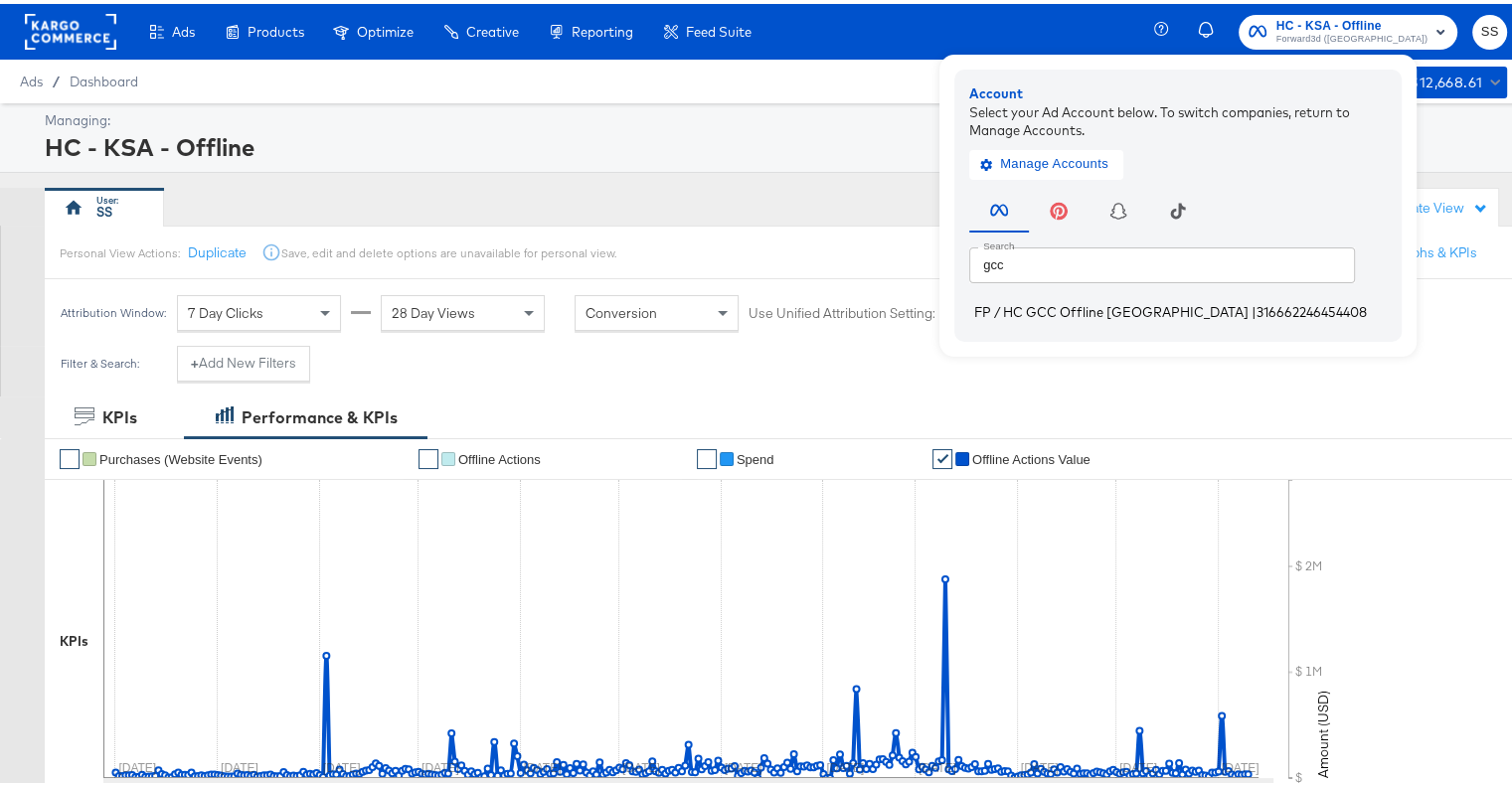 click on "FP / HC GCC Offline Dubai" at bounding box center (1111, 308) 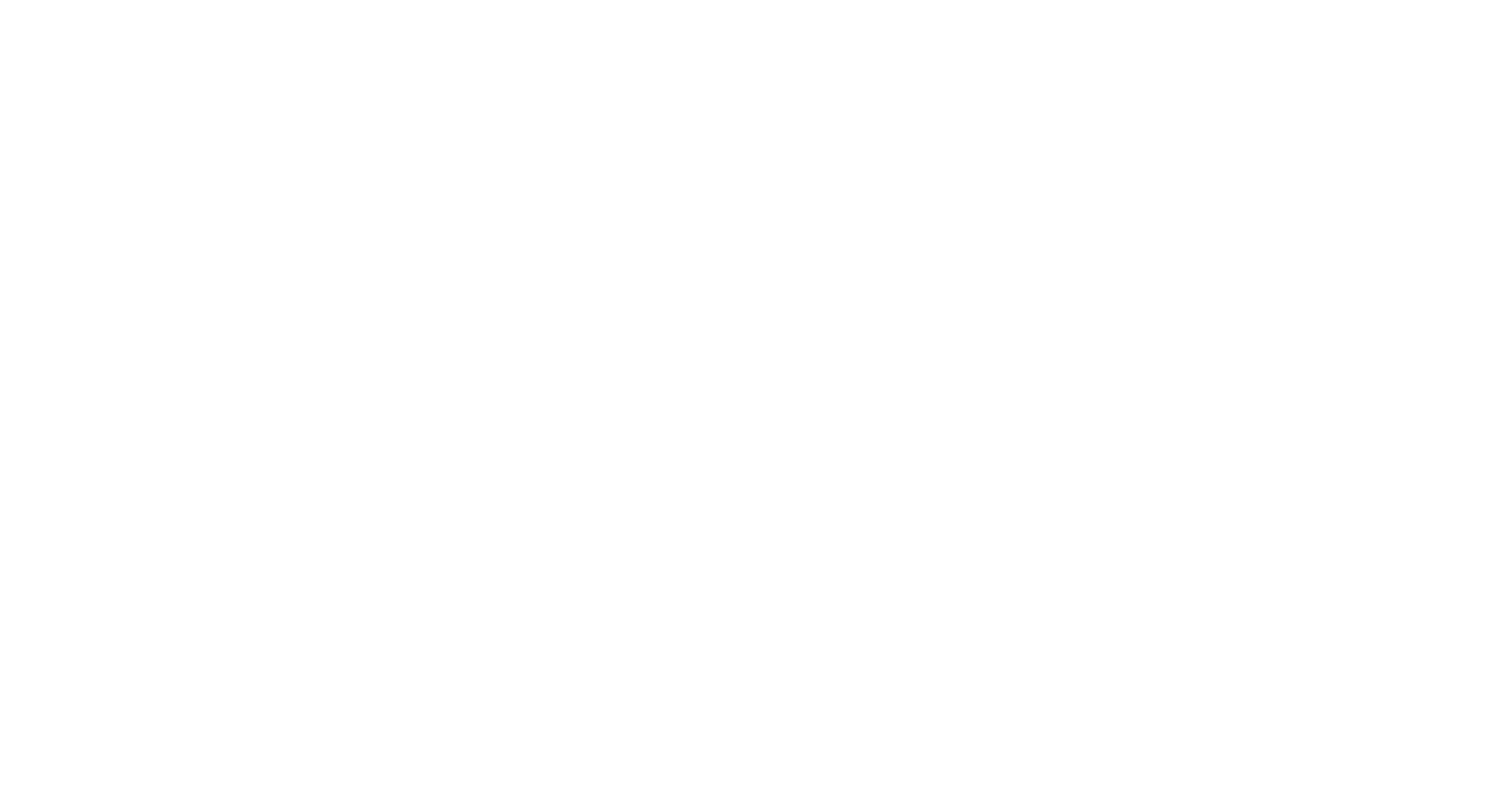 scroll, scrollTop: 0, scrollLeft: 0, axis: both 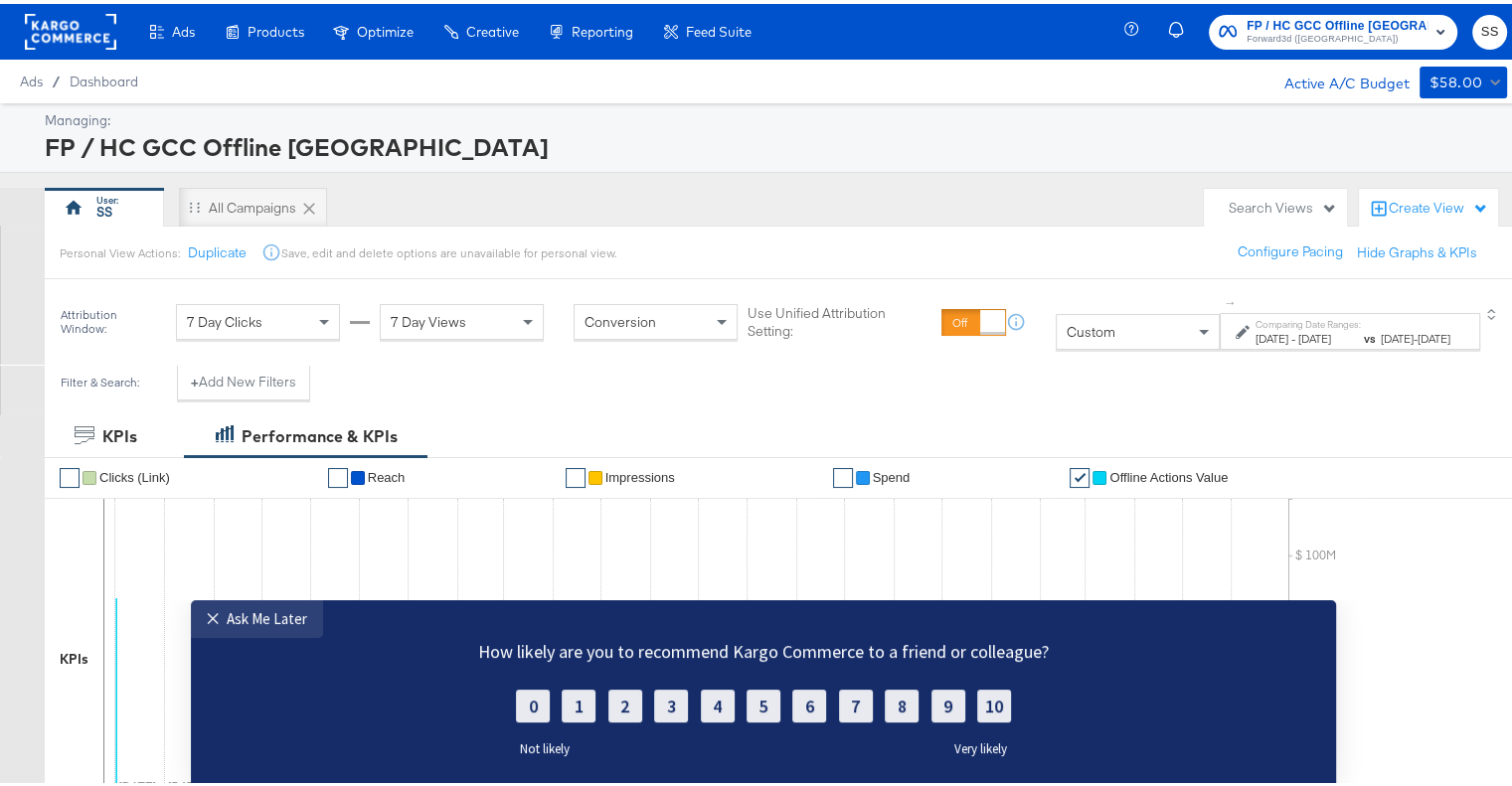 click on "[DATE]    -    [DATE]" at bounding box center (1307, 335) 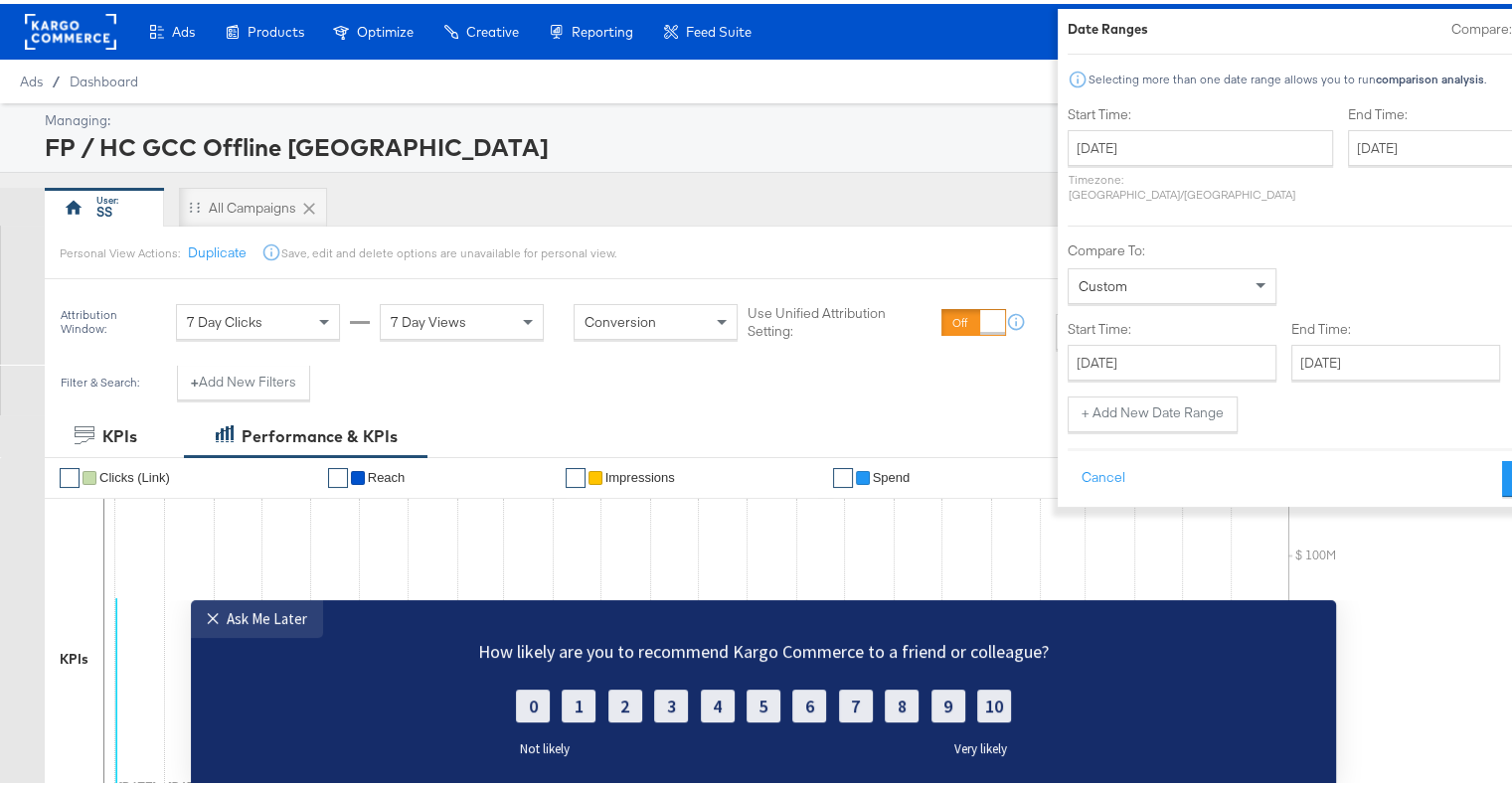 click at bounding box center (1542, 25) 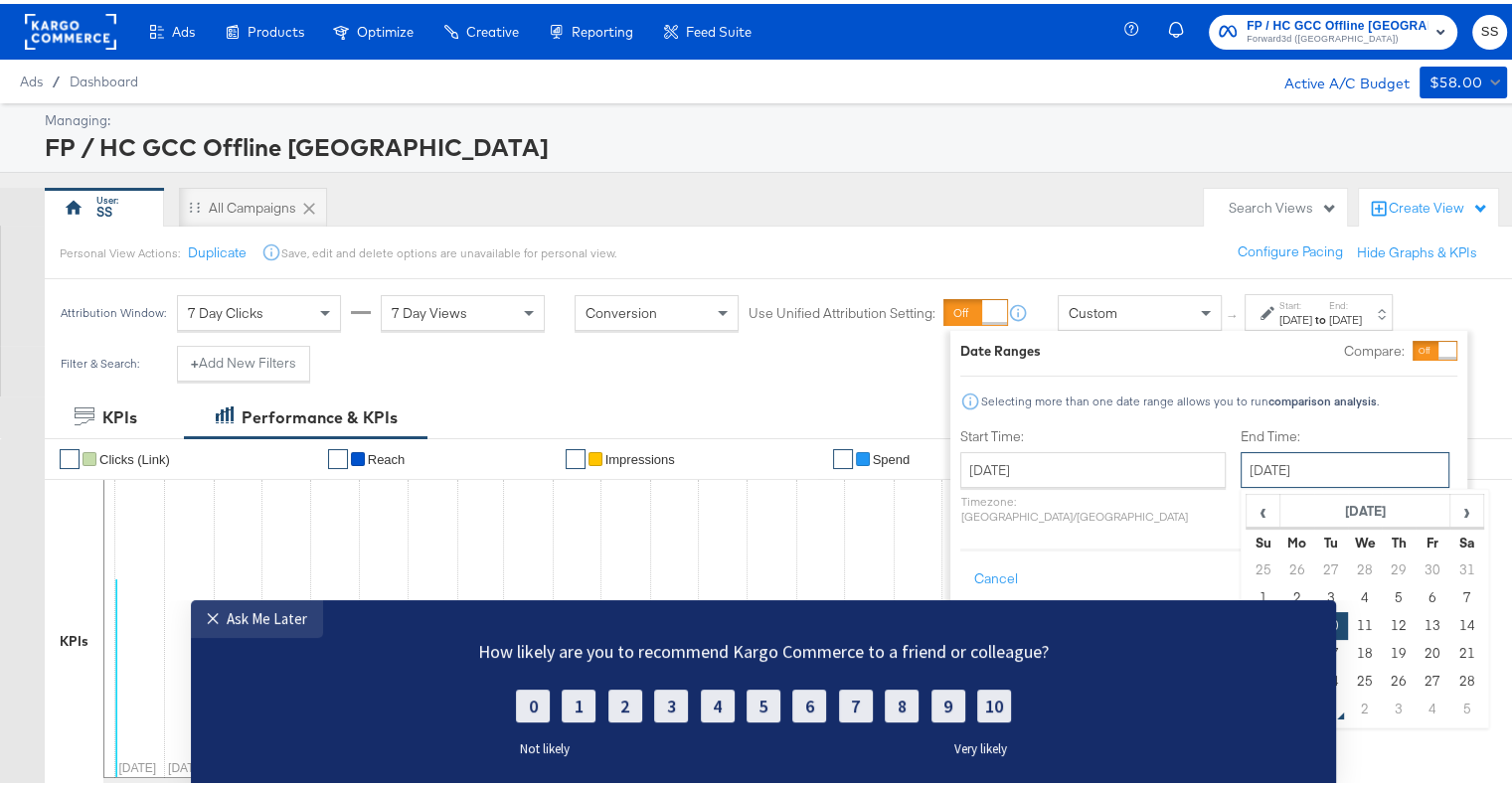 click on "[DATE]" at bounding box center [1345, 466] 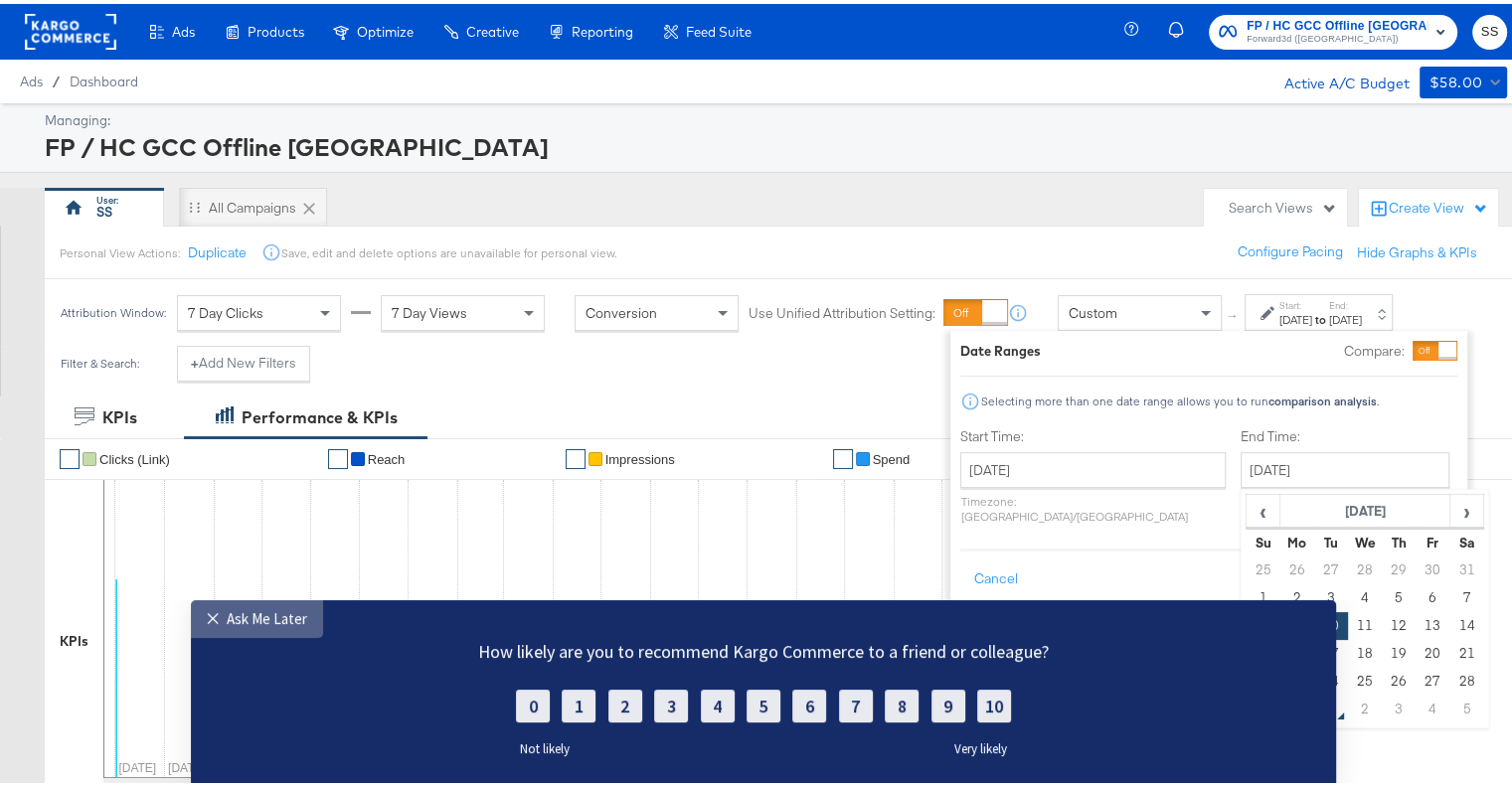 click on "Ask Me Later" at bounding box center [266, 617] 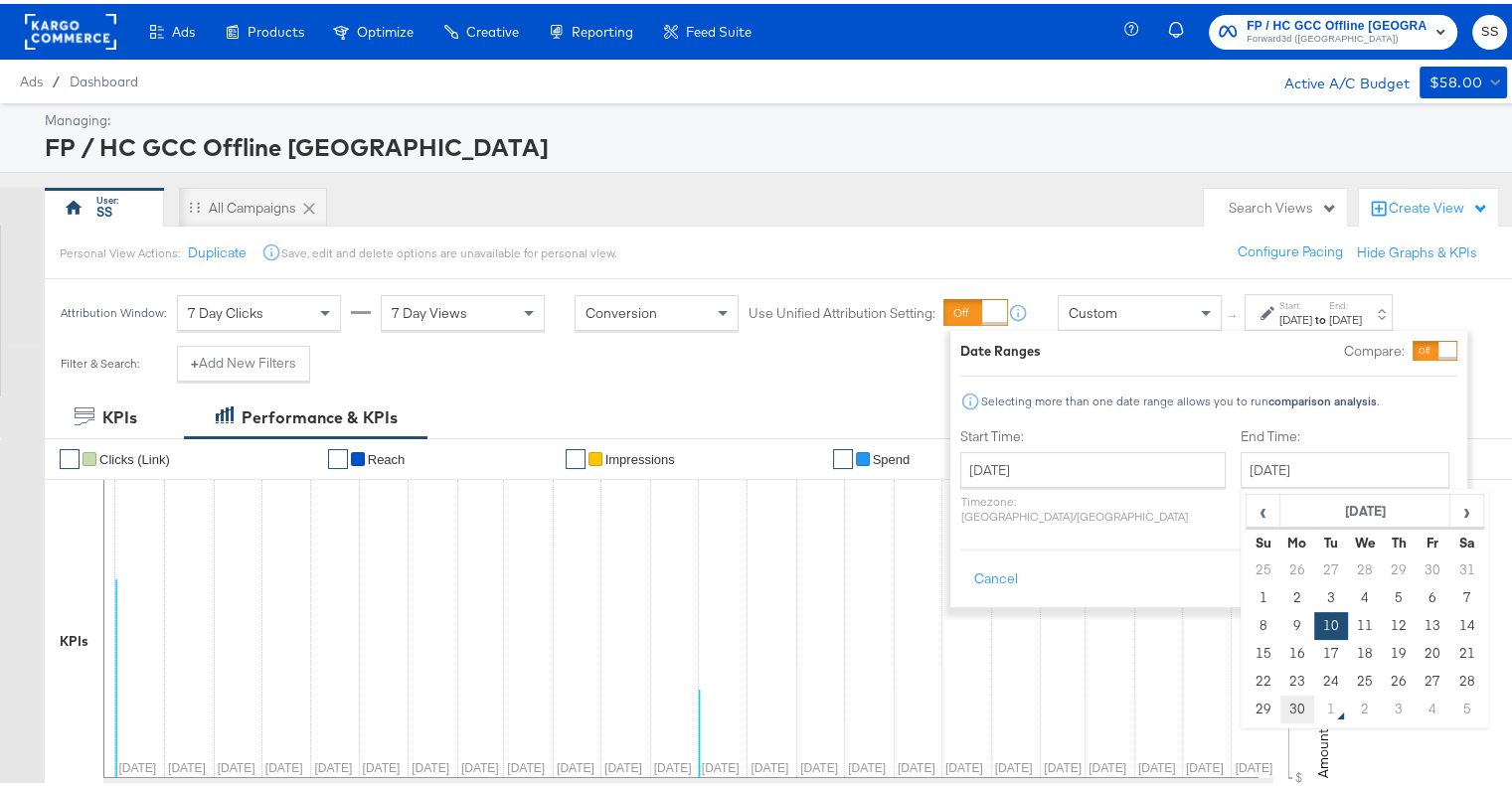 click on "30" at bounding box center (1297, 706) 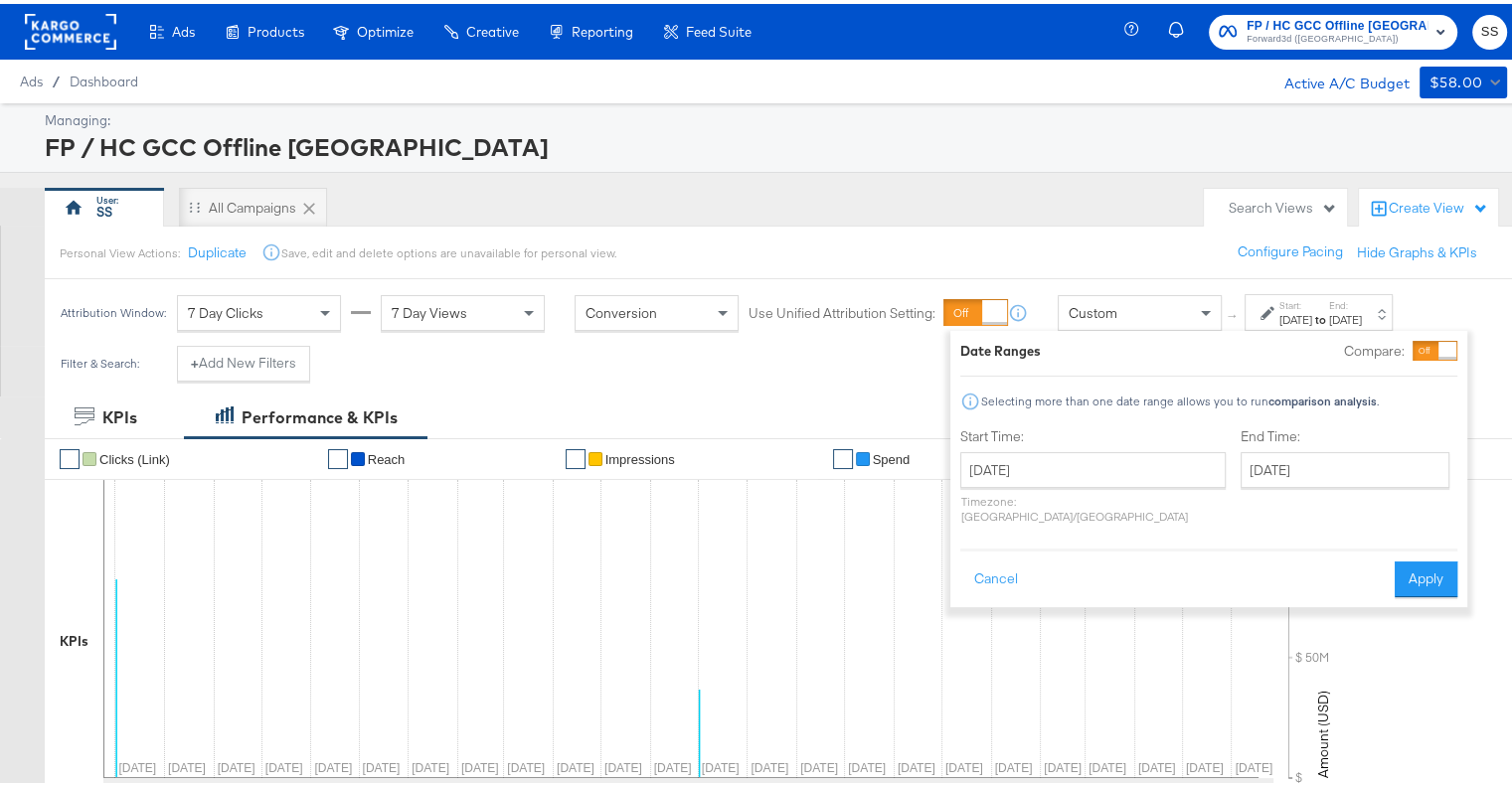 click on "Apply" at bounding box center (1426, 575) 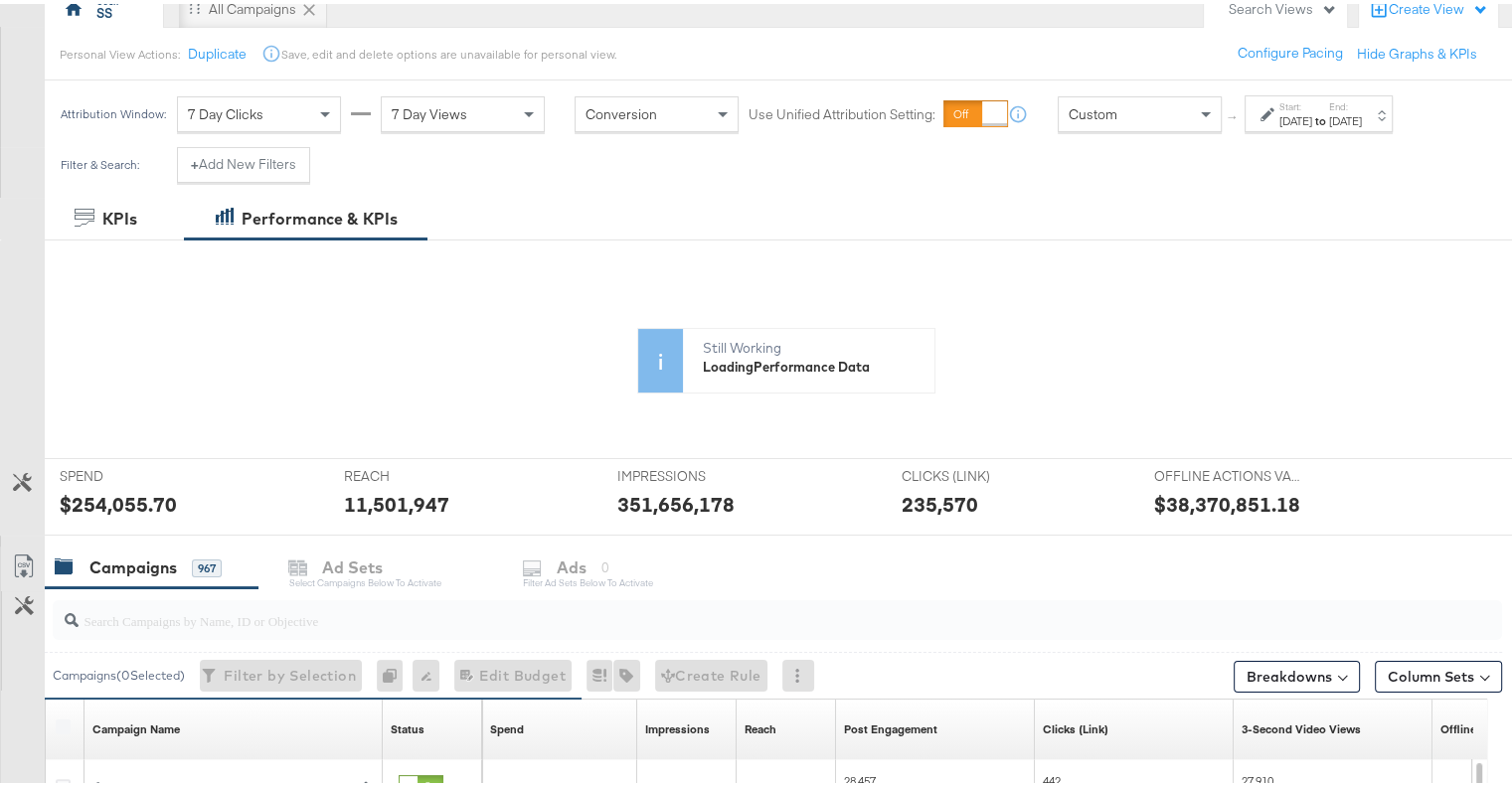 scroll, scrollTop: 201, scrollLeft: 0, axis: vertical 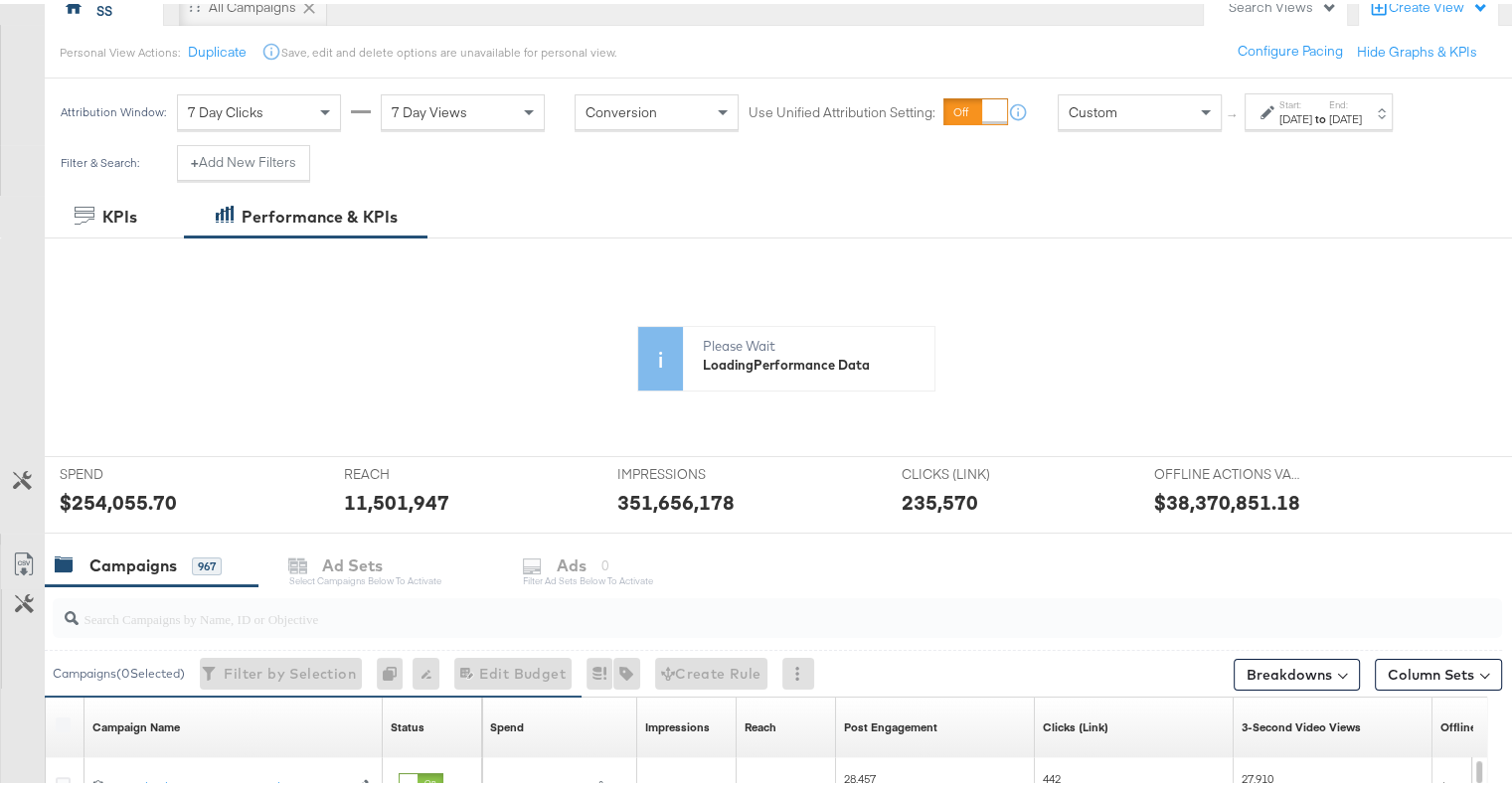click on "7 Day Views" at bounding box center (429, 108) 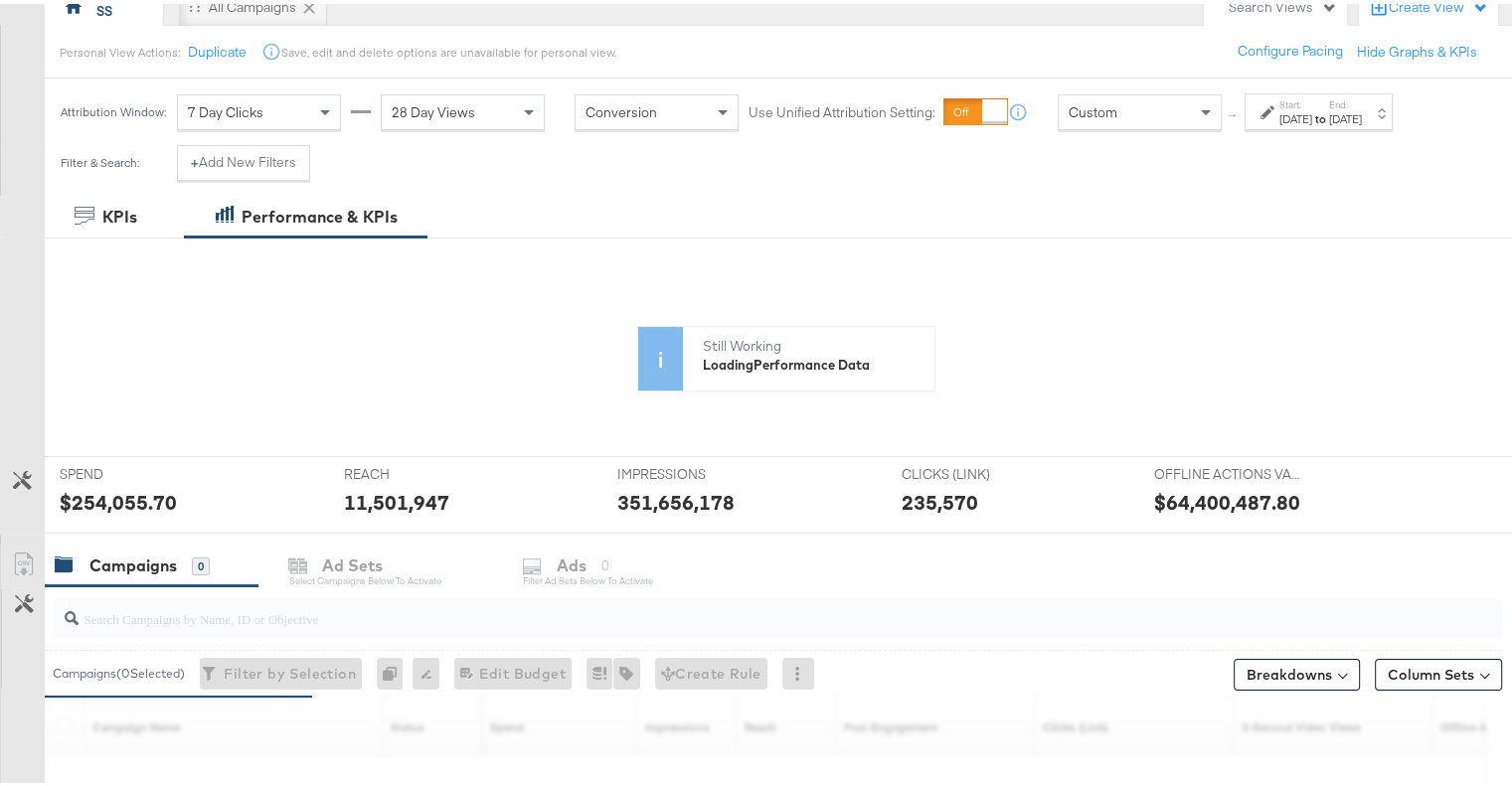 drag, startPoint x: 1158, startPoint y: 492, endPoint x: 1260, endPoint y: 496, distance: 102.078401 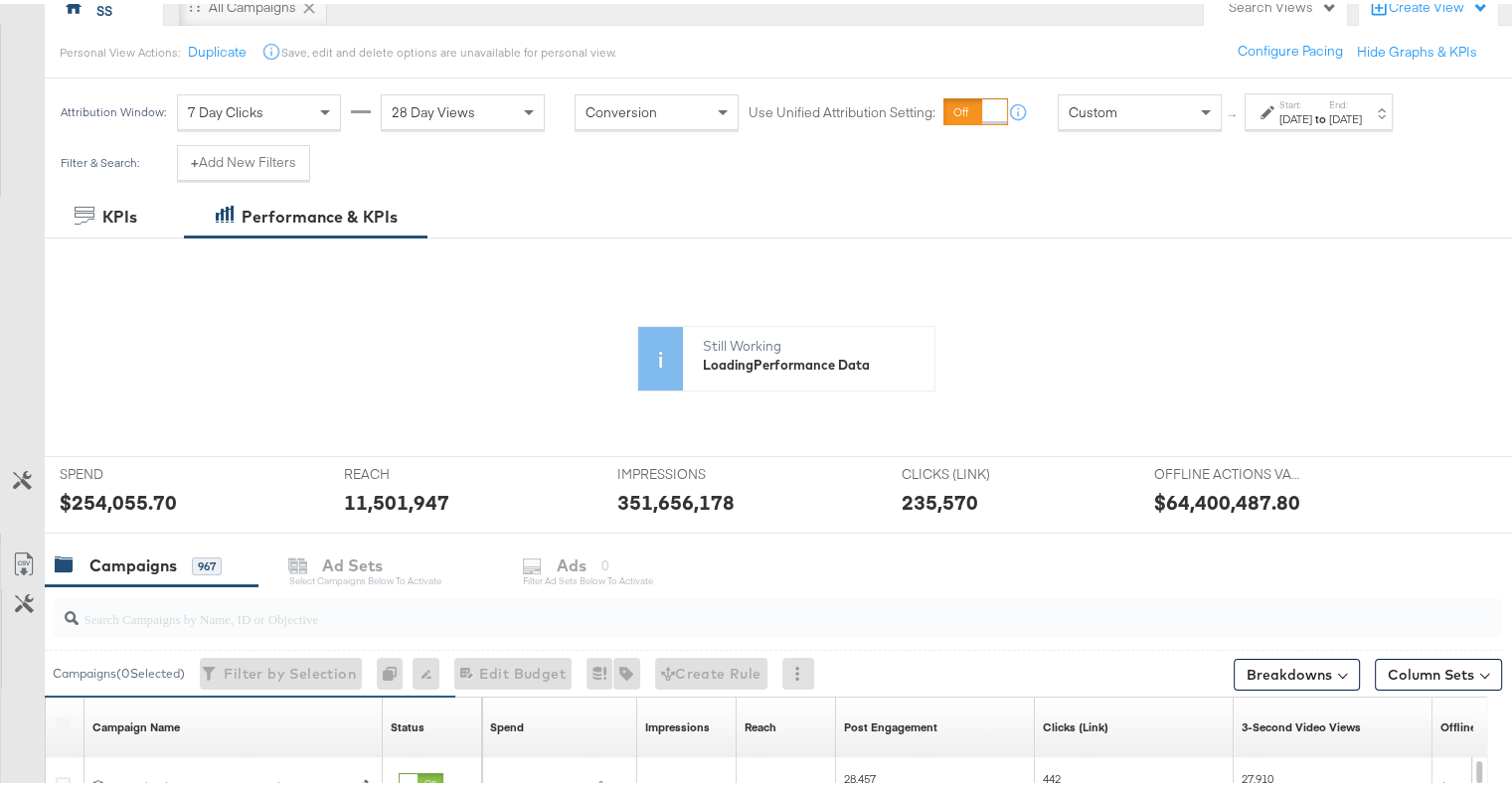drag, startPoint x: 1218, startPoint y: 498, endPoint x: 1161, endPoint y: 495, distance: 57.07889 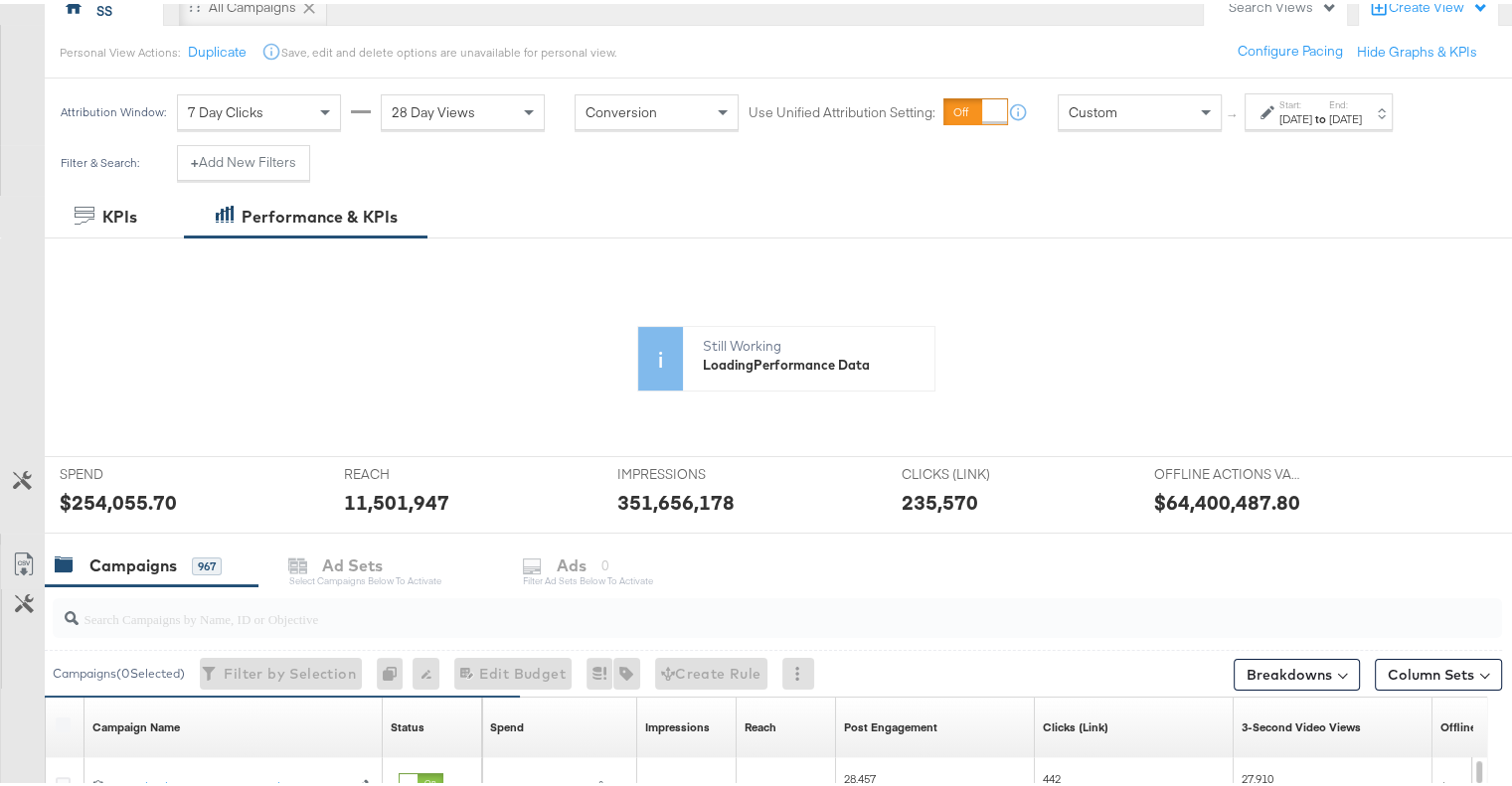 drag, startPoint x: 1161, startPoint y: 495, endPoint x: 1257, endPoint y: 494, distance: 96.00521 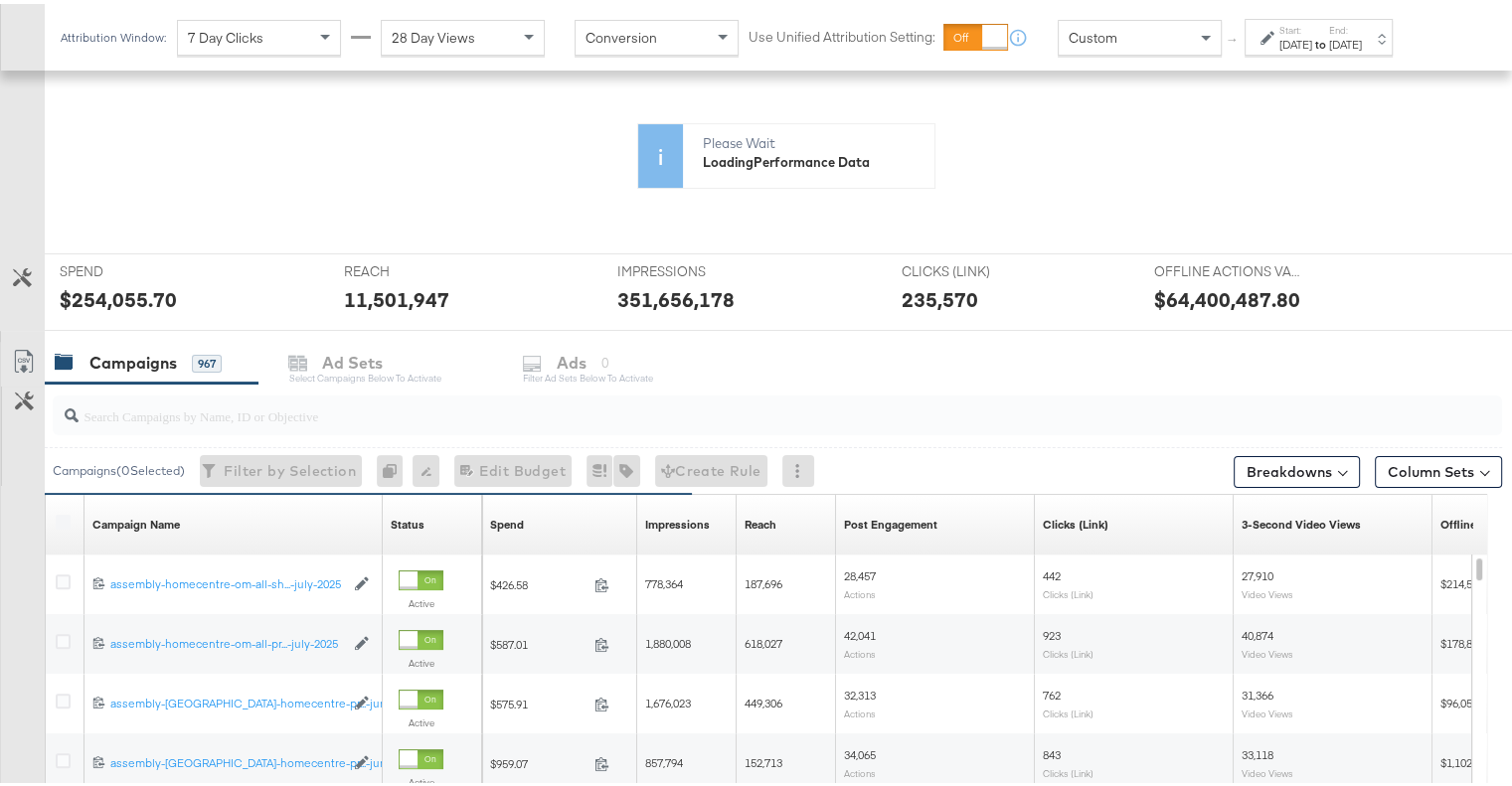 scroll, scrollTop: 401, scrollLeft: 0, axis: vertical 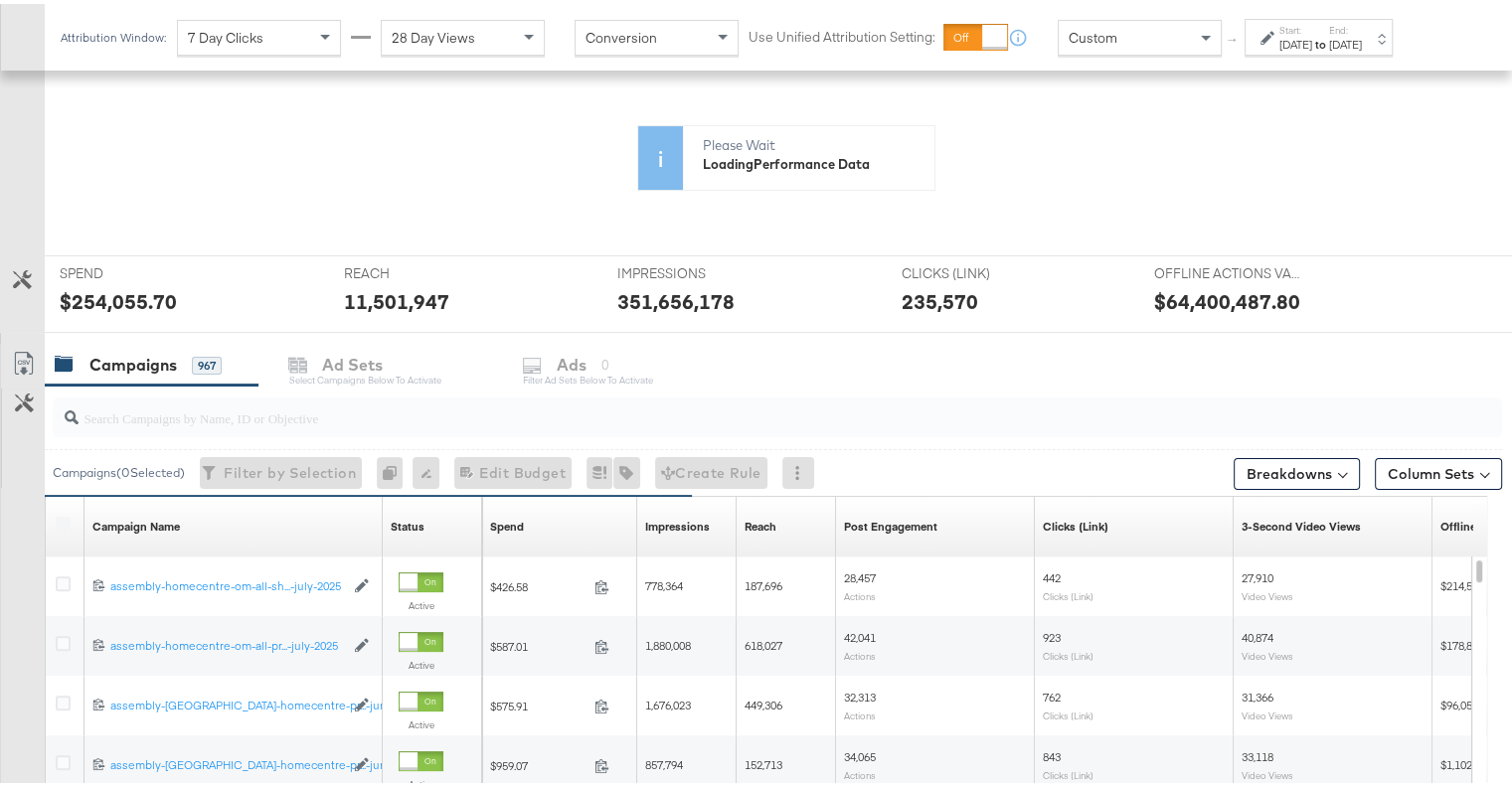 click at bounding box center [725, 405] 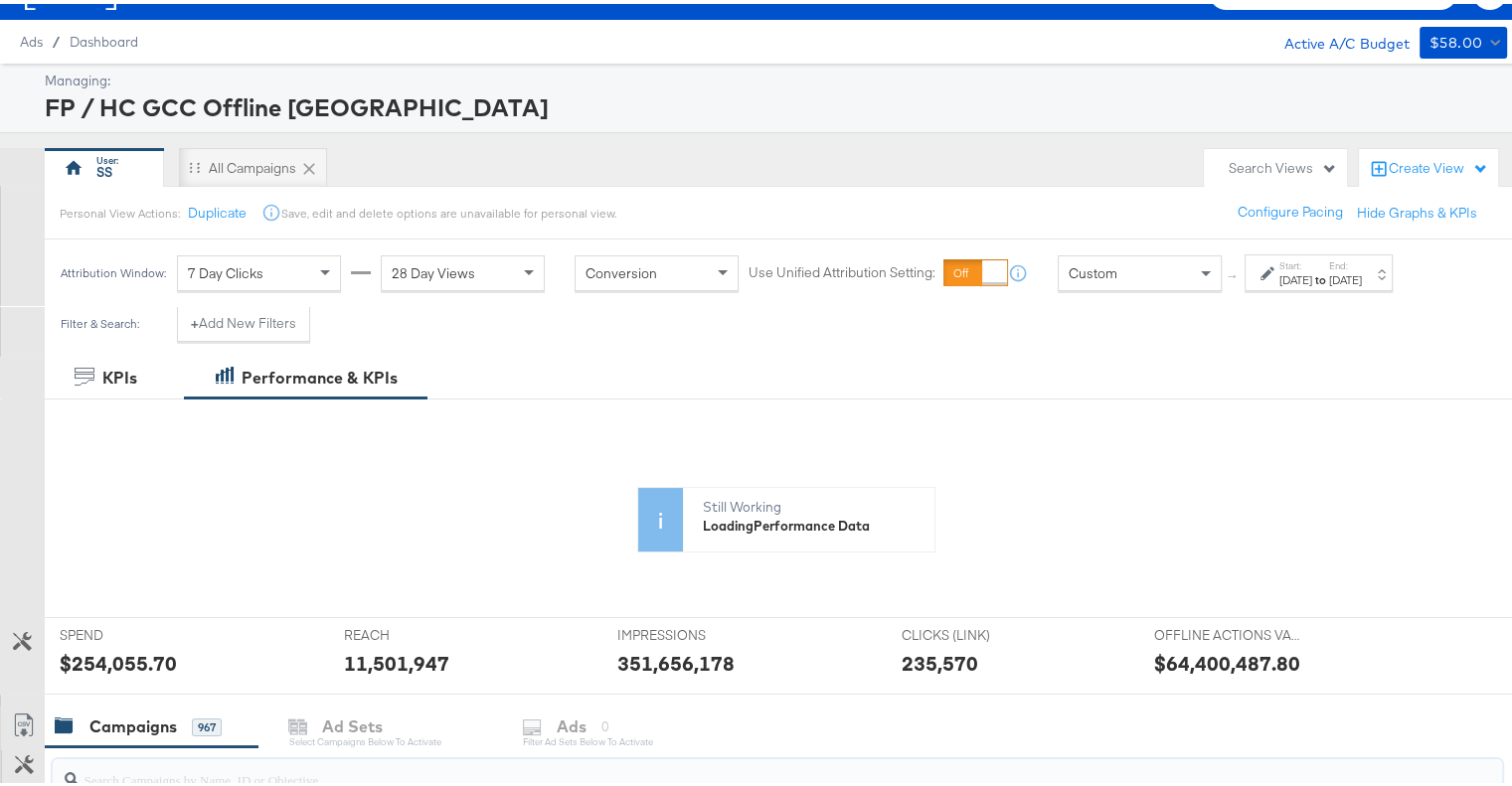 scroll, scrollTop: 36, scrollLeft: 0, axis: vertical 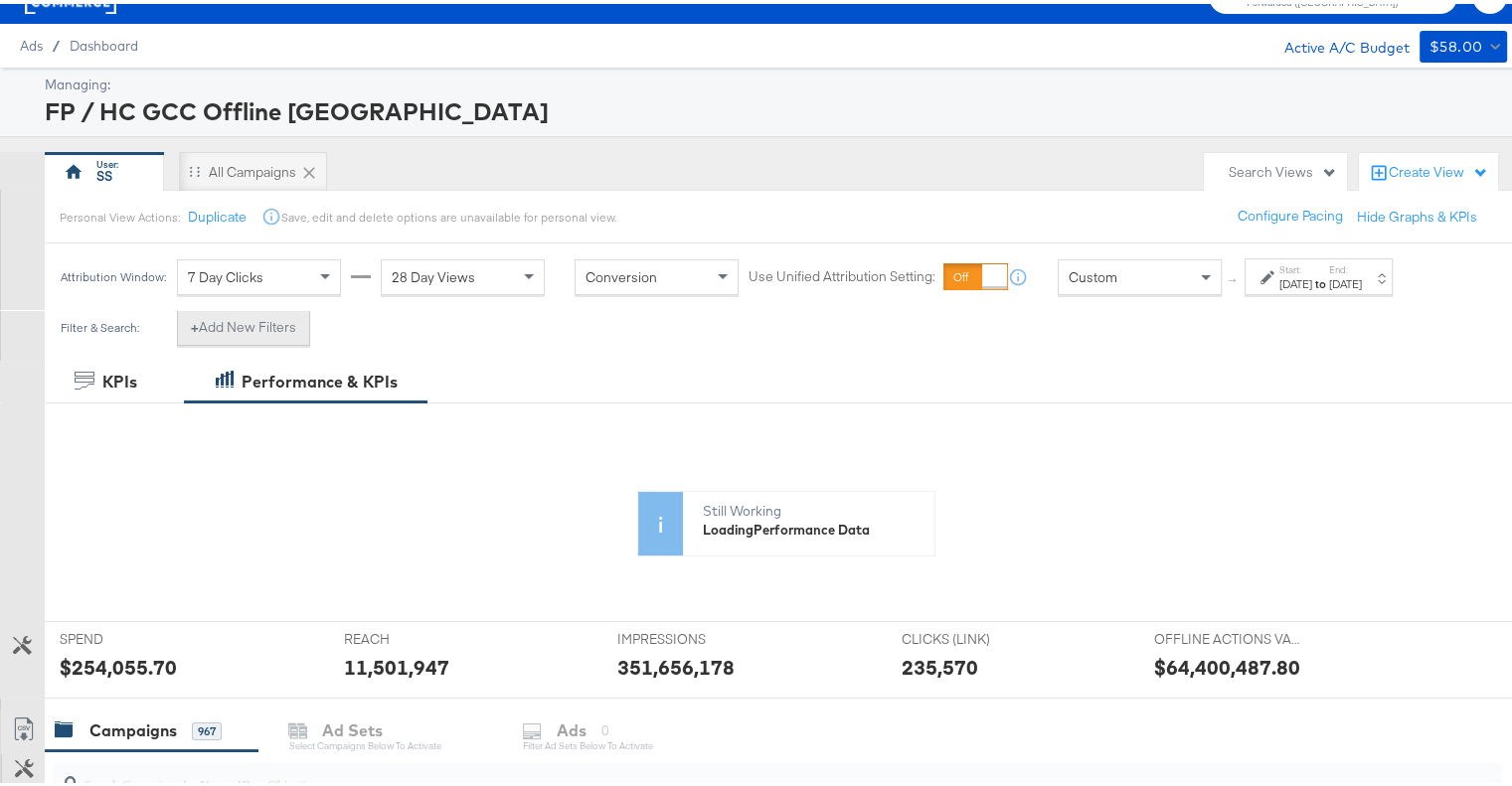 click on "+  Add New Filters" at bounding box center [244, 324] 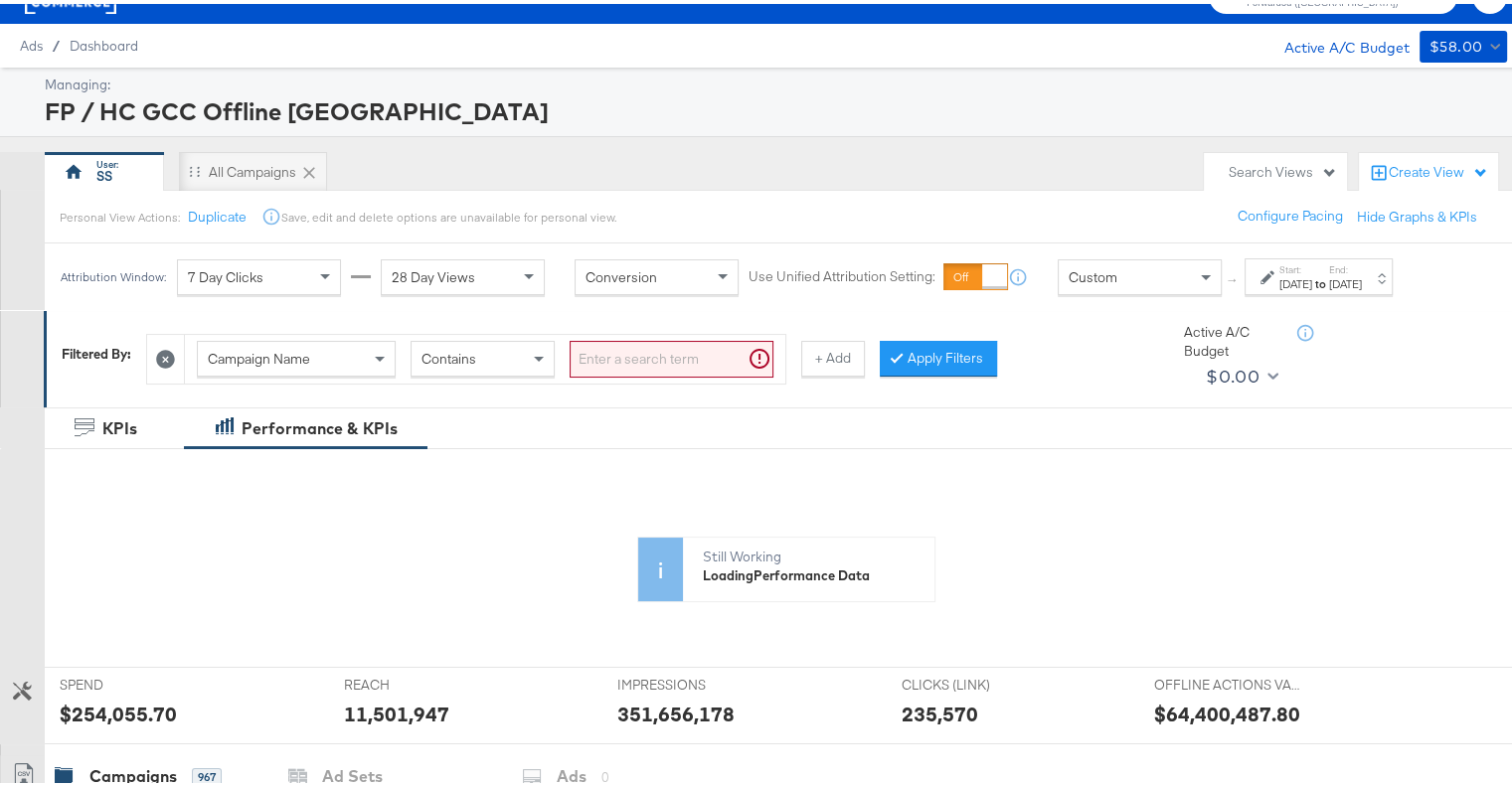 click at bounding box center [671, 355] 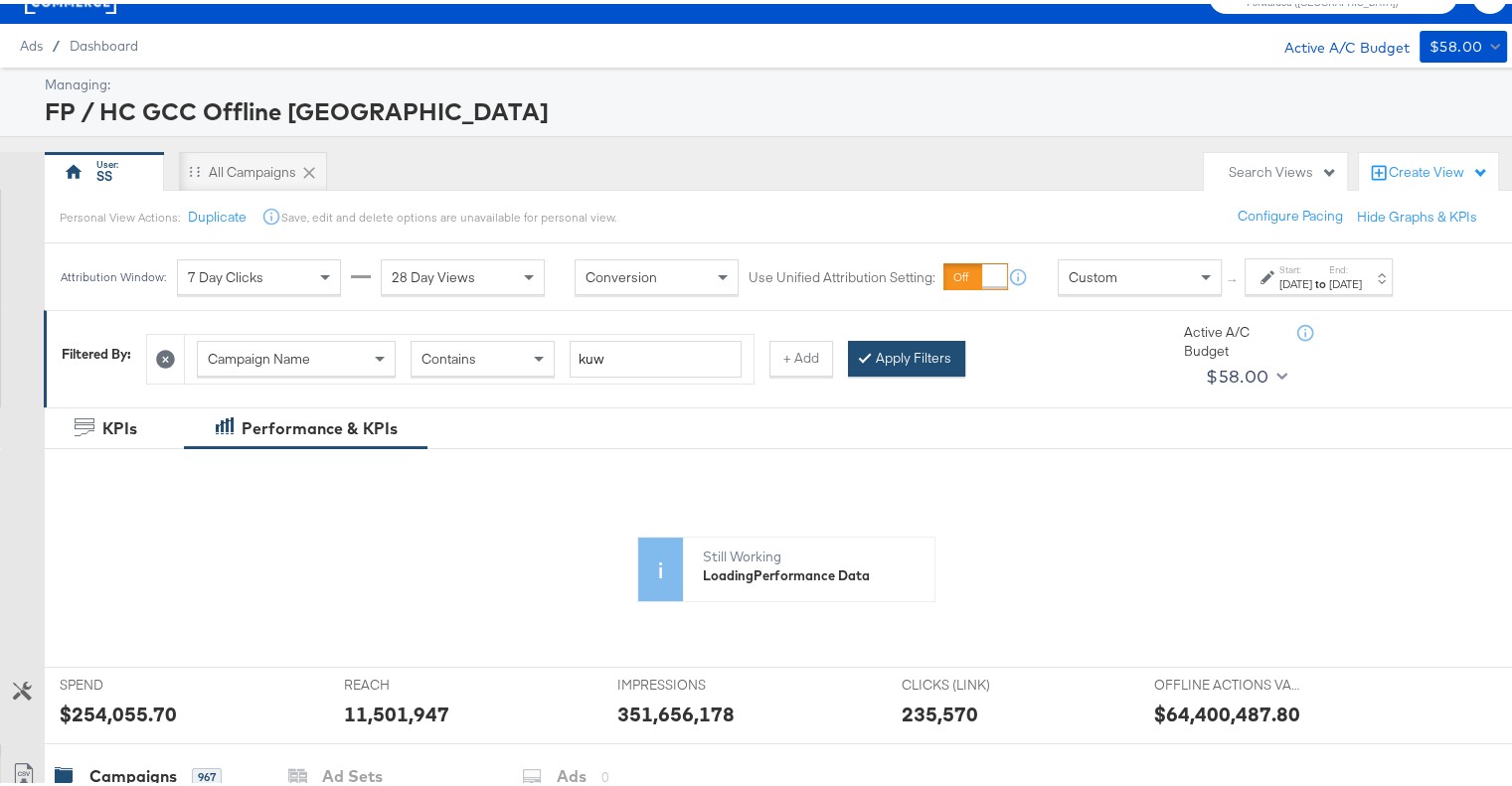 click on "Apply Filters" at bounding box center [907, 355] 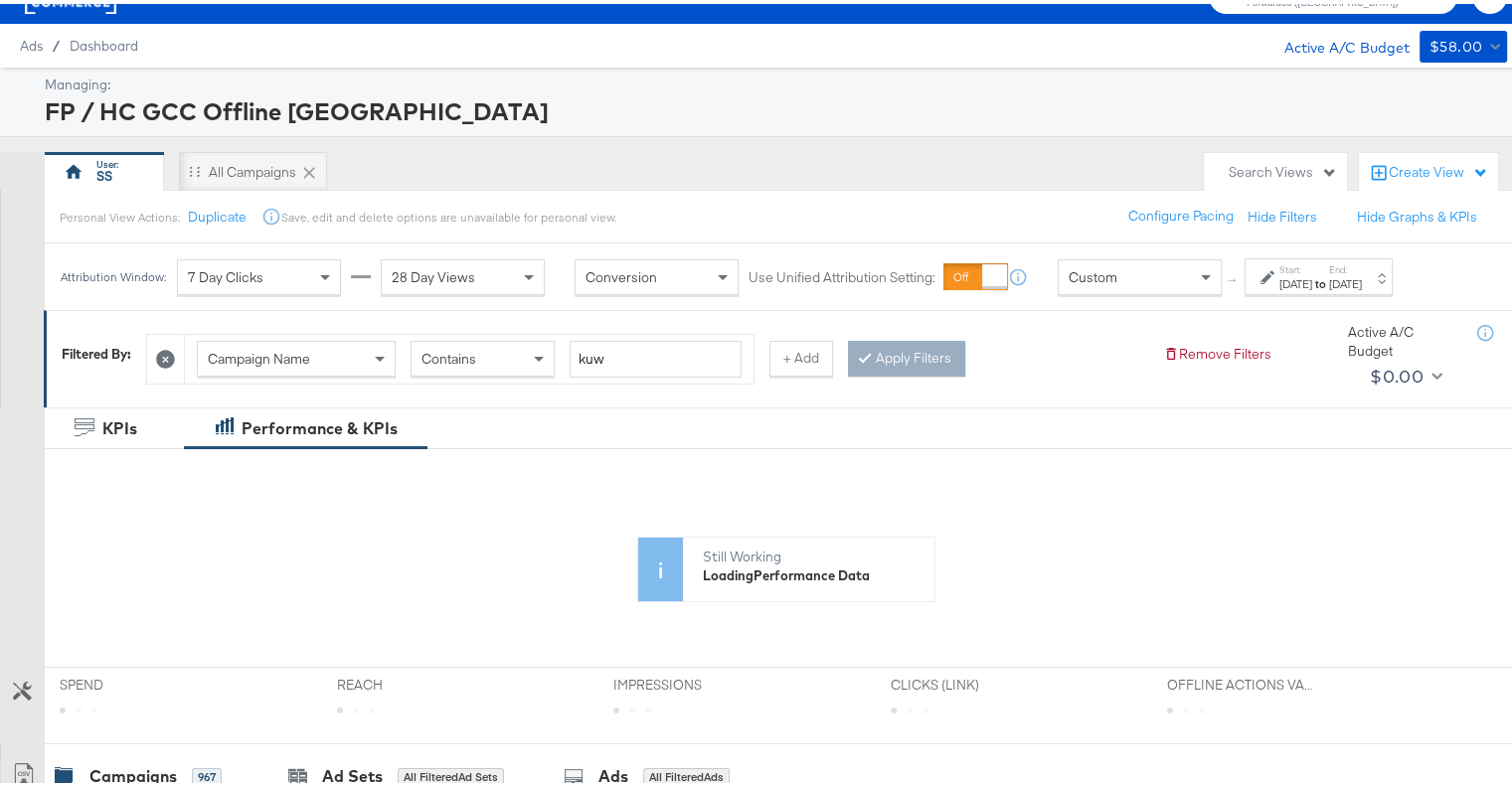 scroll, scrollTop: 175, scrollLeft: 0, axis: vertical 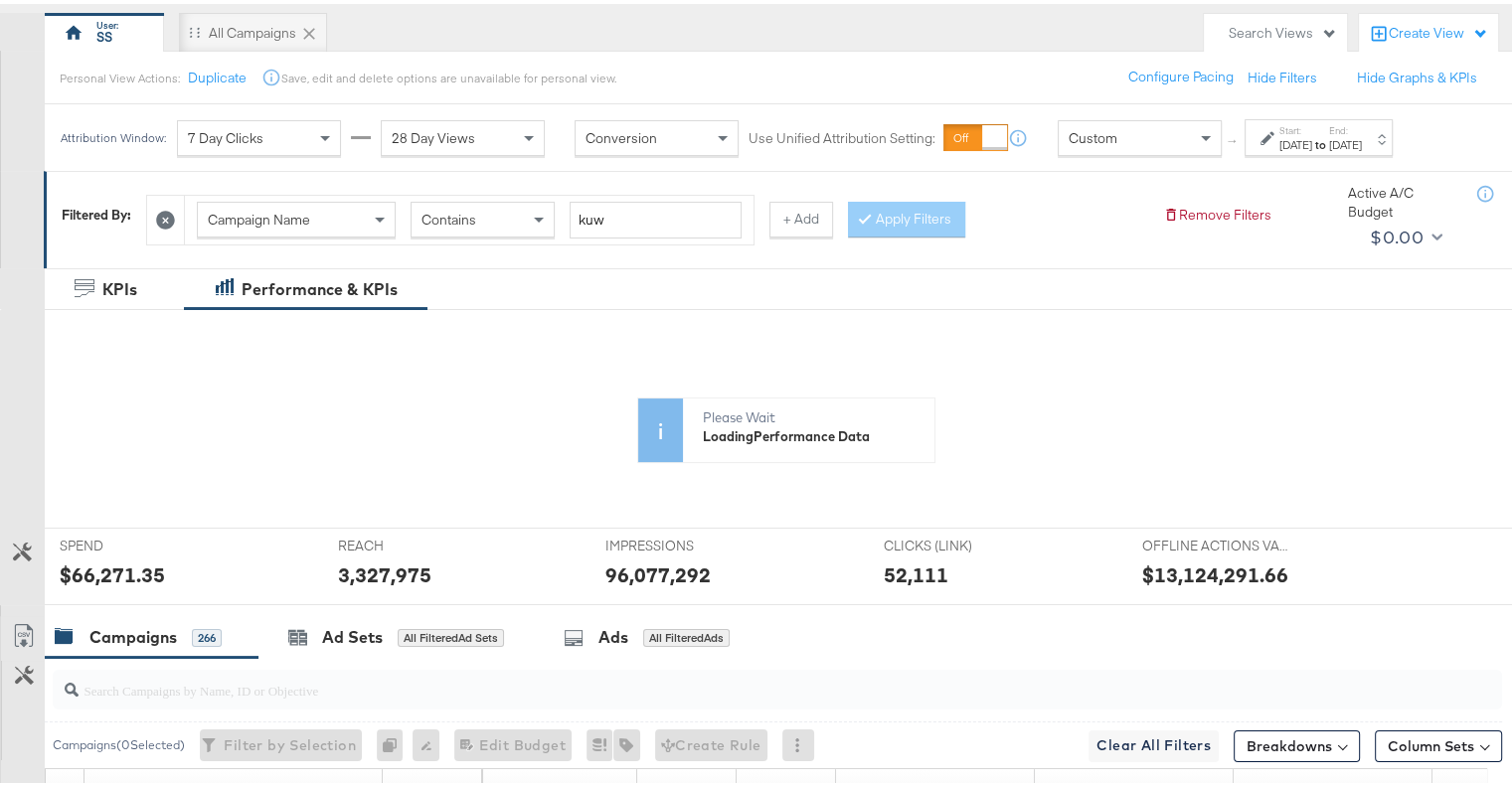 drag, startPoint x: 1145, startPoint y: 569, endPoint x: 1259, endPoint y: 572, distance: 114.03947 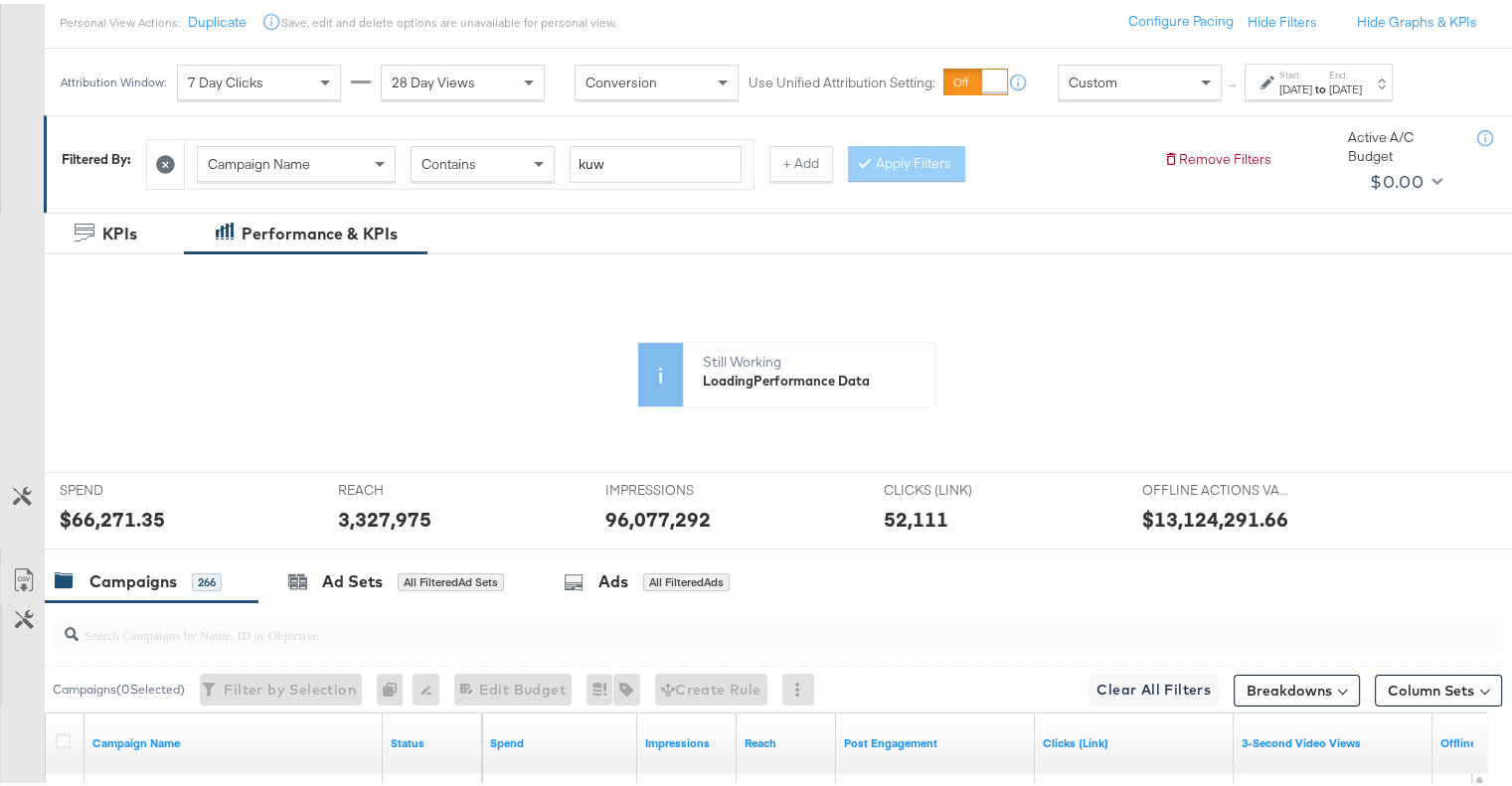 drag, startPoint x: 1150, startPoint y: 516, endPoint x: 1221, endPoint y: 515, distance: 71.00704 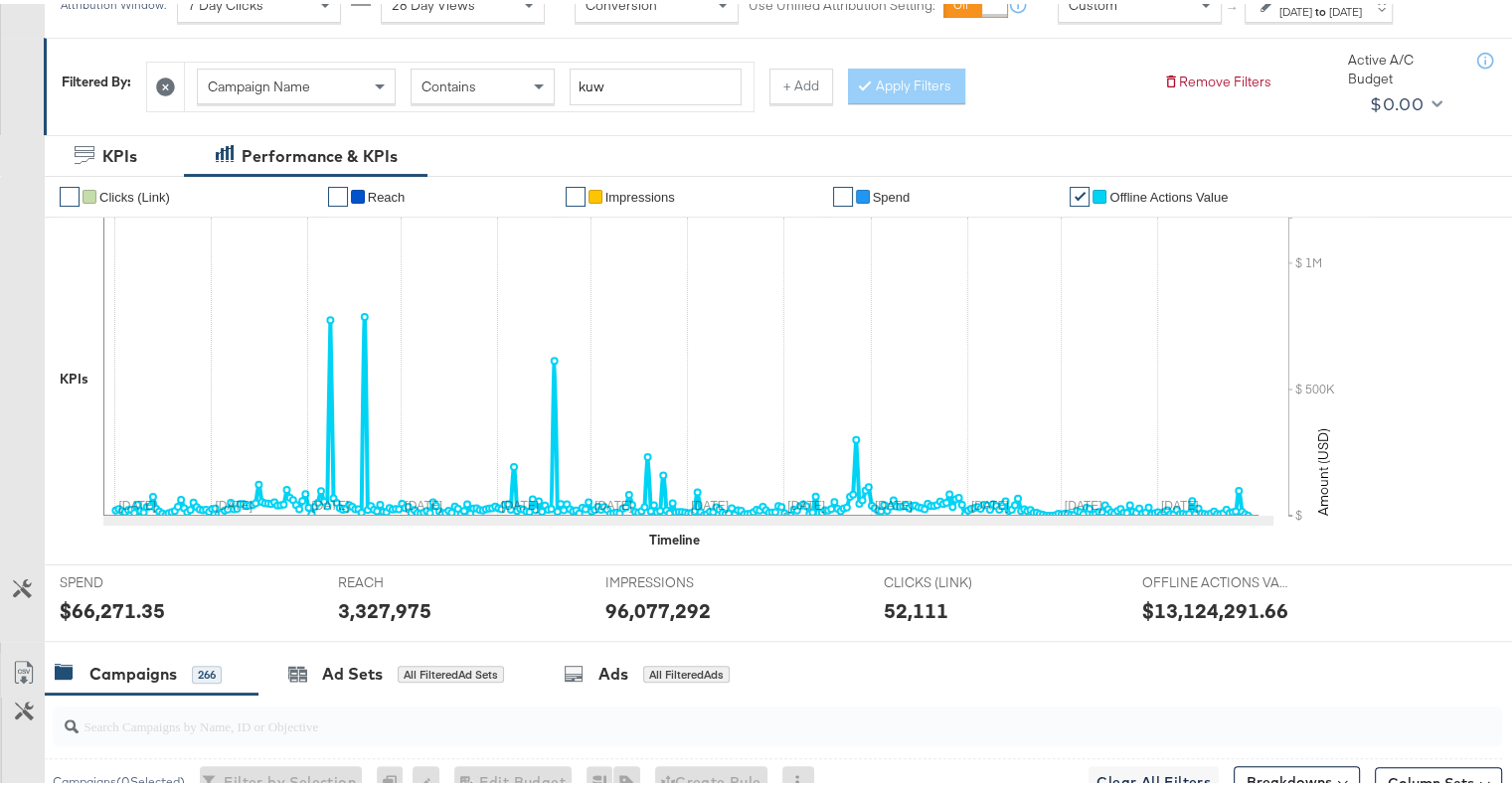 scroll, scrollTop: 157, scrollLeft: 0, axis: vertical 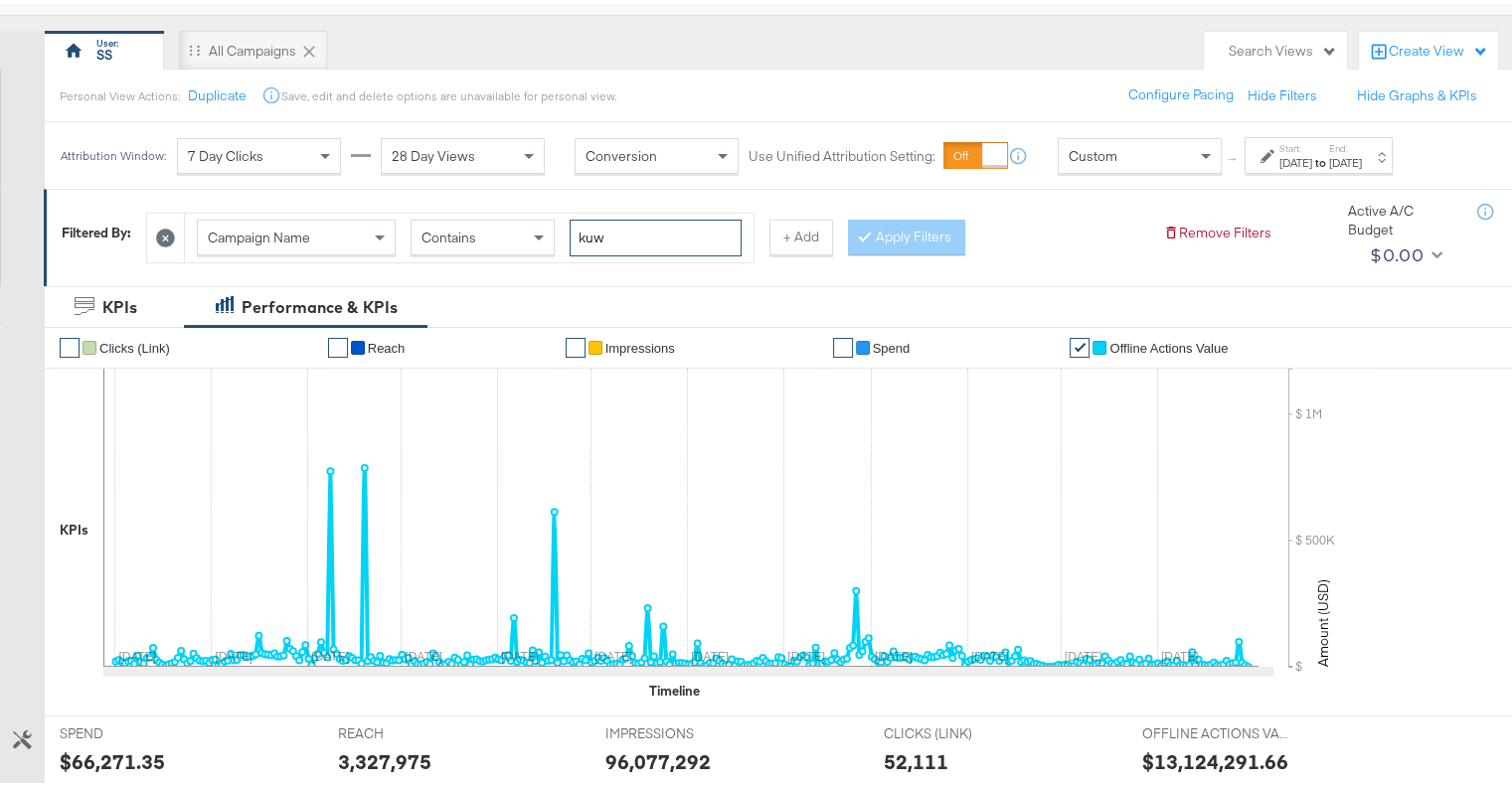 click on "kuw" at bounding box center [655, 234] 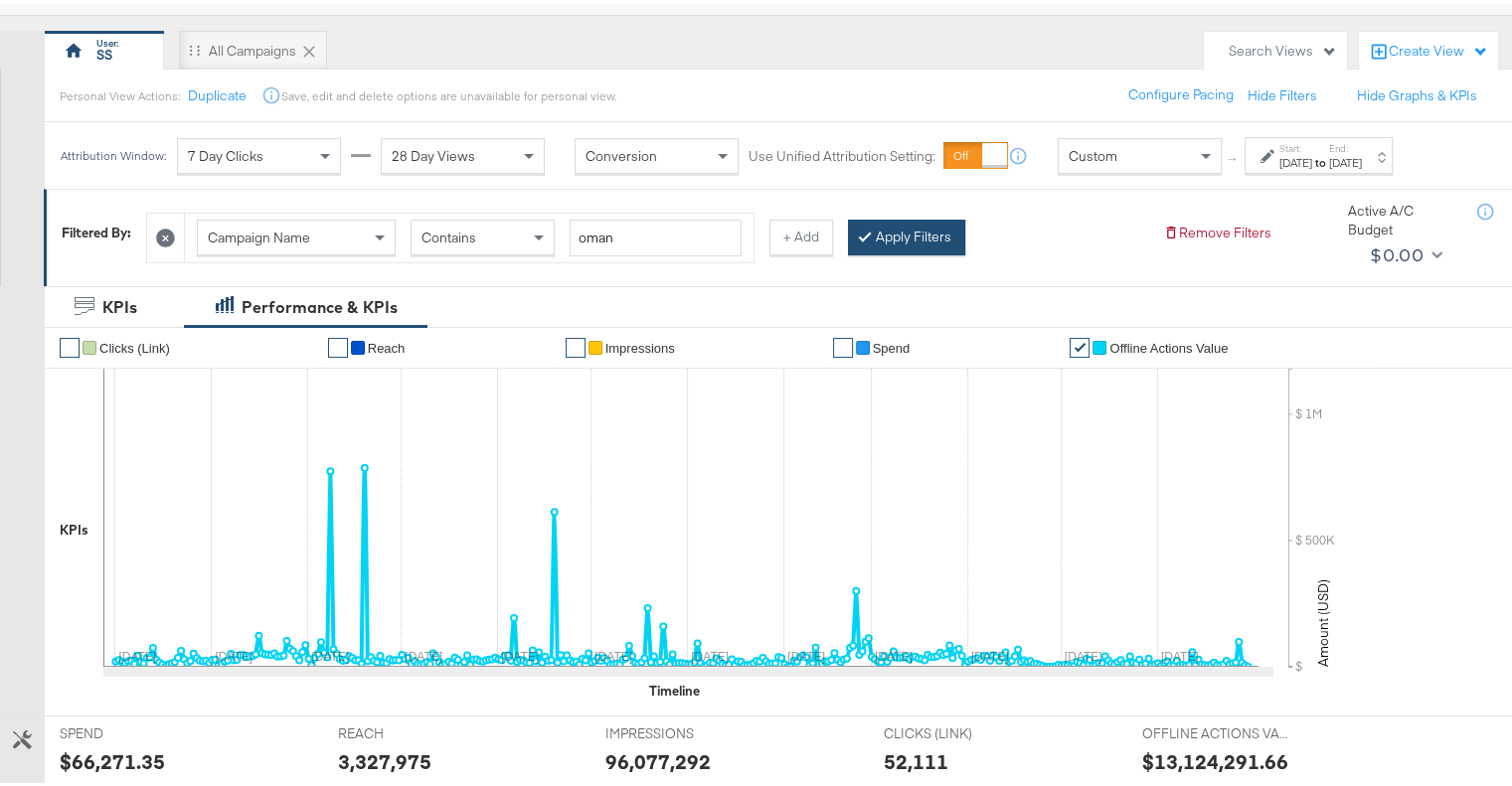 click on "Apply Filters" at bounding box center (907, 234) 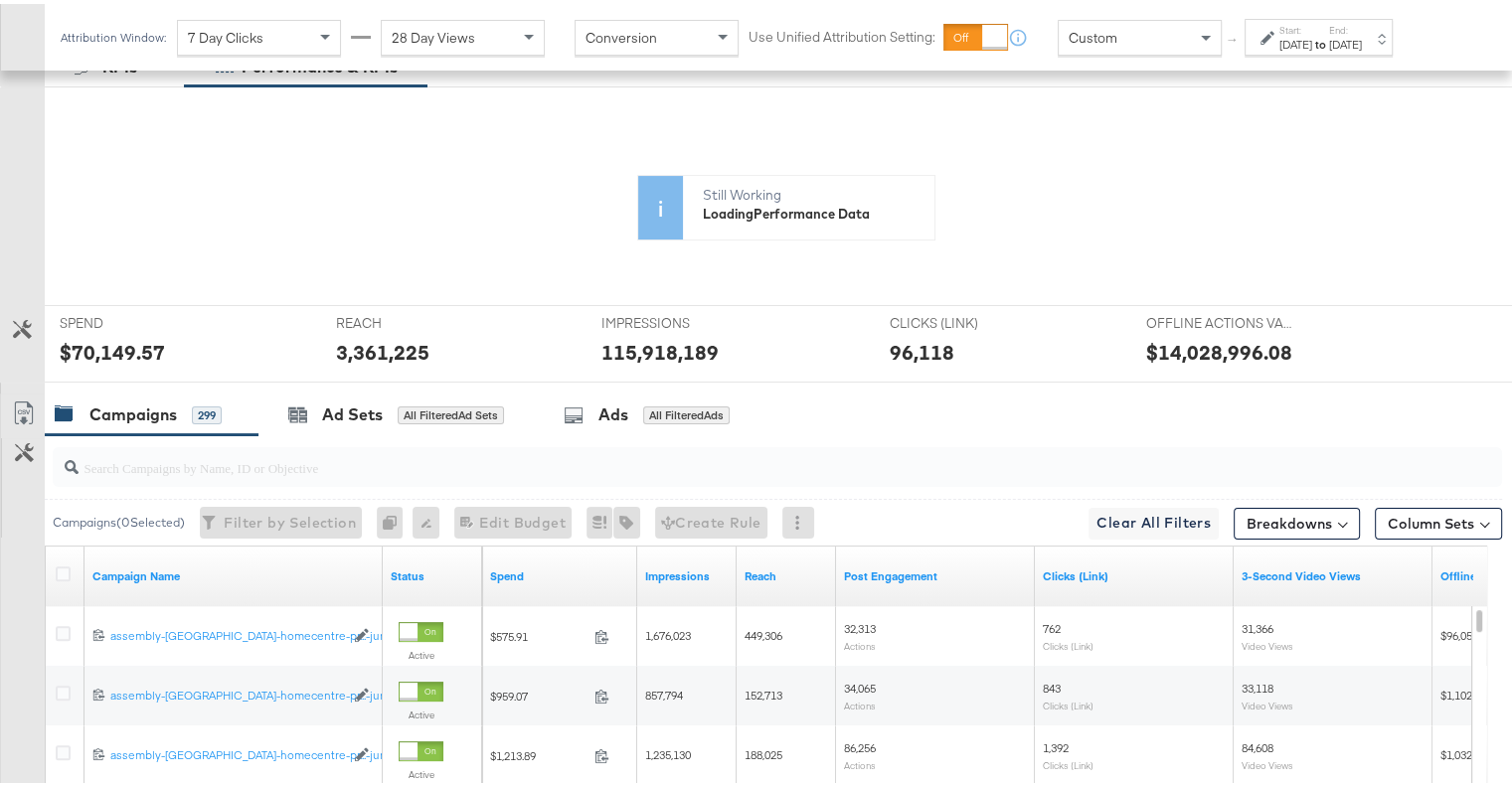 scroll, scrollTop: 362, scrollLeft: 0, axis: vertical 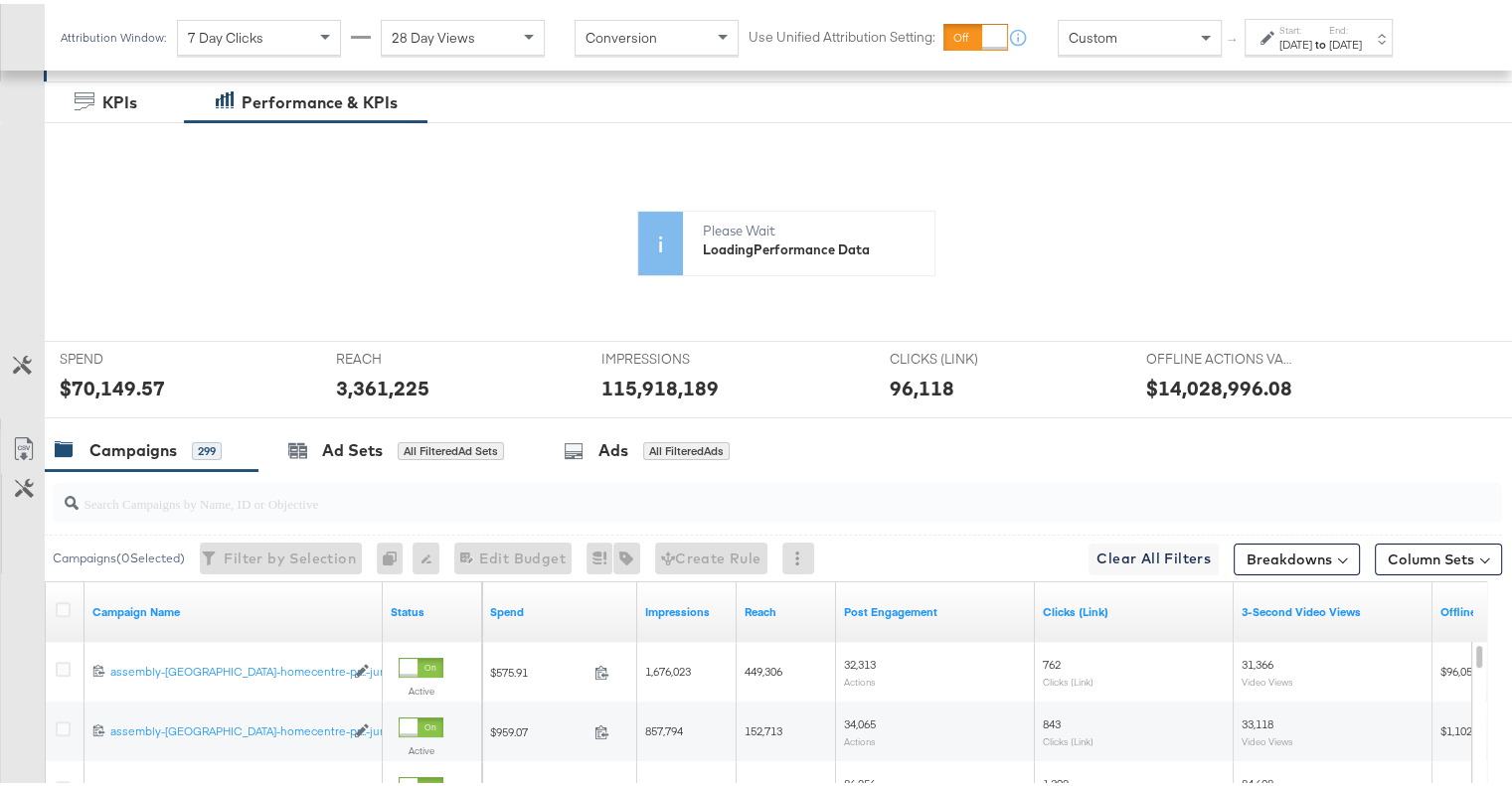 drag, startPoint x: 1161, startPoint y: 383, endPoint x: 1272, endPoint y: 389, distance: 111.162 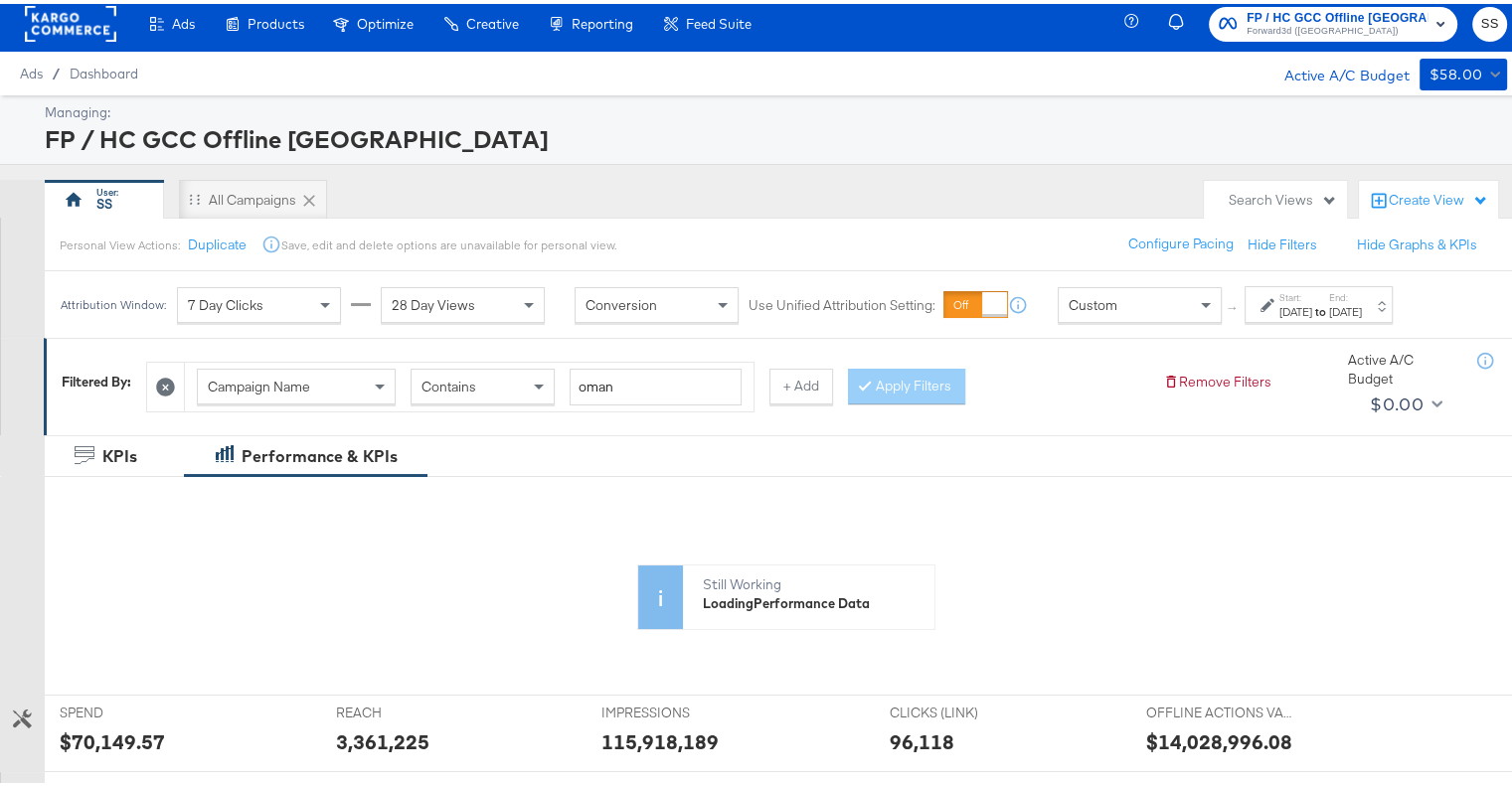 scroll, scrollTop: 0, scrollLeft: 0, axis: both 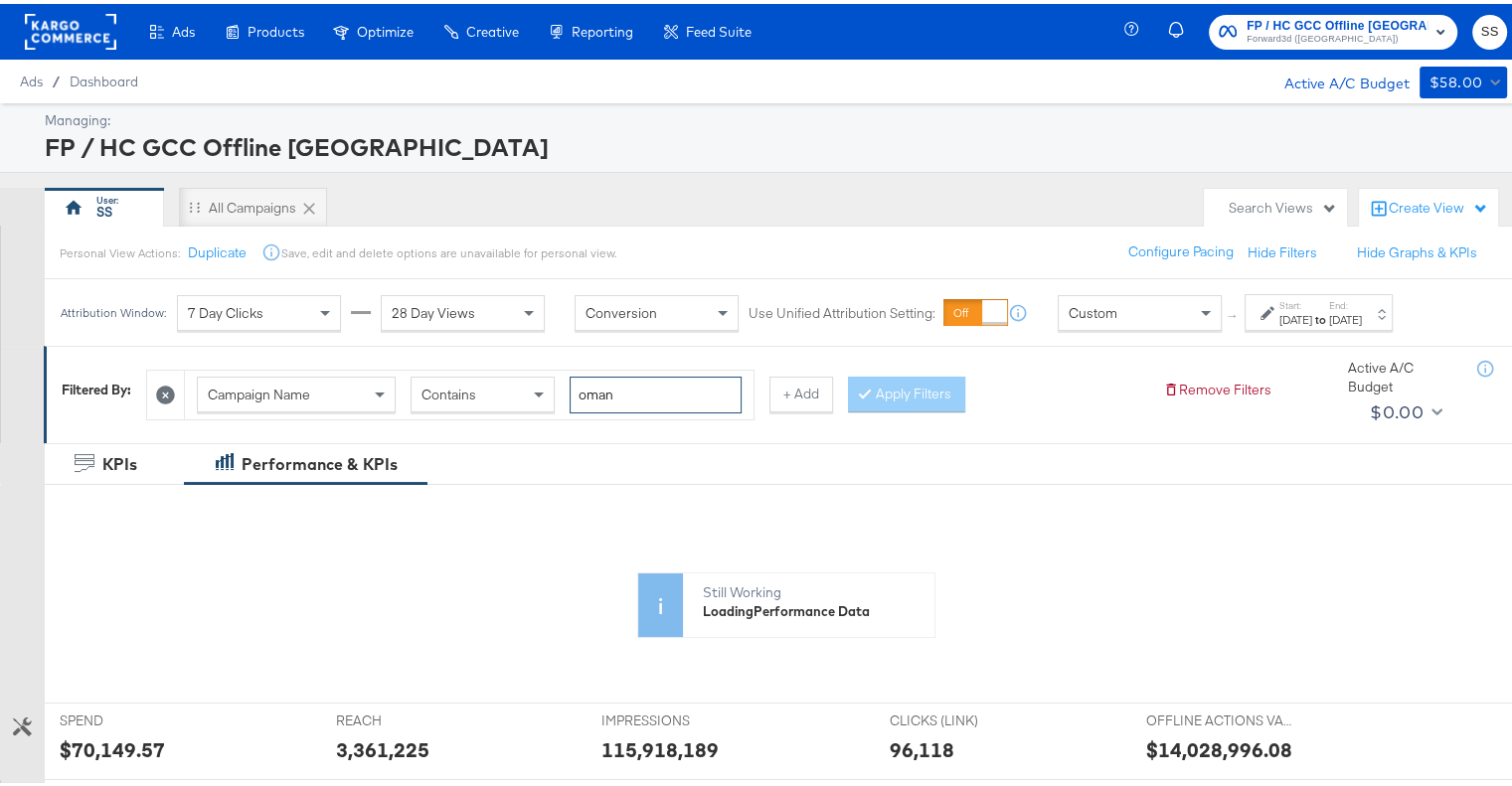 click on "oman" at bounding box center [655, 391] 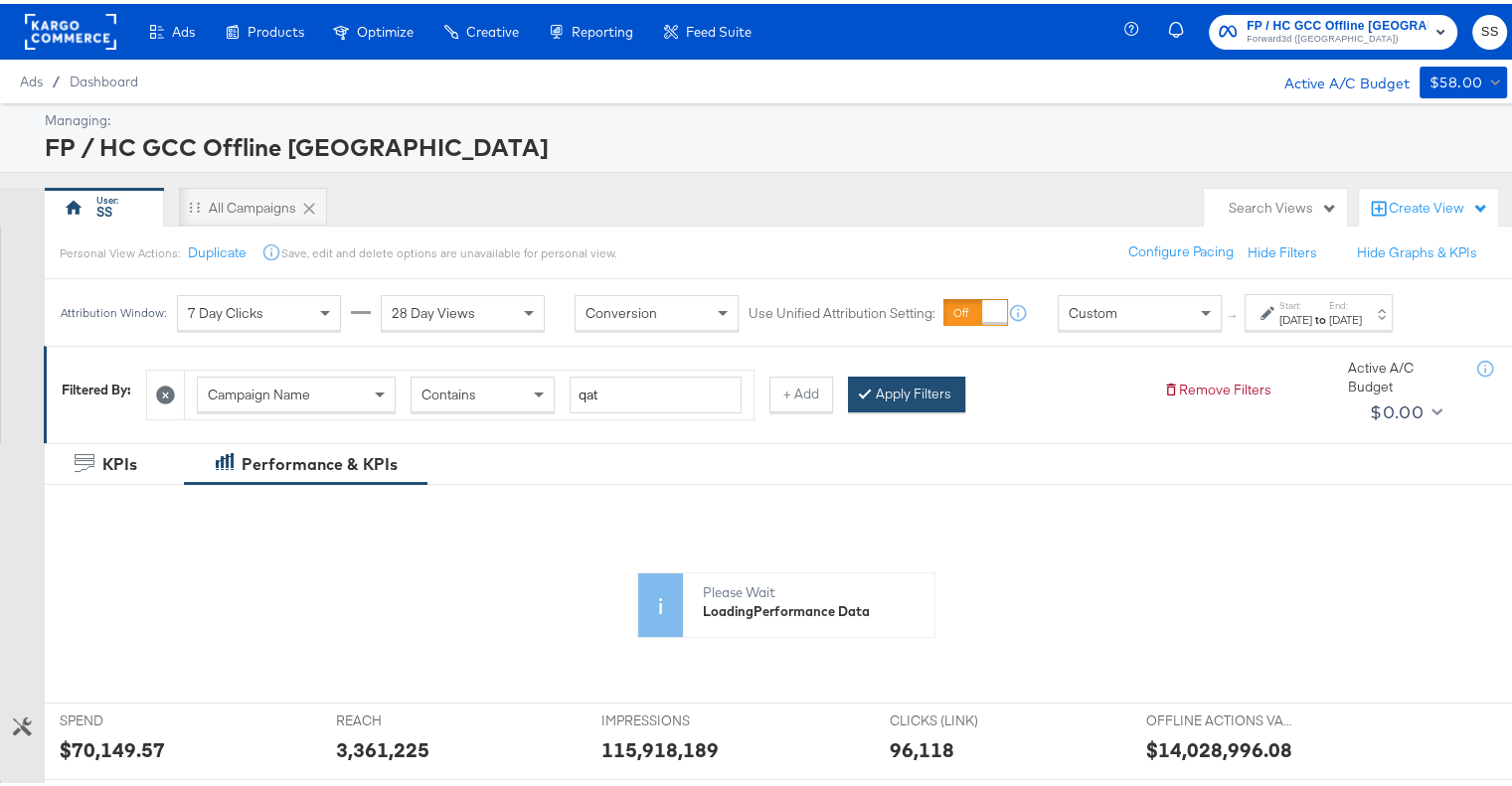 click on "Apply Filters" at bounding box center (907, 391) 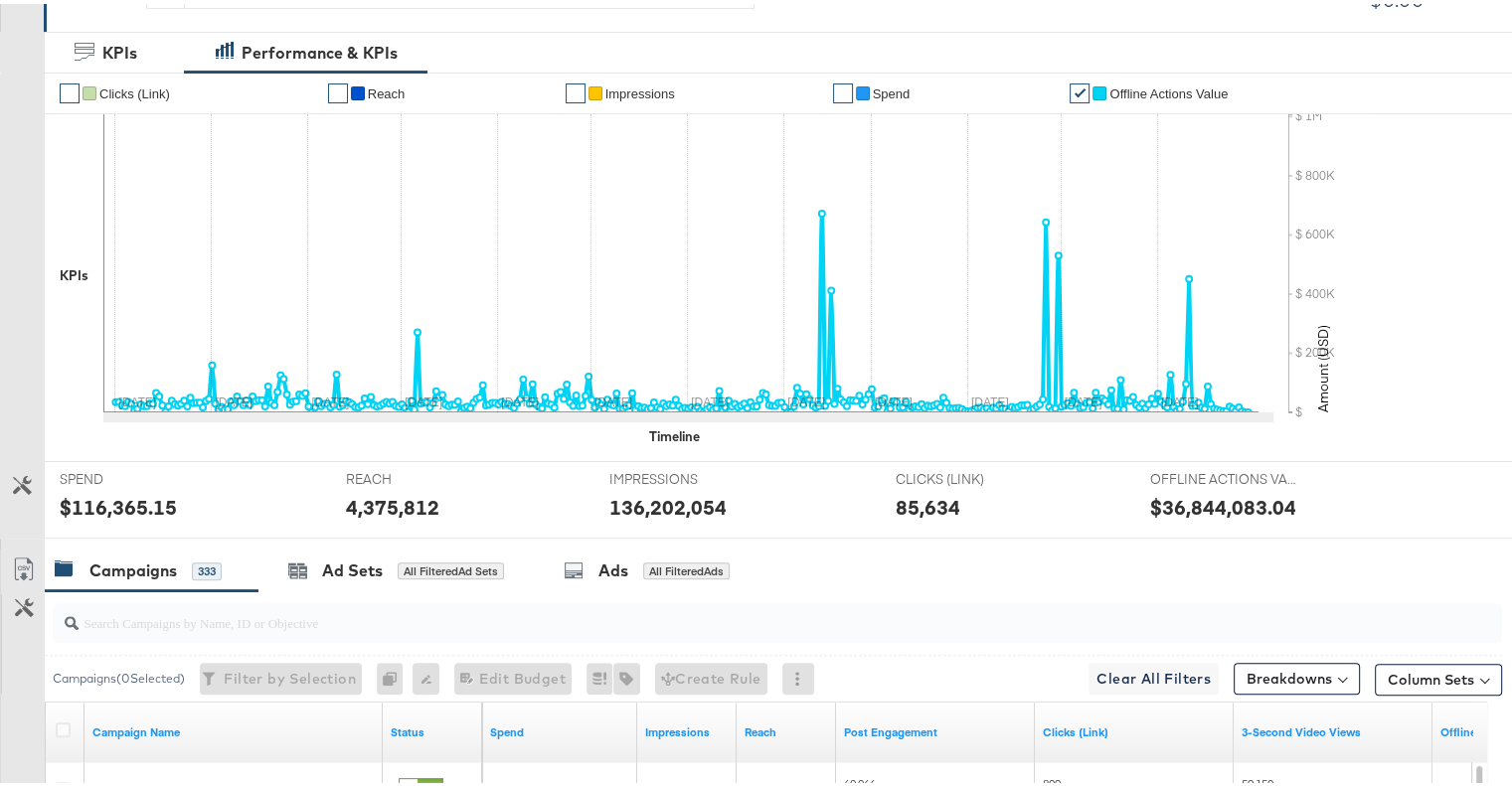 scroll, scrollTop: 196, scrollLeft: 0, axis: vertical 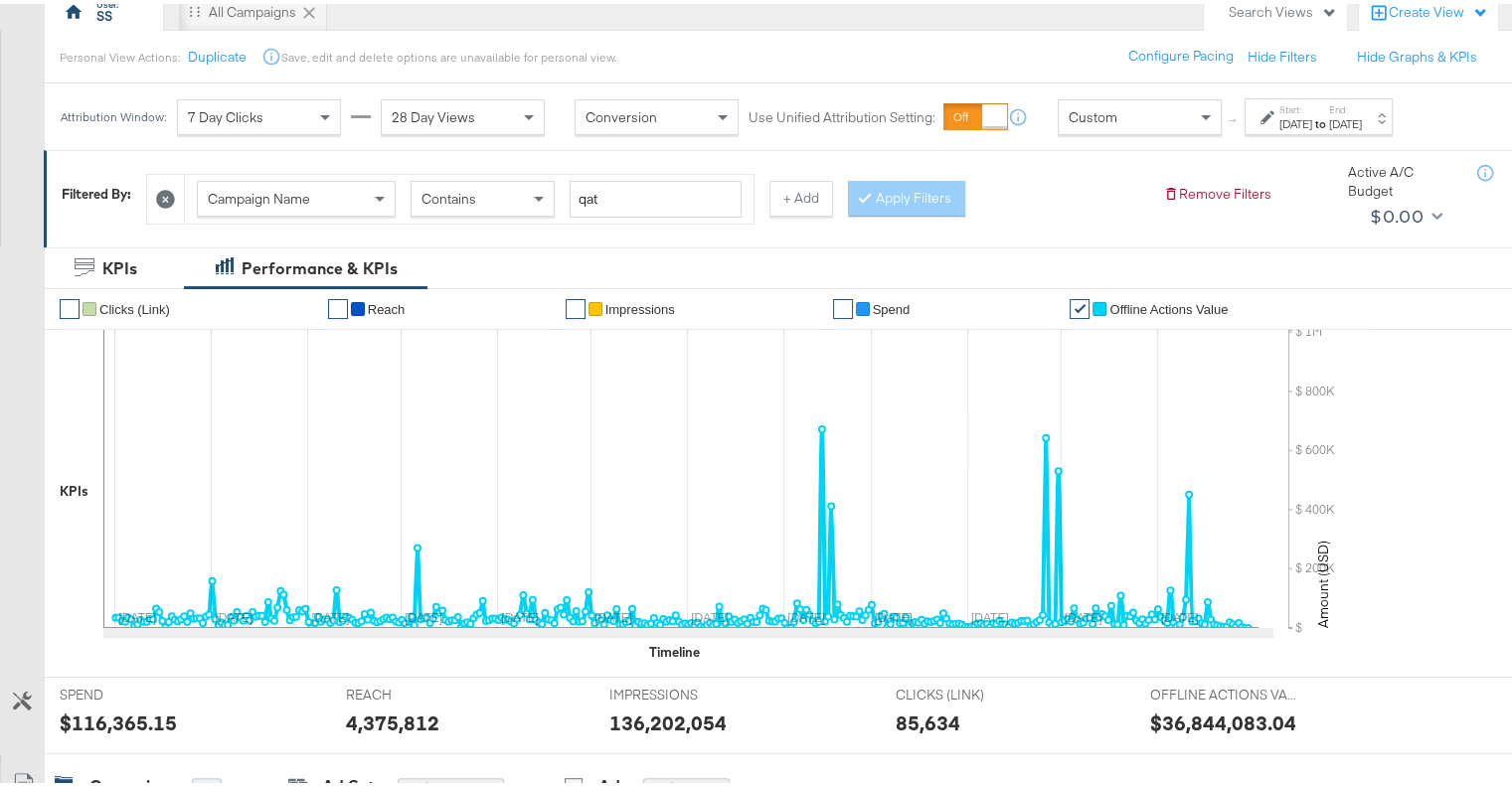 click on "28 Day Views" at bounding box center [462, 113] 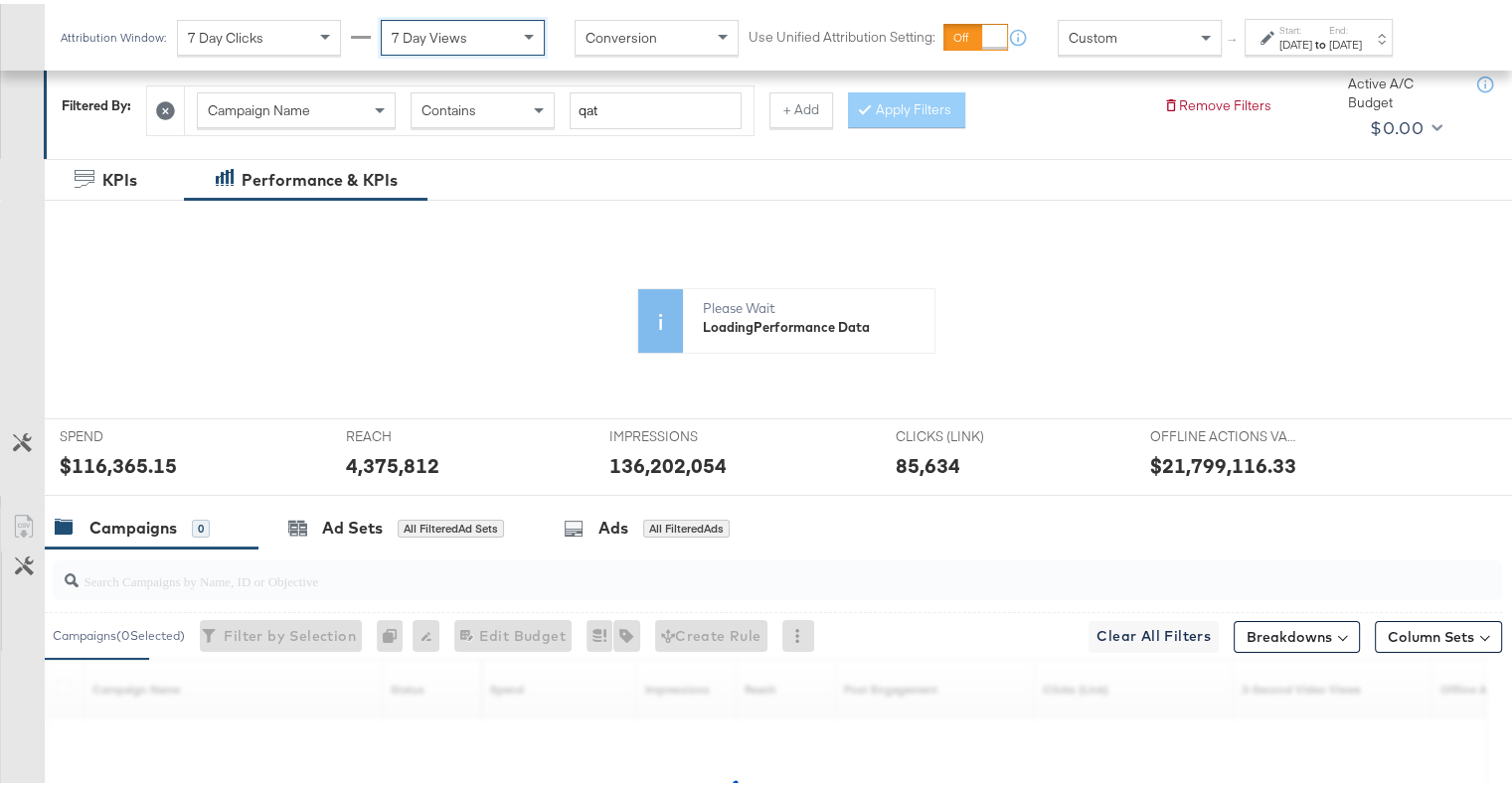 scroll, scrollTop: 293, scrollLeft: 0, axis: vertical 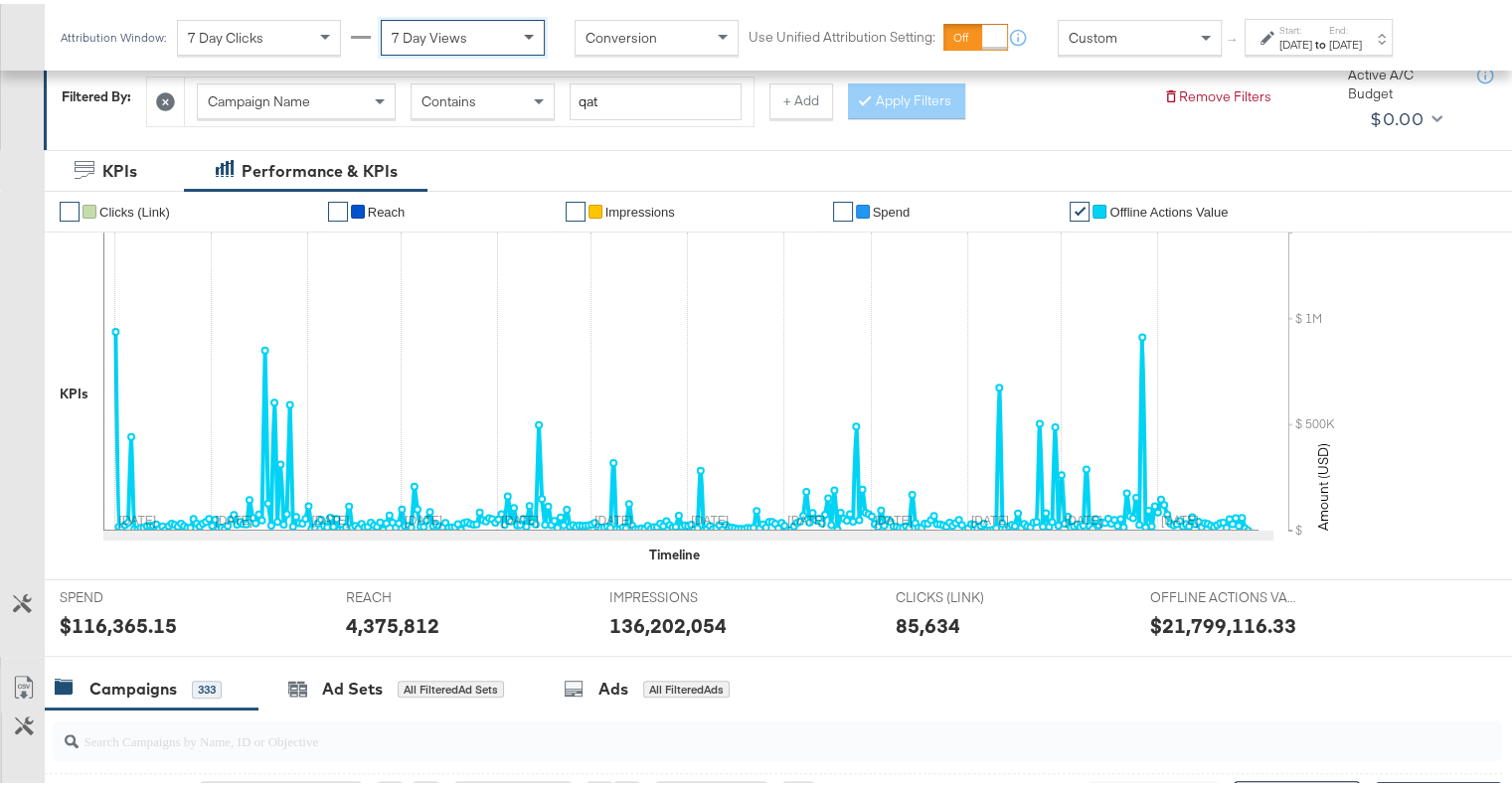 click at bounding box center (529, 34) 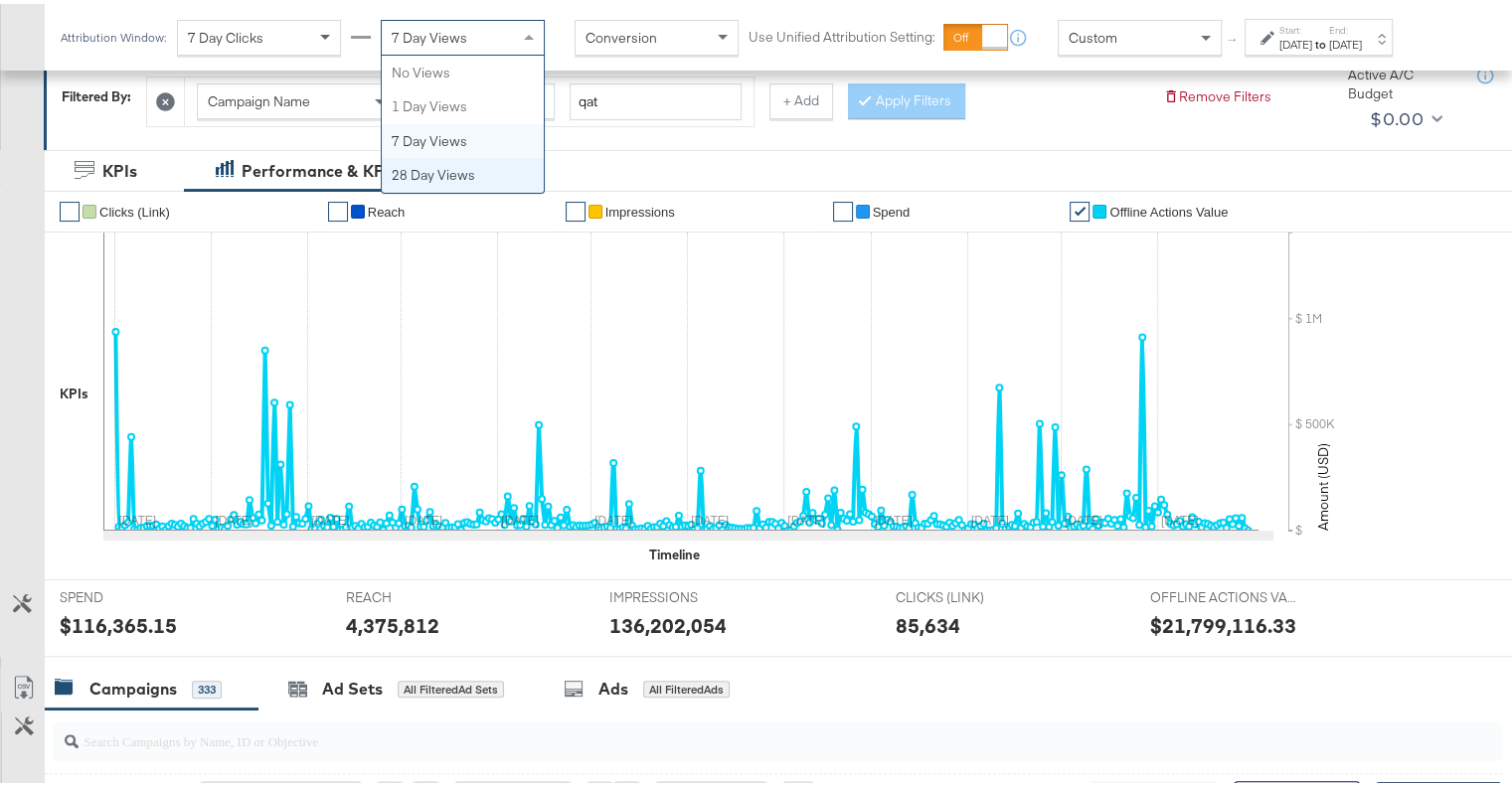 click at bounding box center (325, 34) 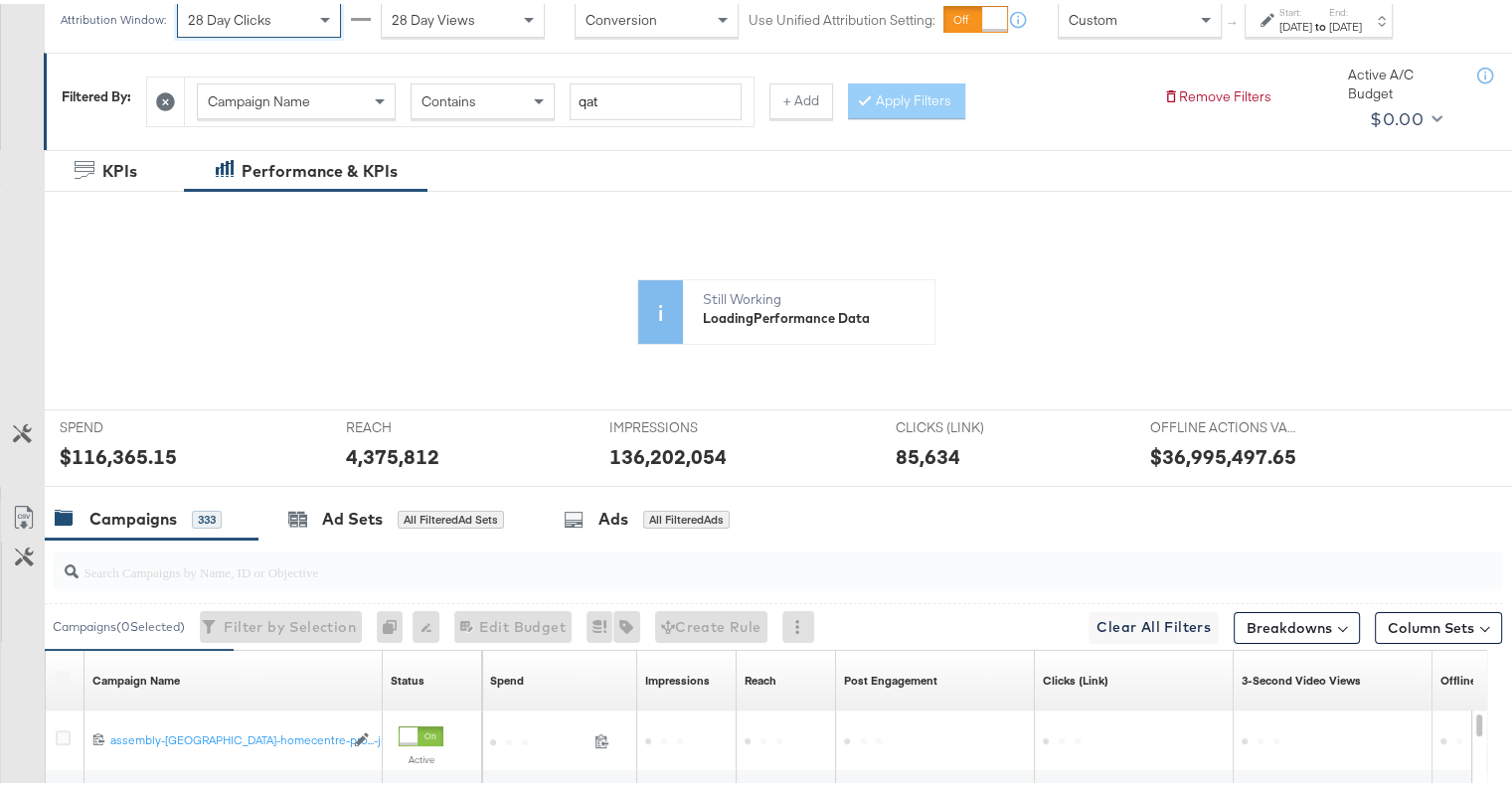 scroll, scrollTop: 256, scrollLeft: 0, axis: vertical 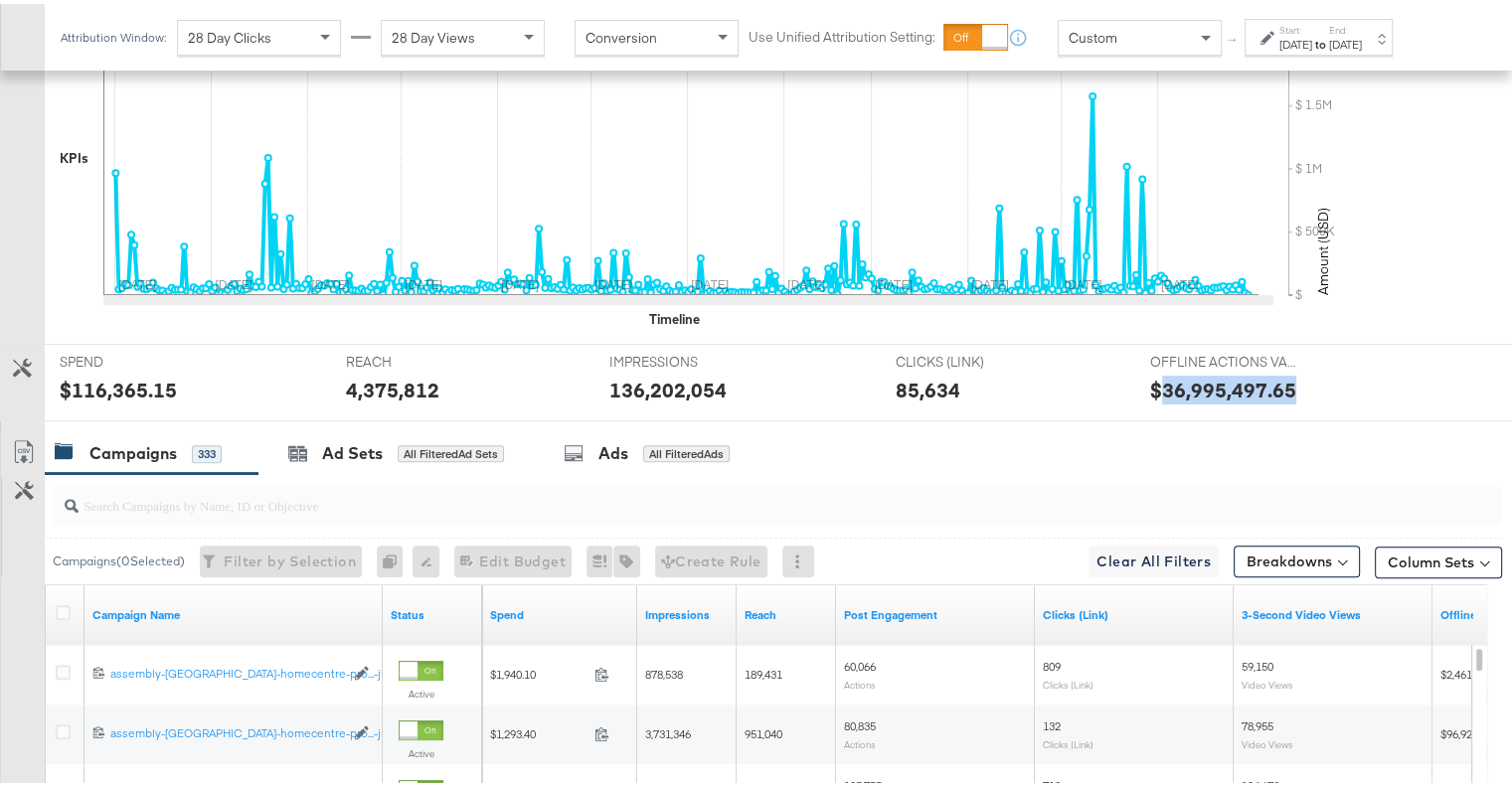 drag, startPoint x: 1154, startPoint y: 381, endPoint x: 1347, endPoint y: 386, distance: 193.06476 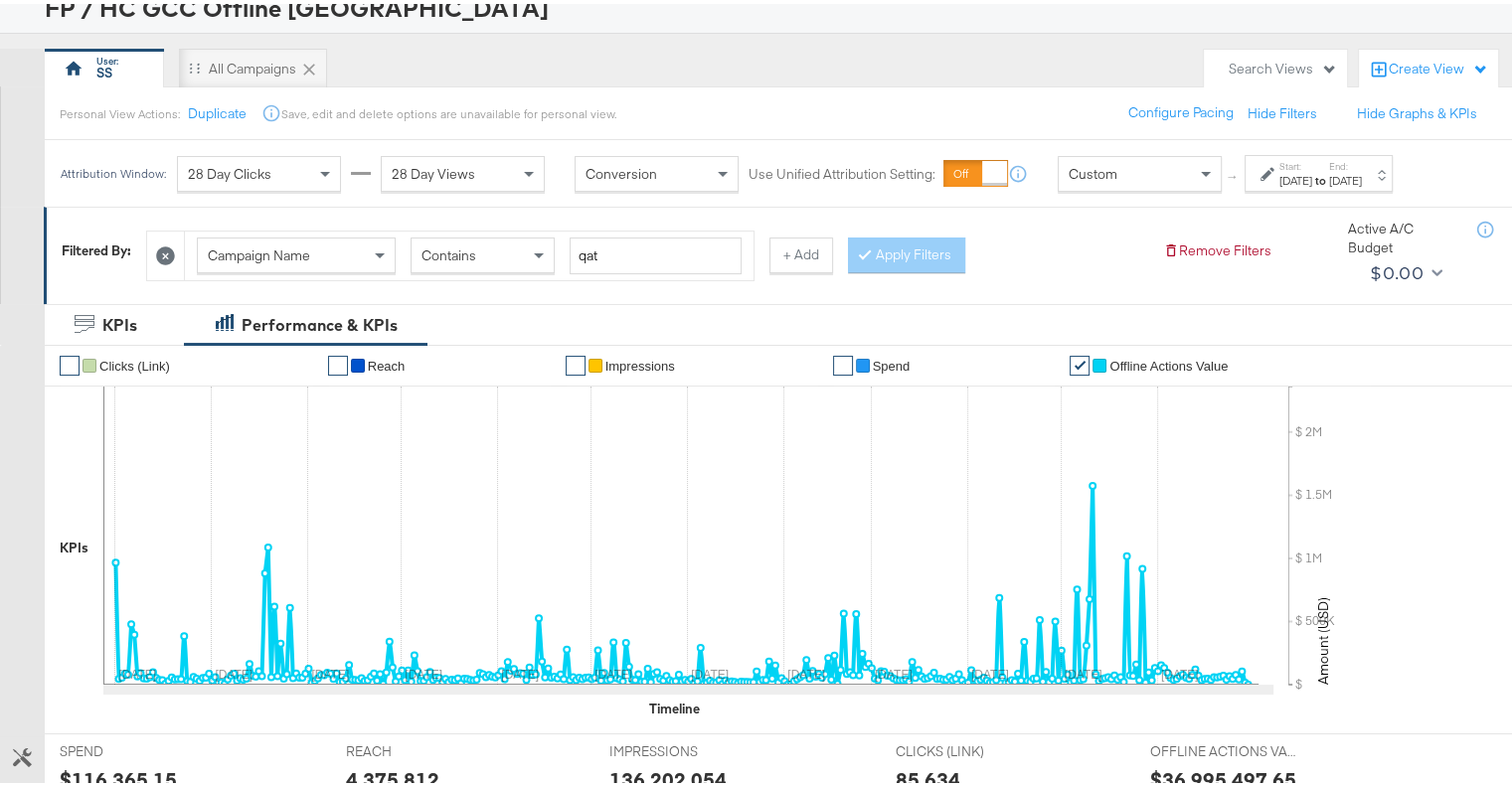 scroll, scrollTop: 138, scrollLeft: 0, axis: vertical 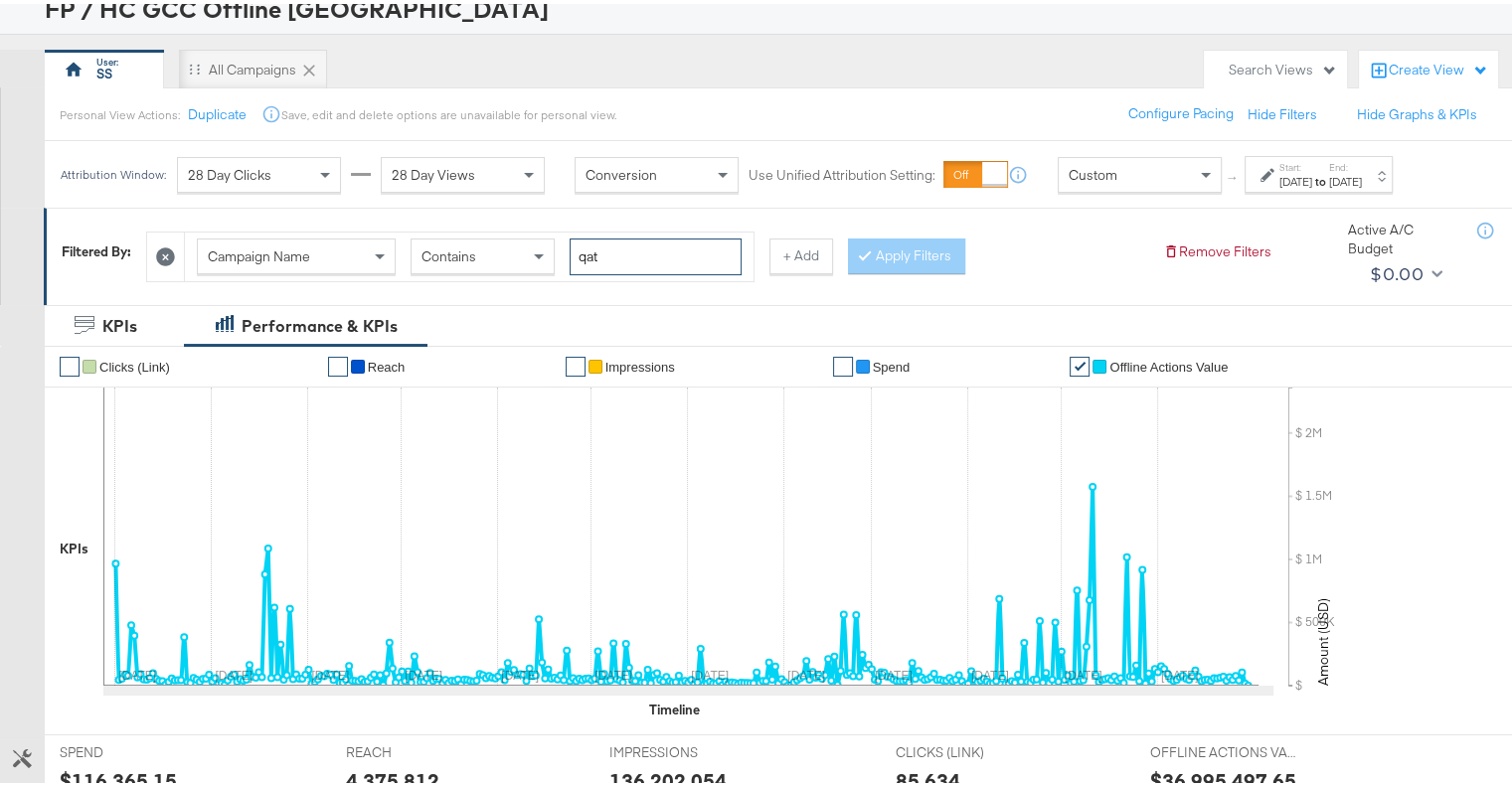 click on "qat" at bounding box center (655, 252) 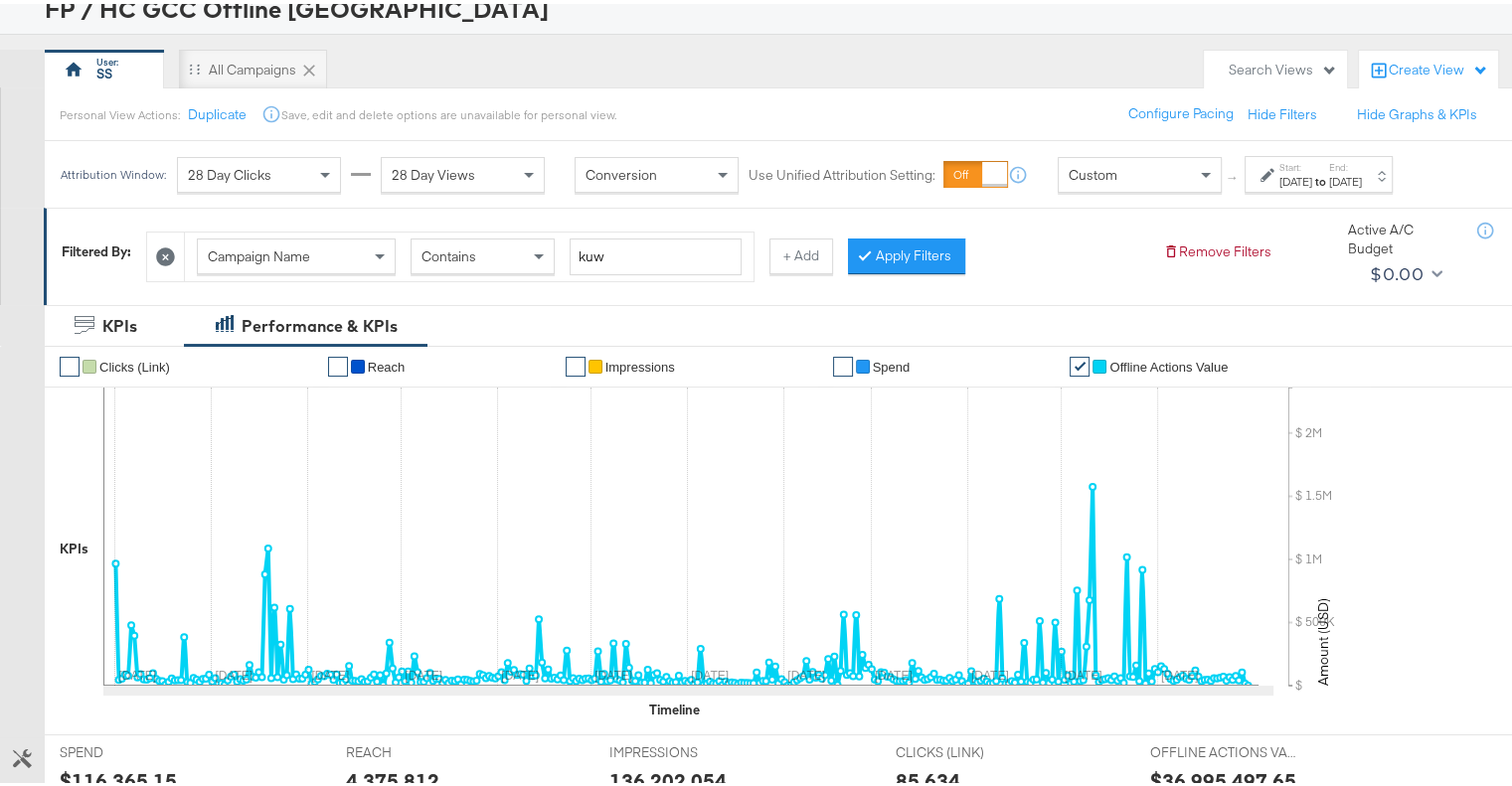 click at bounding box center [869, 251] 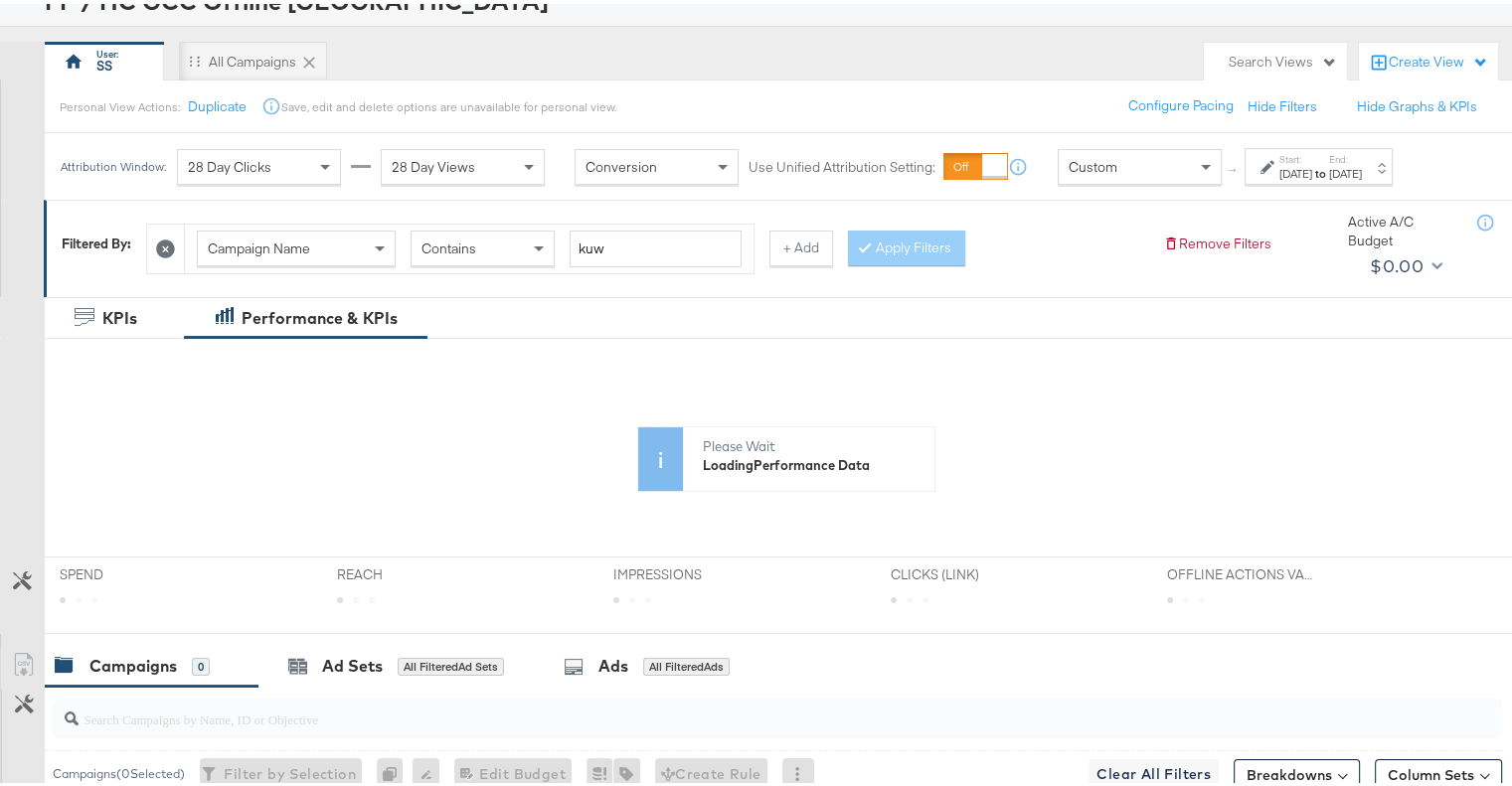 click on "Campaign Name Contains kuw + Add   Apply Filters" at bounding box center [646, 239] 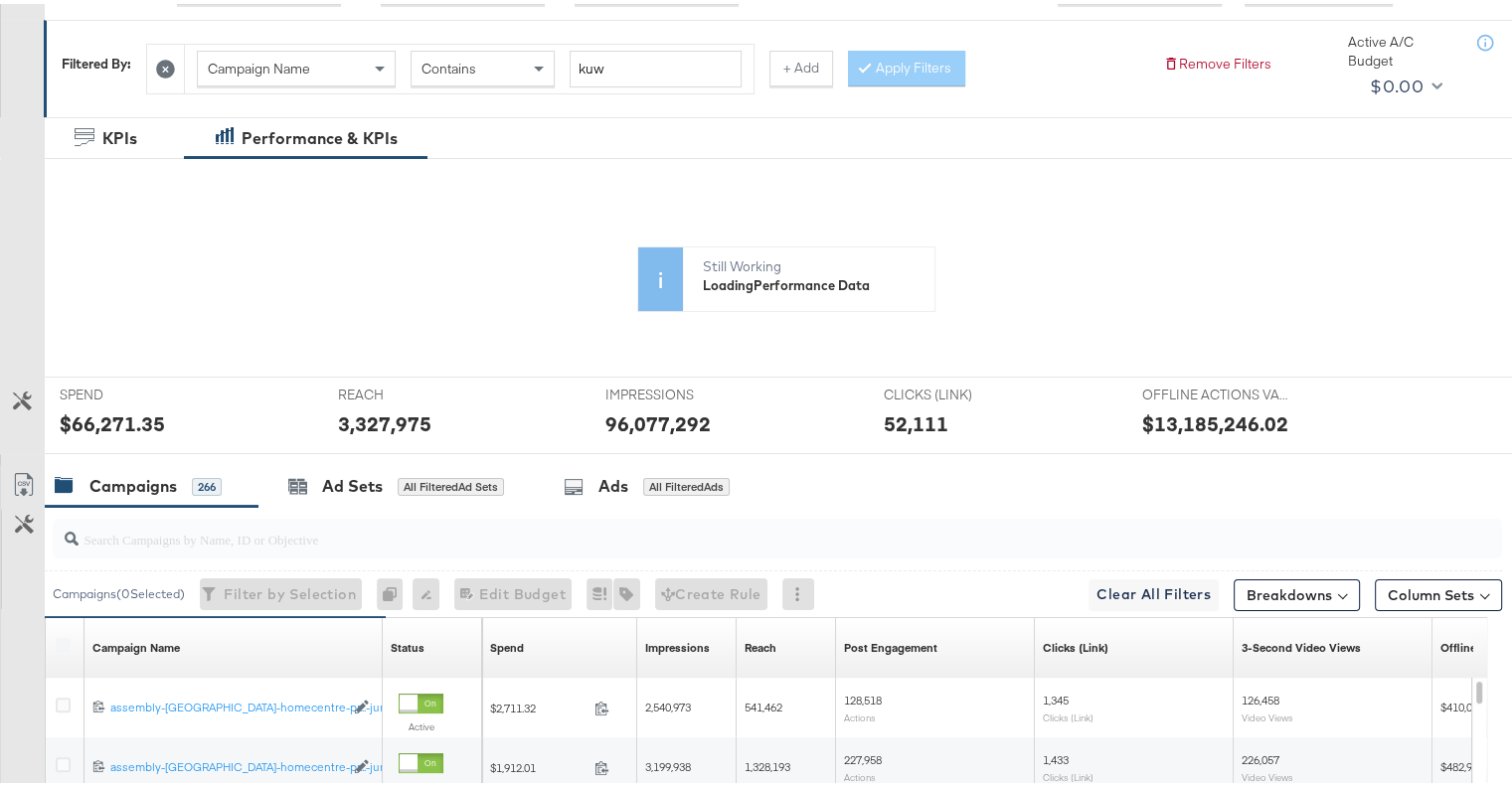 scroll, scrollTop: 262, scrollLeft: 0, axis: vertical 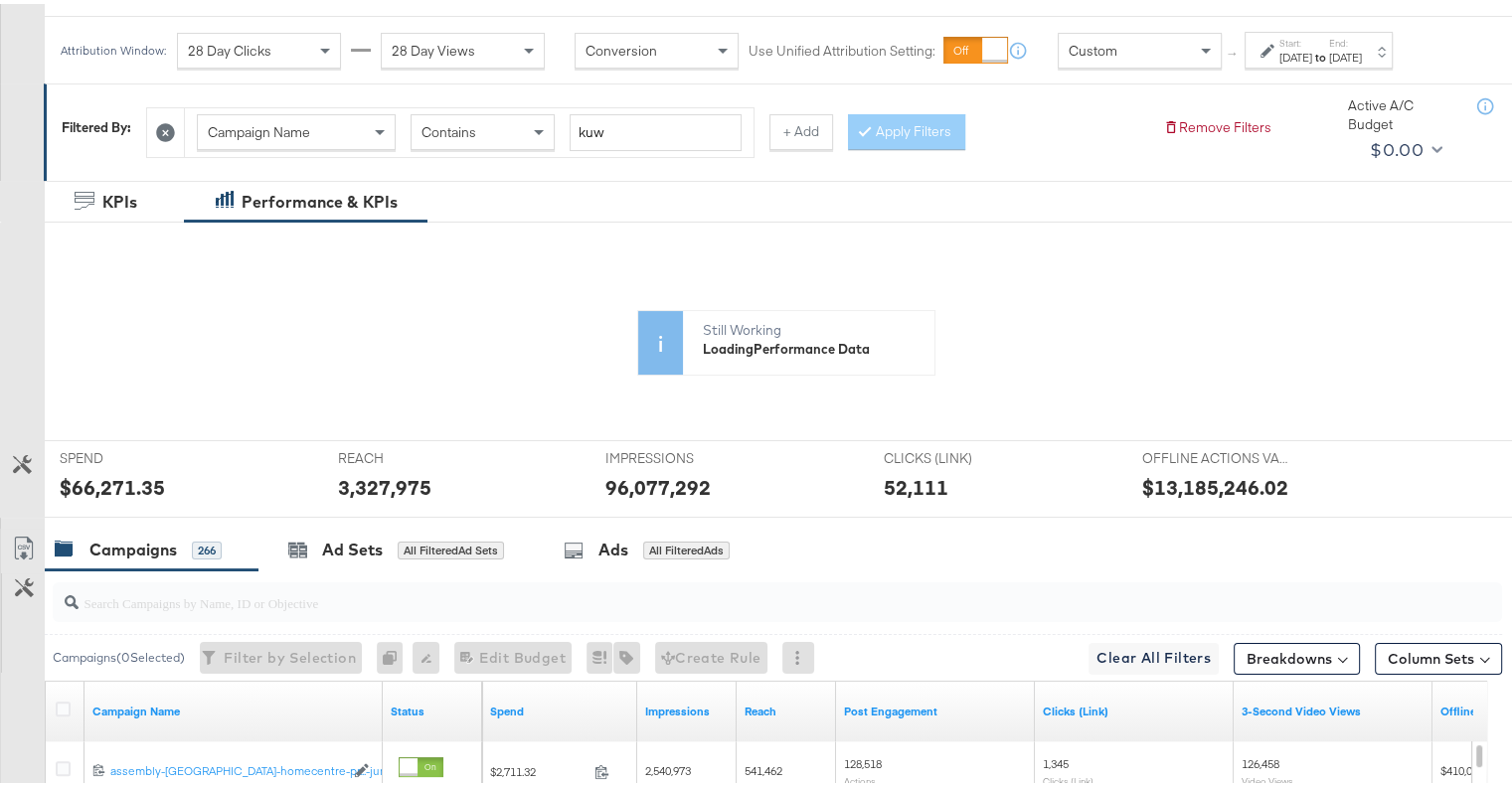 drag, startPoint x: 1146, startPoint y: 484, endPoint x: 1287, endPoint y: 486, distance: 141.01418 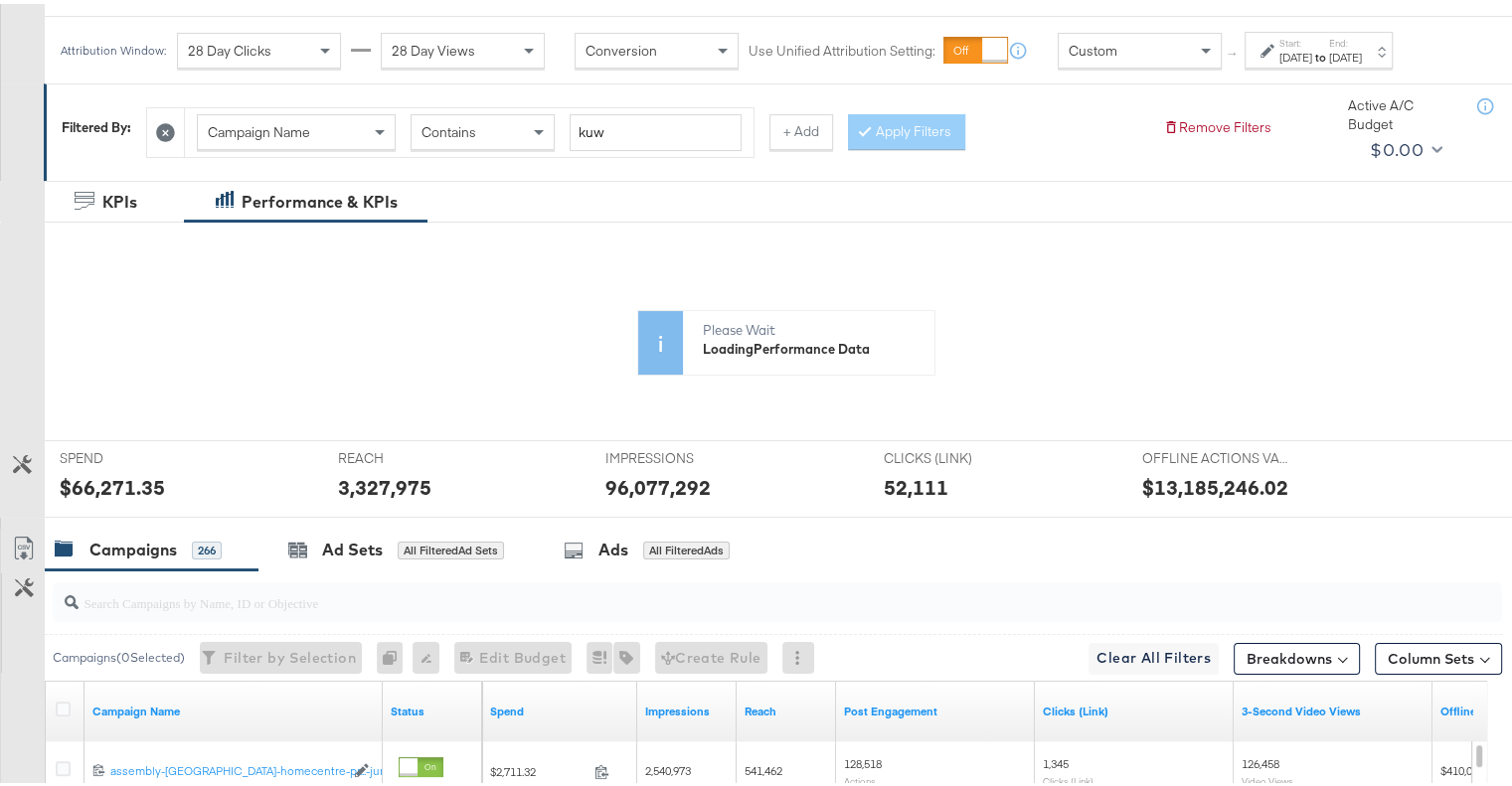 click 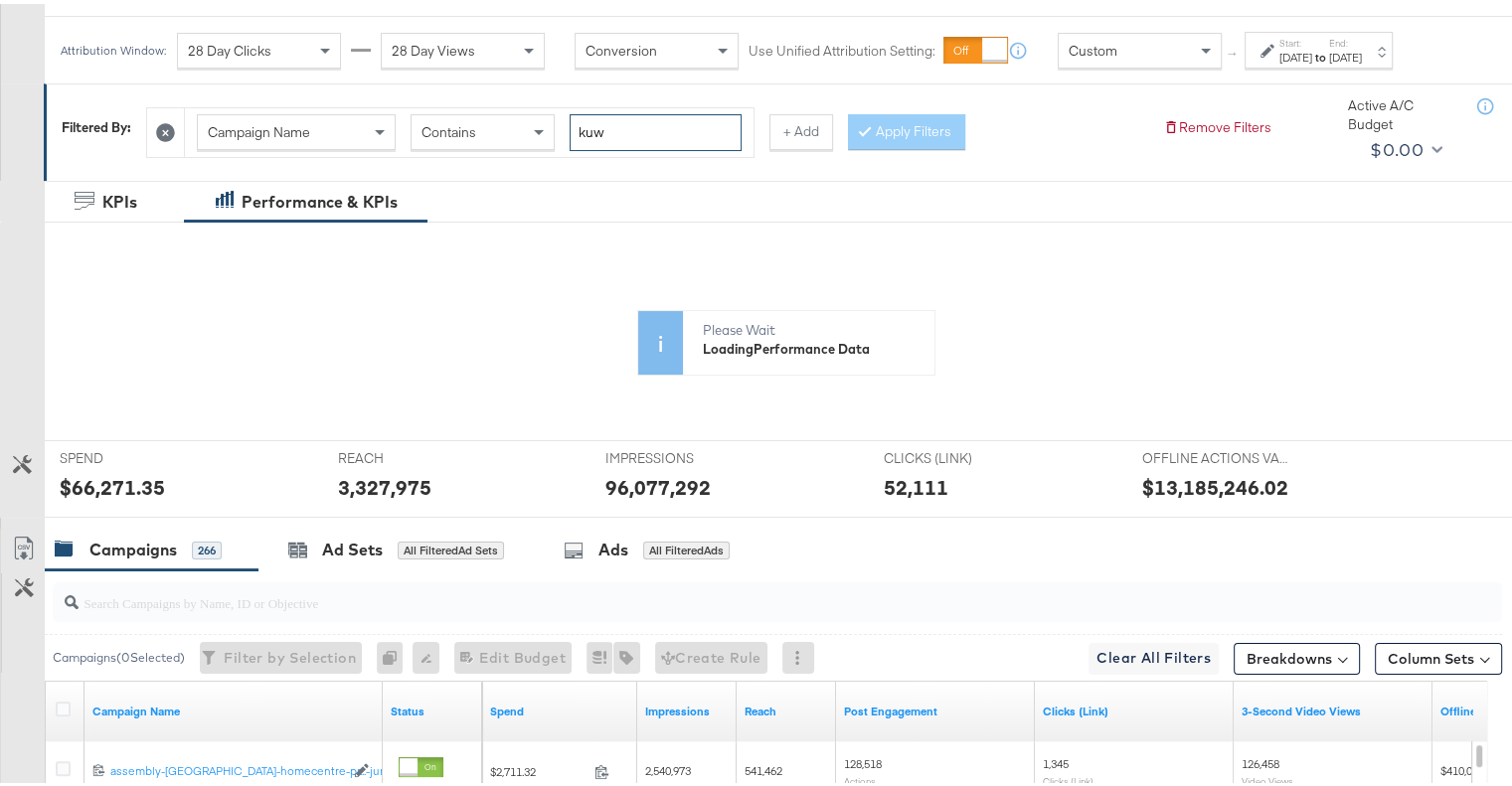 click on "kuw" at bounding box center [655, 128] 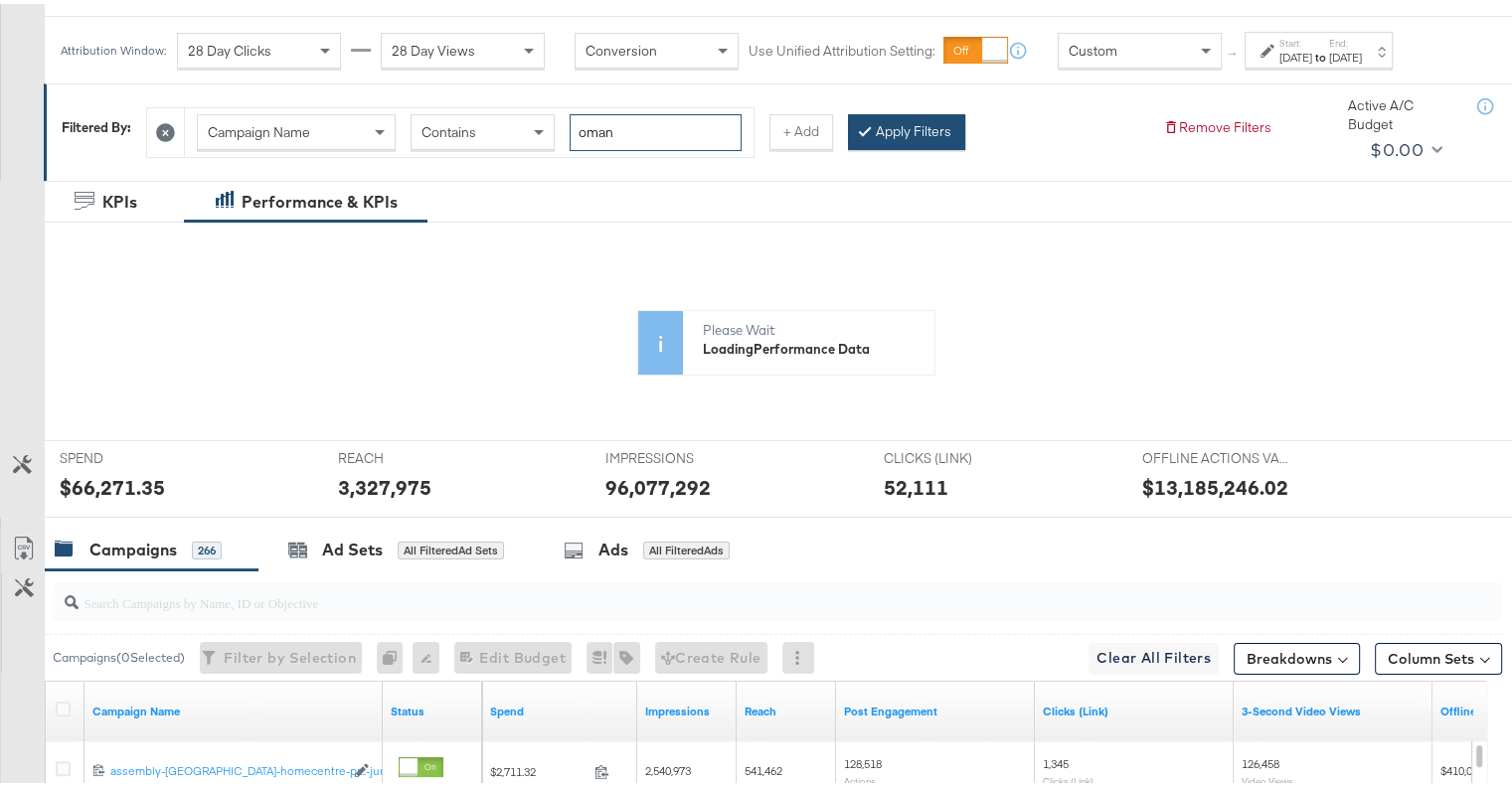 type on "oman" 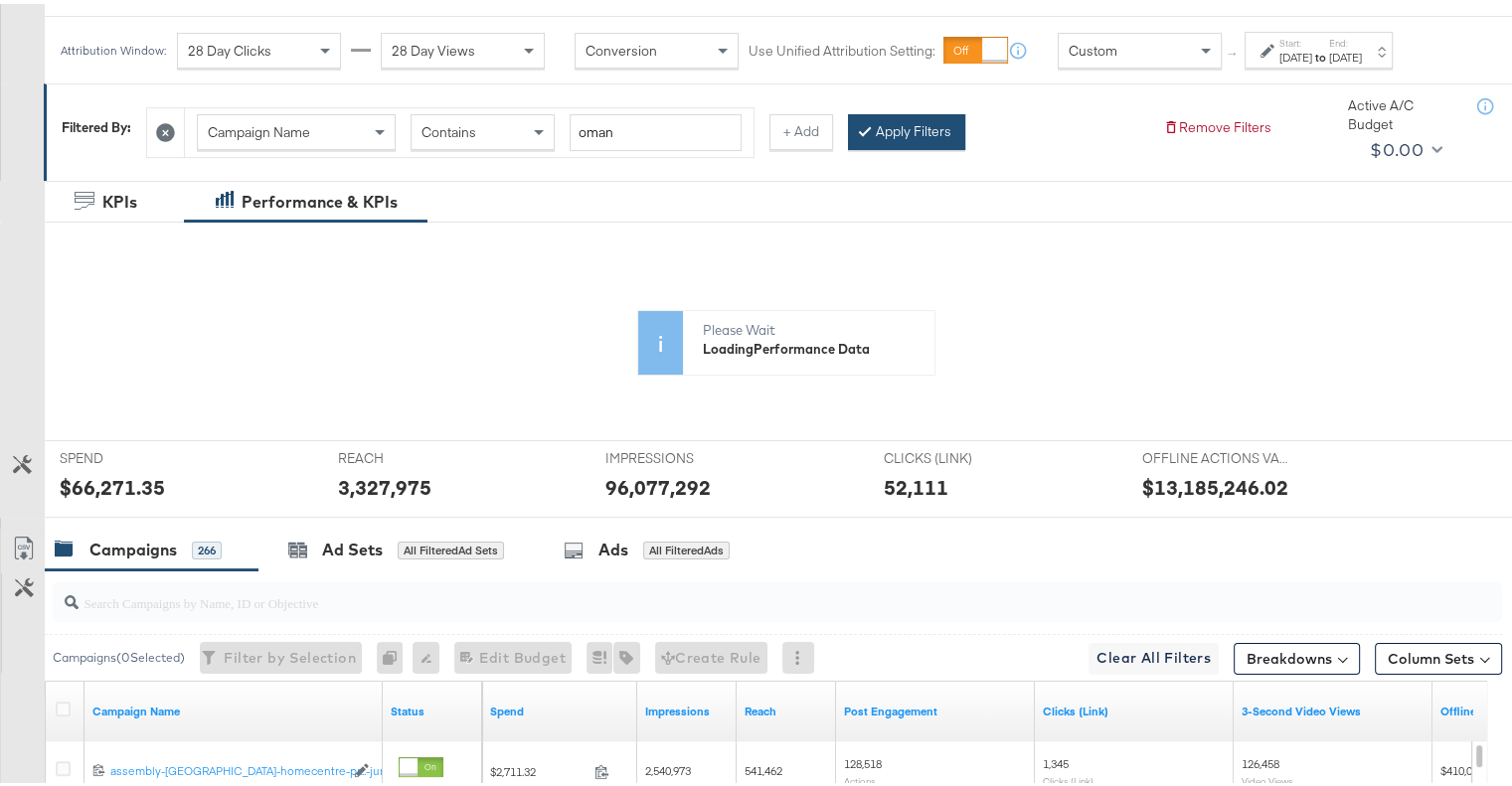 click on "Apply Filters" at bounding box center (907, 128) 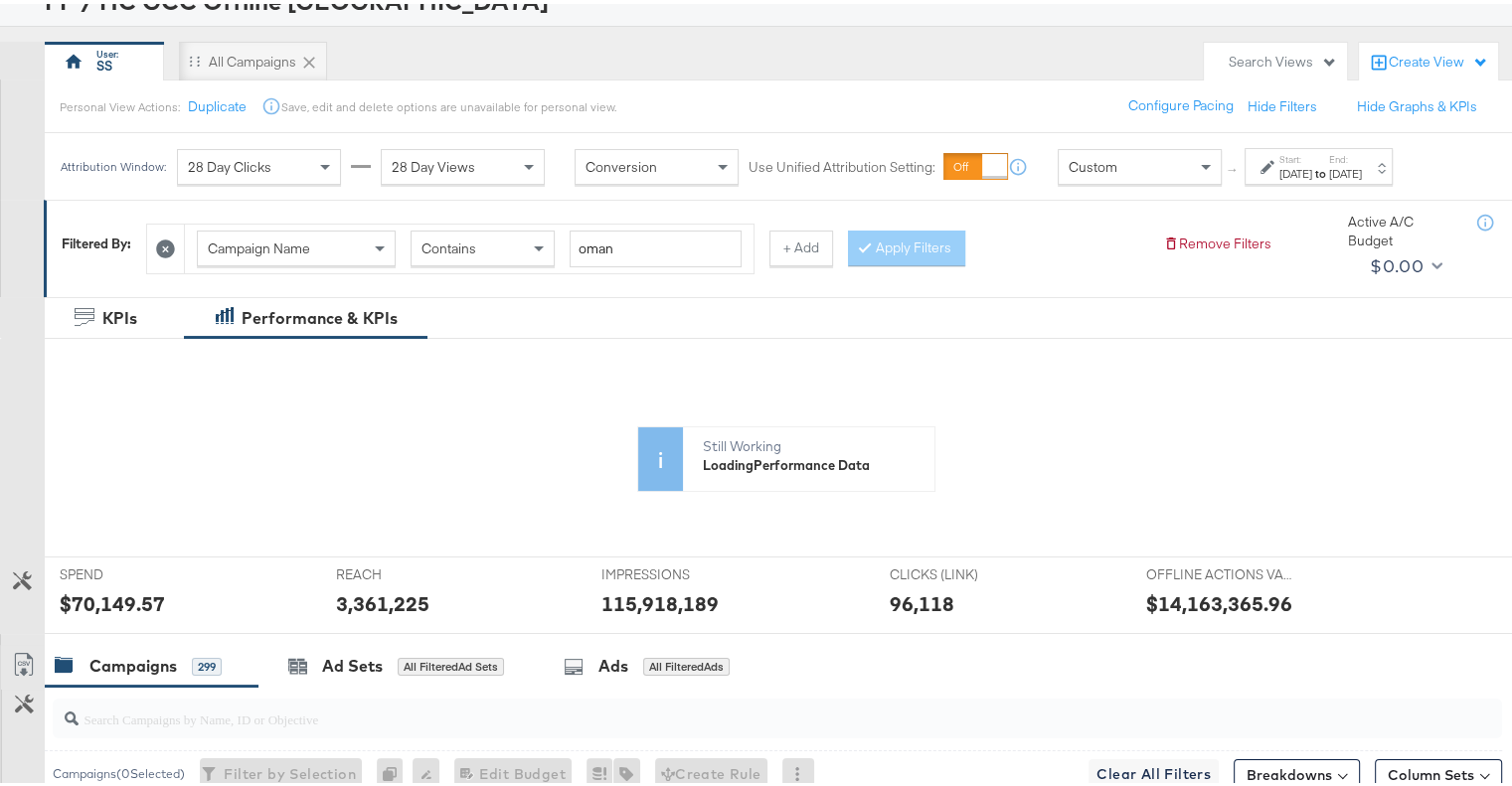 scroll, scrollTop: 0, scrollLeft: 0, axis: both 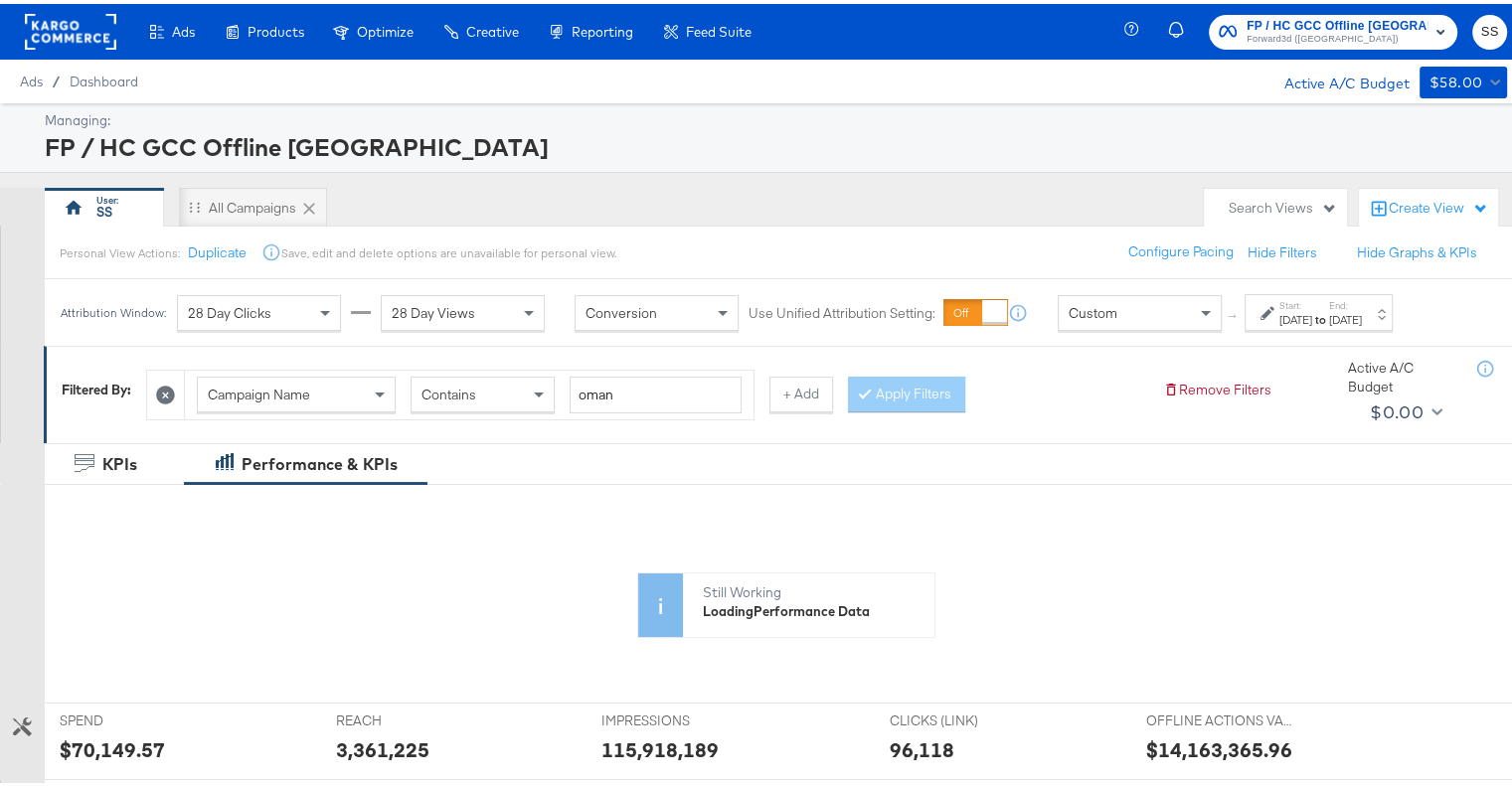 click on "Forward3d ([GEOGRAPHIC_DATA])" at bounding box center [1337, 36] 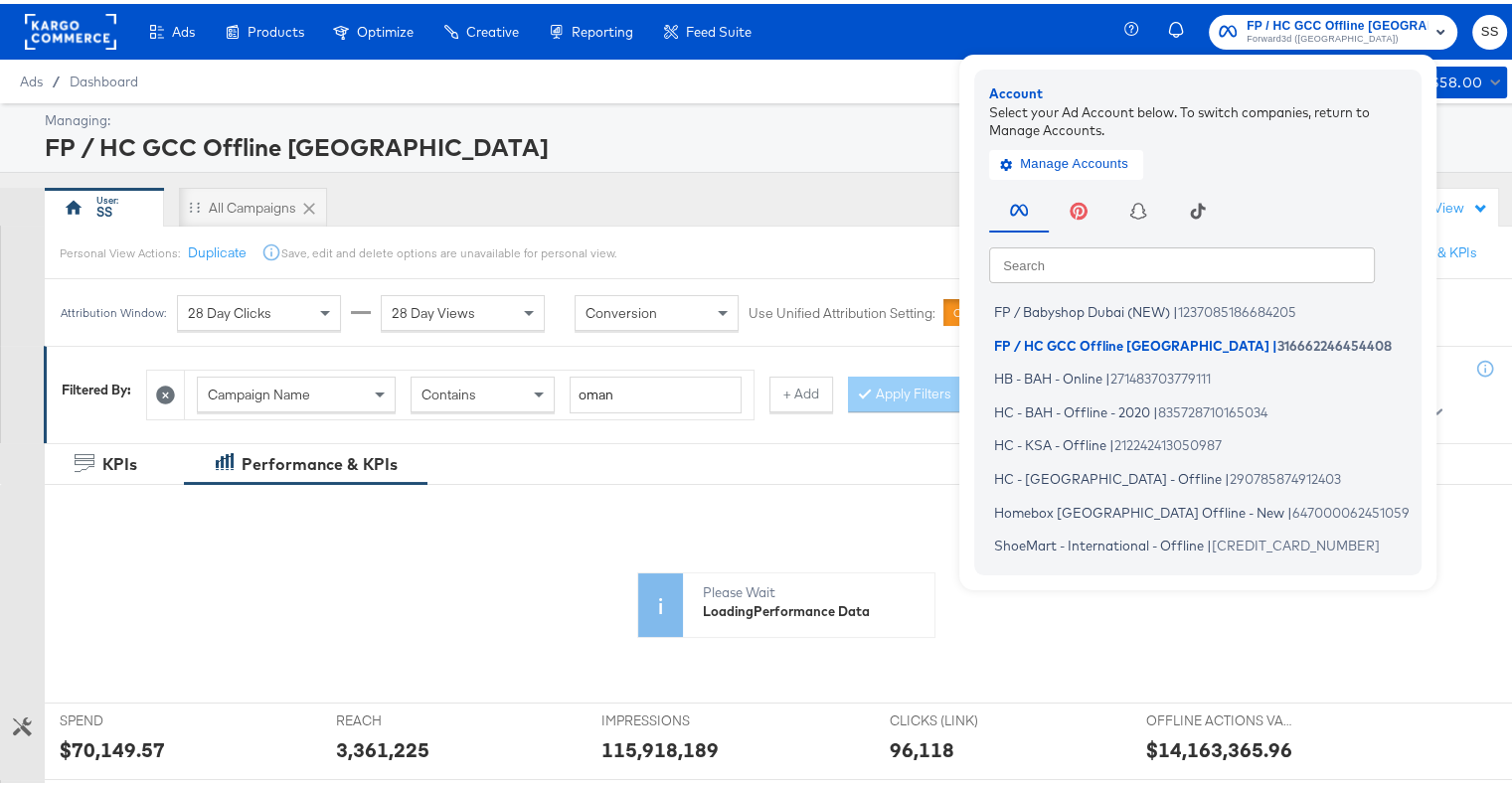 click at bounding box center [1182, 260] 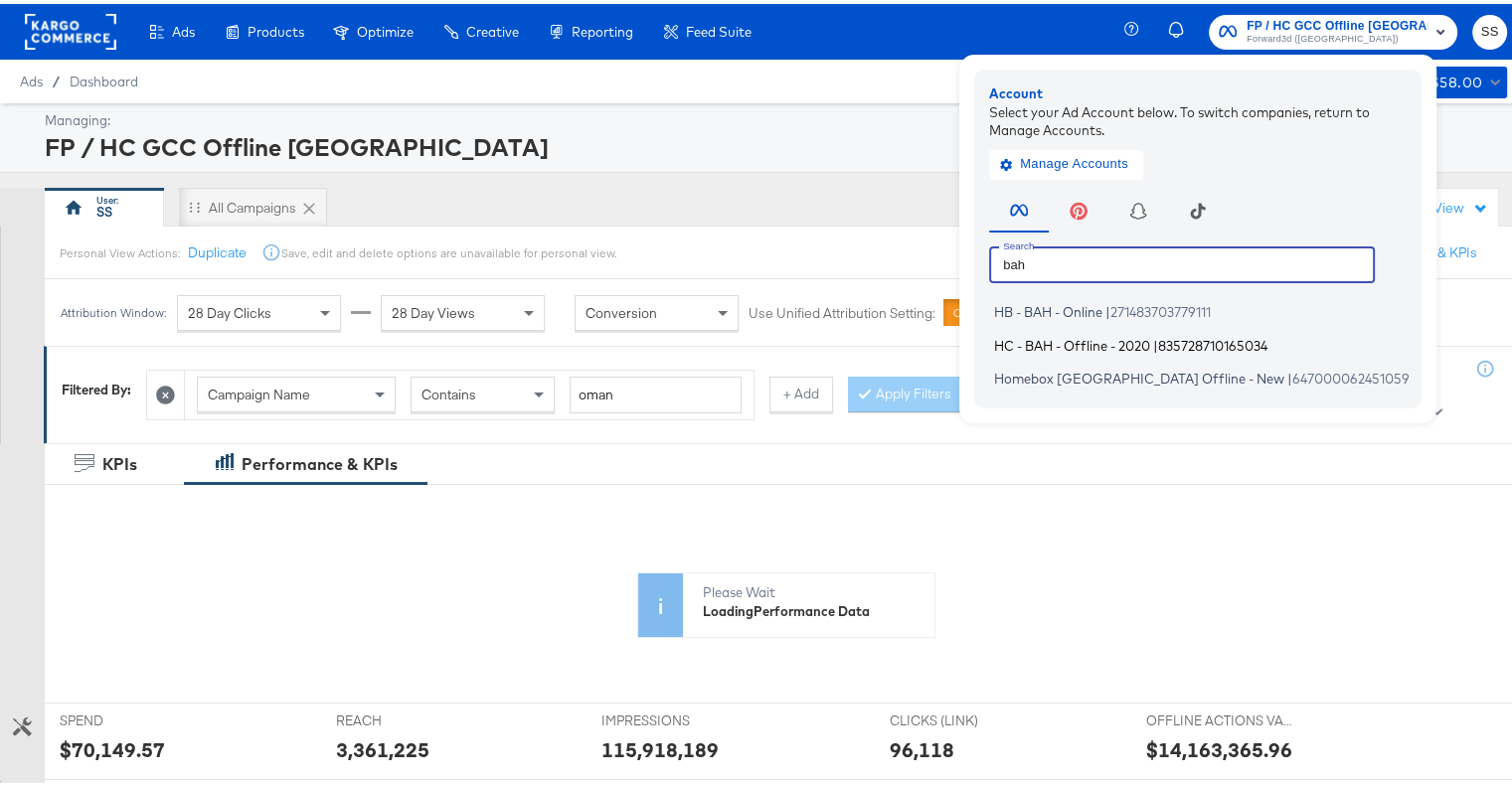 type on "bah" 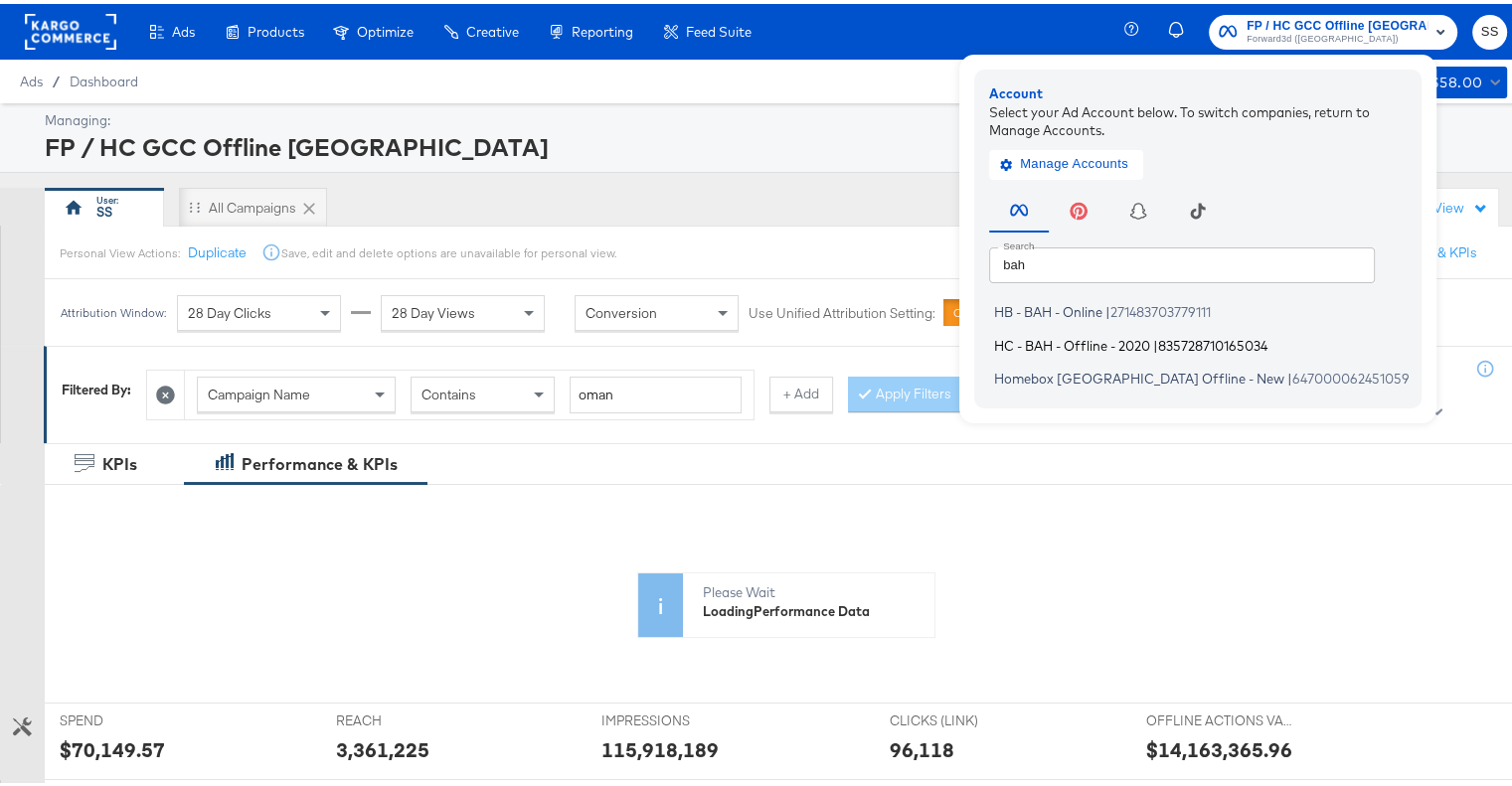 click on "HC - BAH - Offline - 2020" at bounding box center (1072, 341) 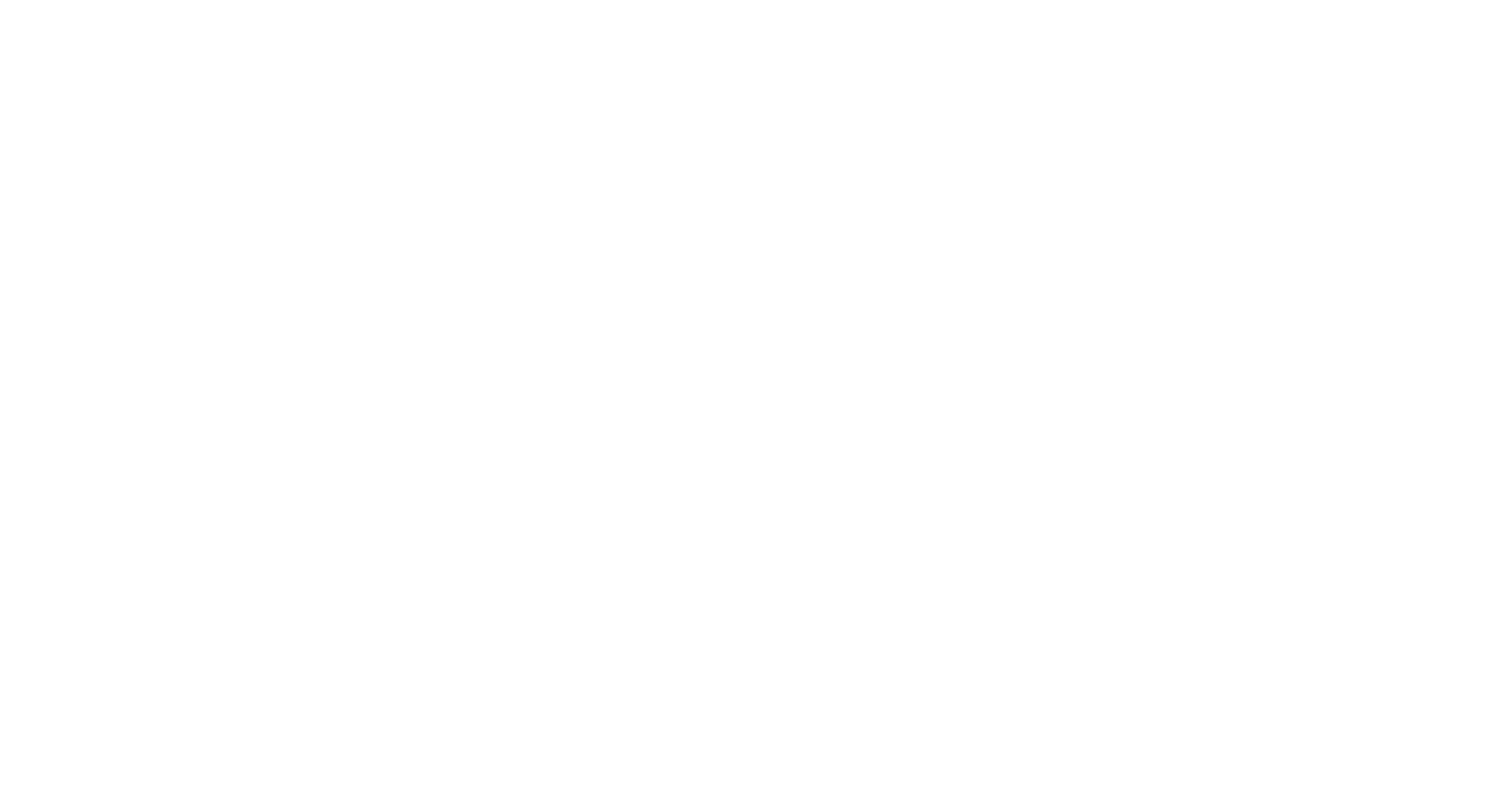 scroll, scrollTop: 0, scrollLeft: 0, axis: both 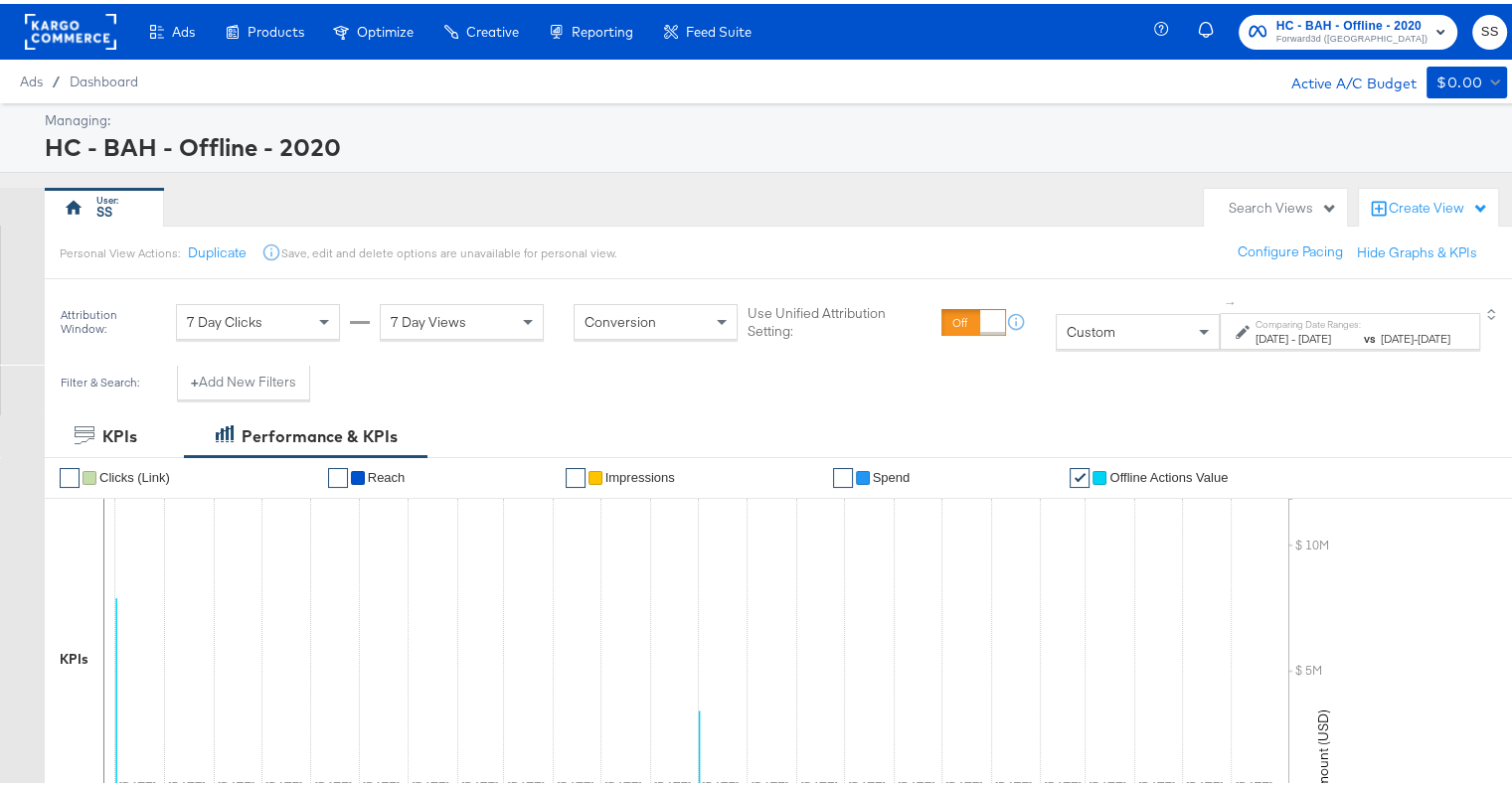 click on "[DATE]" at bounding box center (1313, 334) 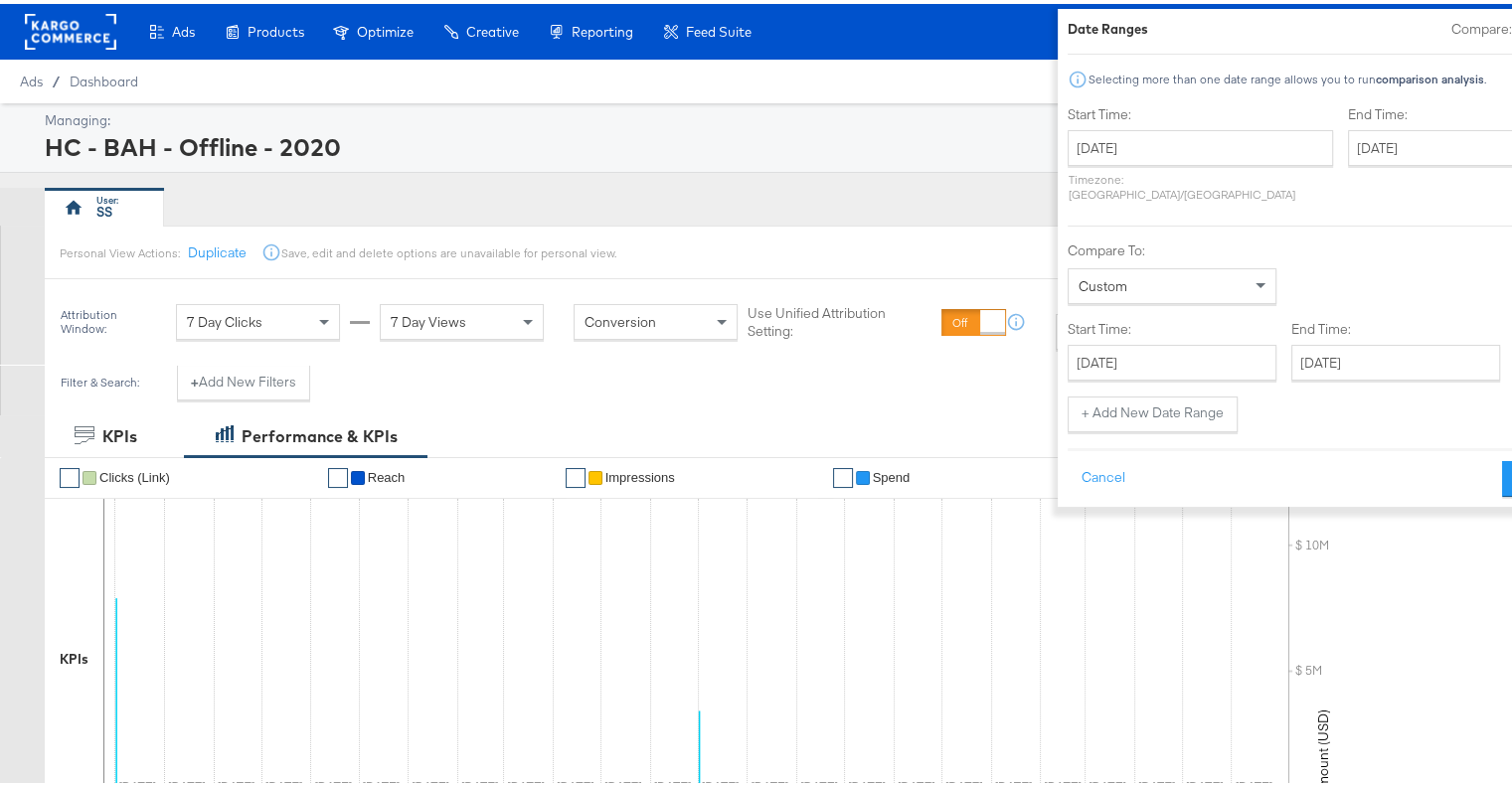 click on "Date Ranges Compare:  Selecting more than one date range allows you to run  comparison analysis . Start Time: [DATE] ‹ [DATE] › Su Mo Tu We Th Fr Sa 30 1 2 3 4 5 6 7 8 9 10 11 12 13 14 15 16 17 18 19 20 21 22 23 24 25 26 27 28 29 30 31 1 2 3 4 5 6 7 8 9 10 Timezone:  [GEOGRAPHIC_DATA]/[GEOGRAPHIC_DATA] End Time: [DATE] ‹ [DATE] › Su Mo Tu We Th Fr Sa 25 26 27 28 29 30 31 1 2 3 4 5 6 7 8 9 10 11 12 13 14 15 16 17 18 19 20 21 22 23 24 25 26 27 28 29 30 1 2 3 4 5 Compare To: Custom Start Time: [DATE] ‹ [DATE] › Su Mo Tu We Th Fr Sa 25 26 27 28 29 30 1 2 3 4 5 6 7 8 9 10 11 12 13 14 15 16 17 18 19 20 21 22 23 24 25 26 27 28 29 30 31 1 2 3 4 5 End Time: [DATE] ‹ [DATE] › Su Mo Tu We Th Fr Sa 26 27 28 29 30 31 1 2 3 4 5 6 7 8 9 10 11 12 13 14 15 16 17 18 19 20 21 22 23 24 25 26 27 28 29 30 1 2 3 4 5 6 + Add New Date Range Cancel Apply" at bounding box center (1316, 253) 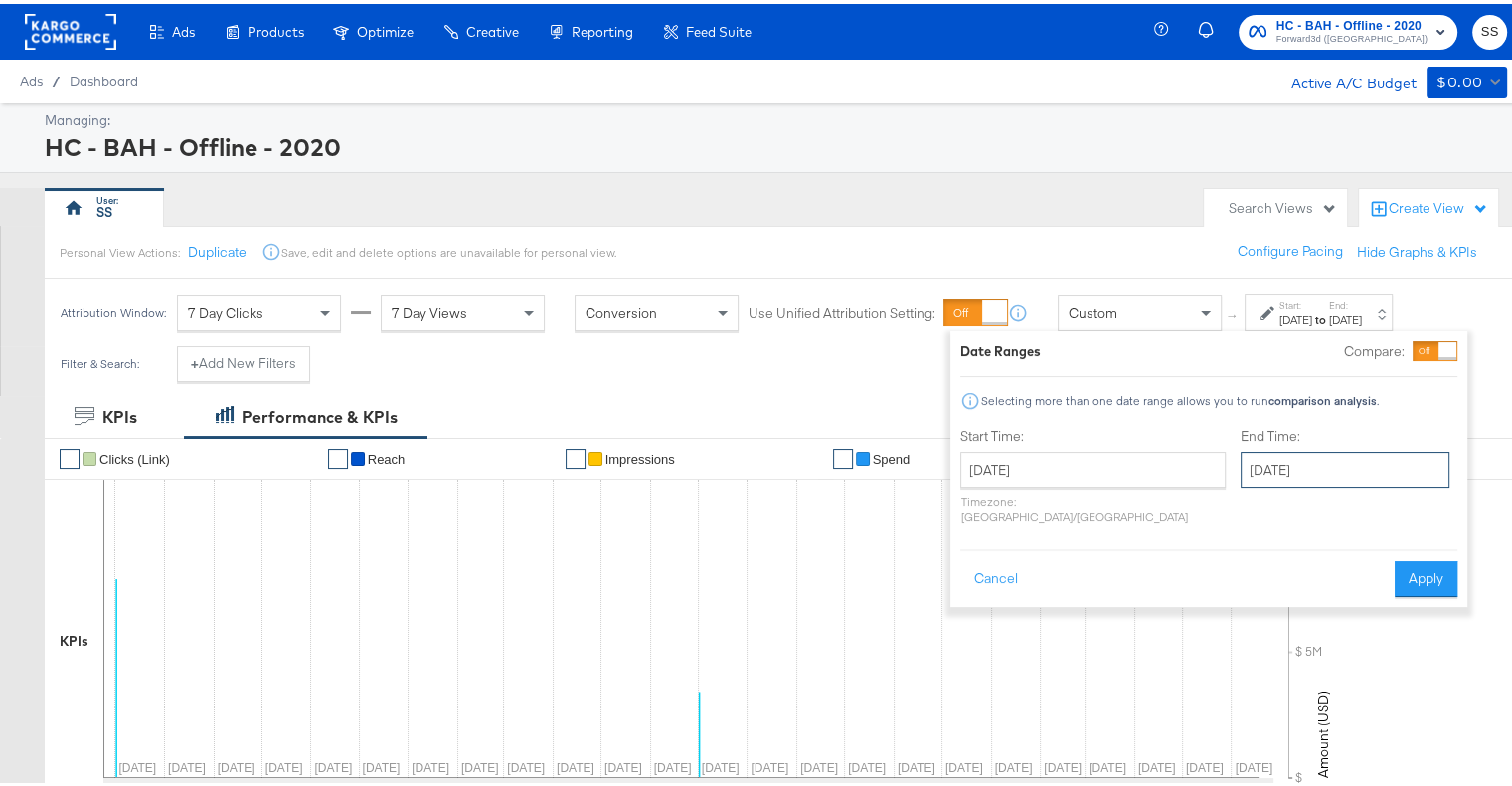 click on "[DATE]" at bounding box center (1345, 466) 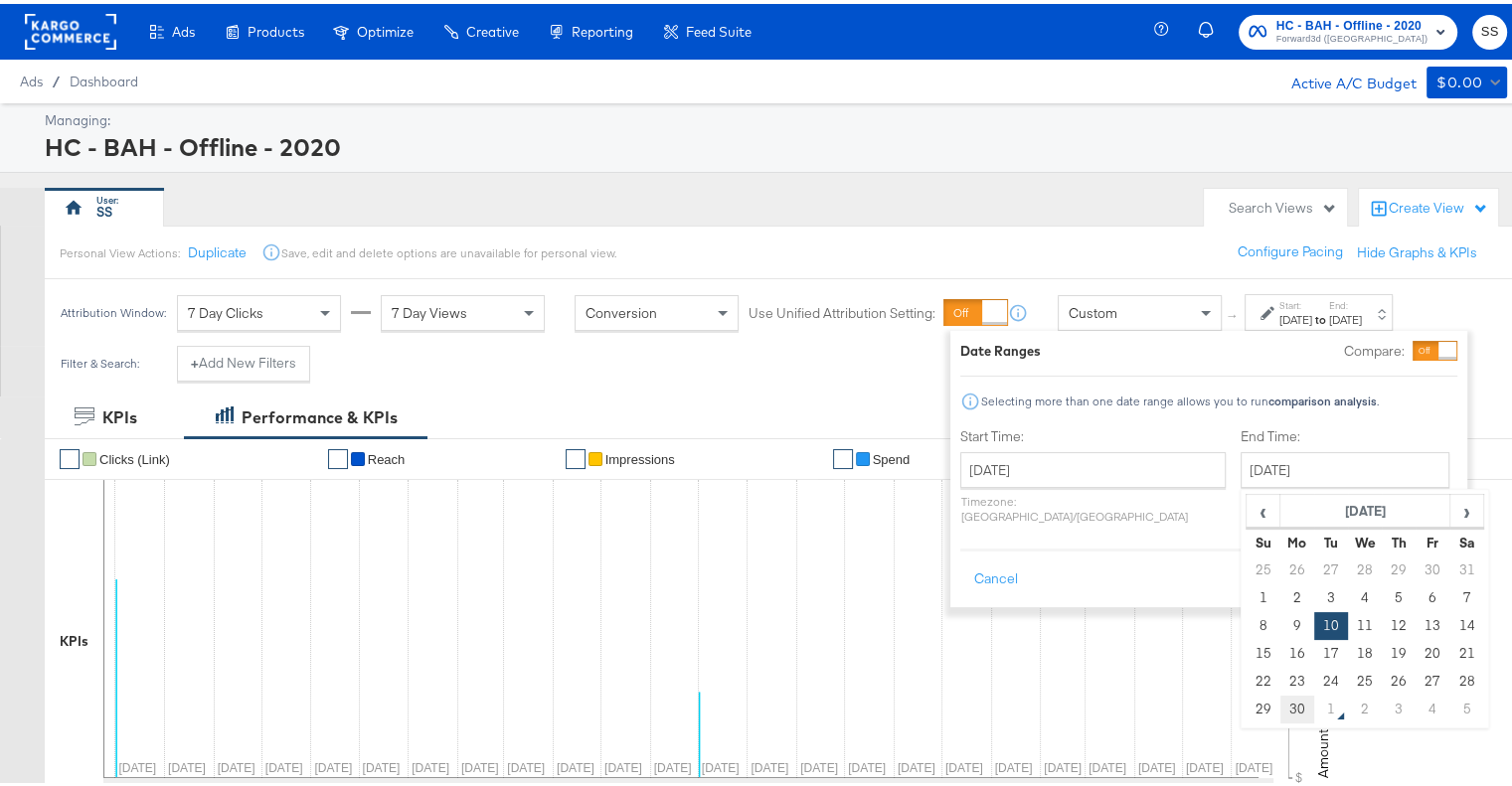 click on "30" at bounding box center [1297, 706] 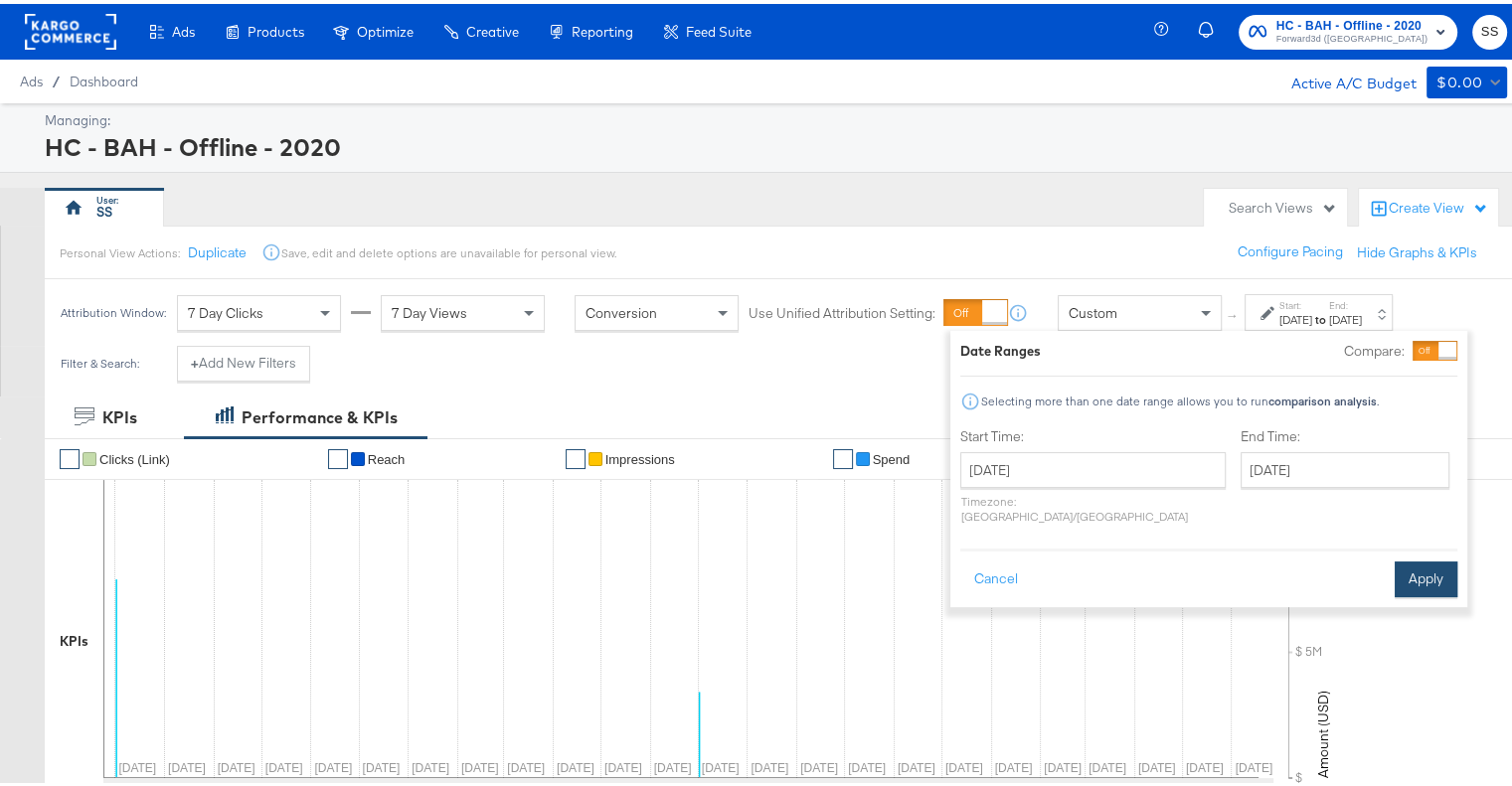 click on "Apply" at bounding box center [1426, 575] 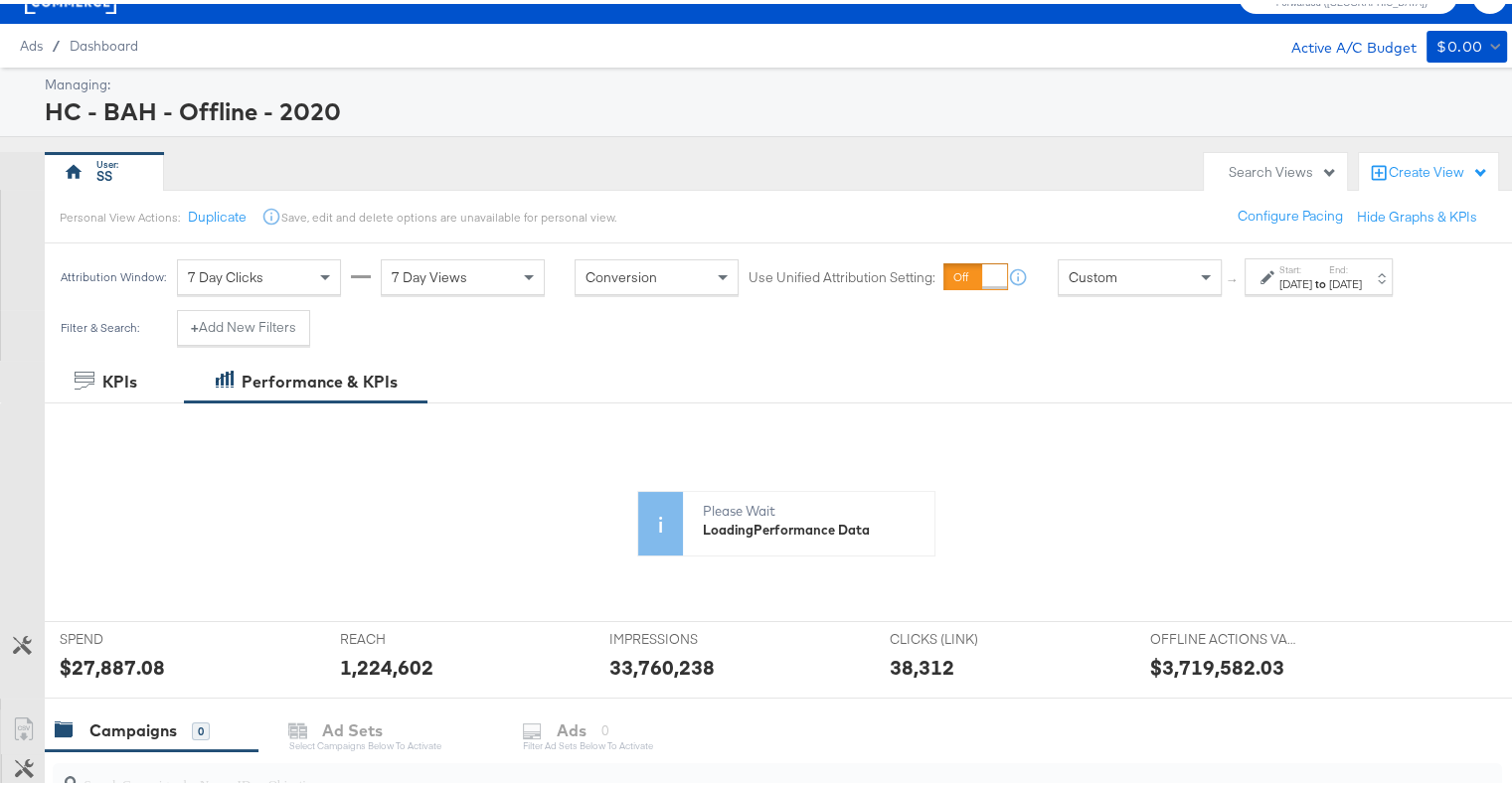 scroll, scrollTop: 449, scrollLeft: 0, axis: vertical 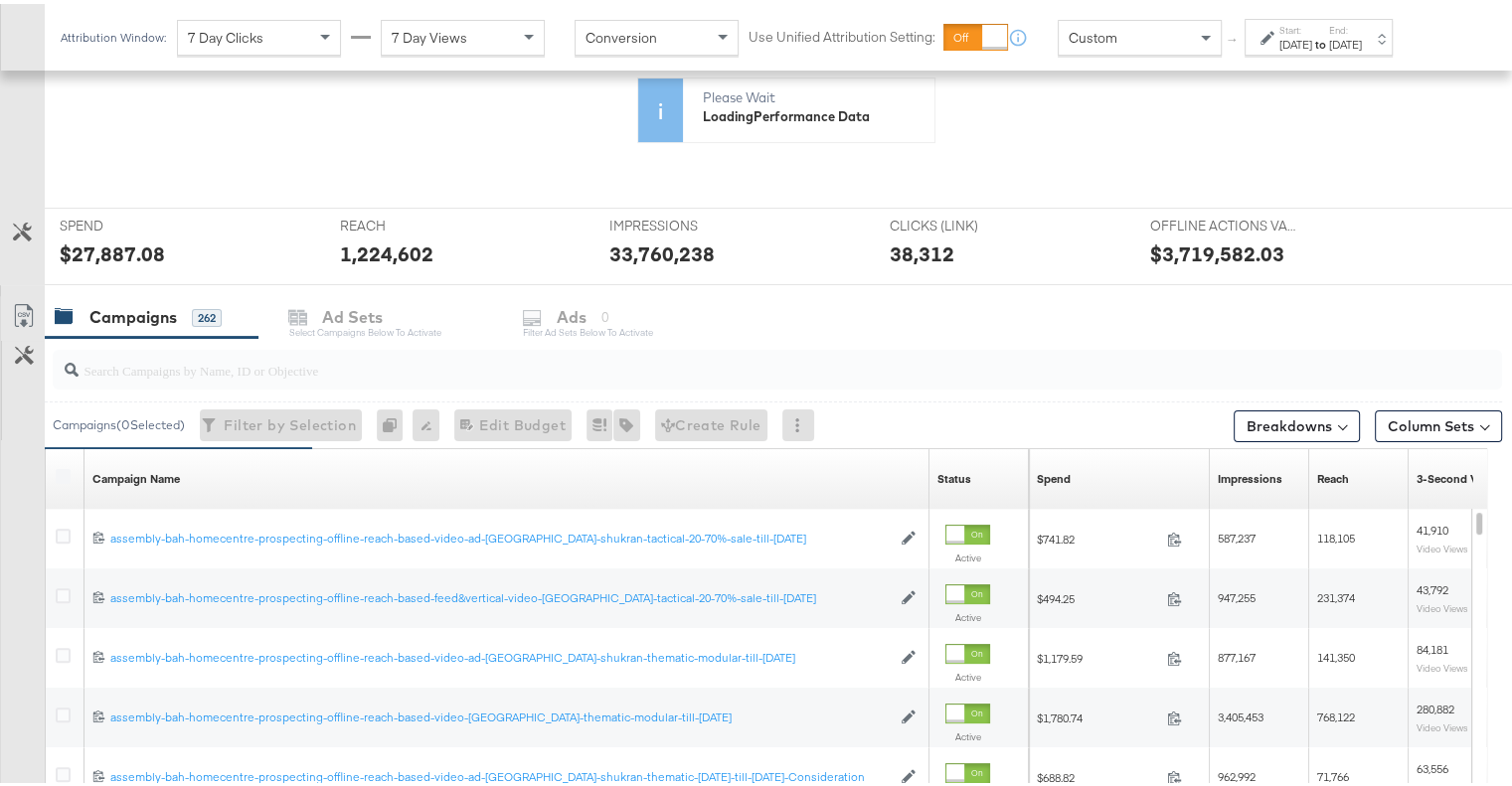 click on "7 Day Clicks" at bounding box center (258, 34) 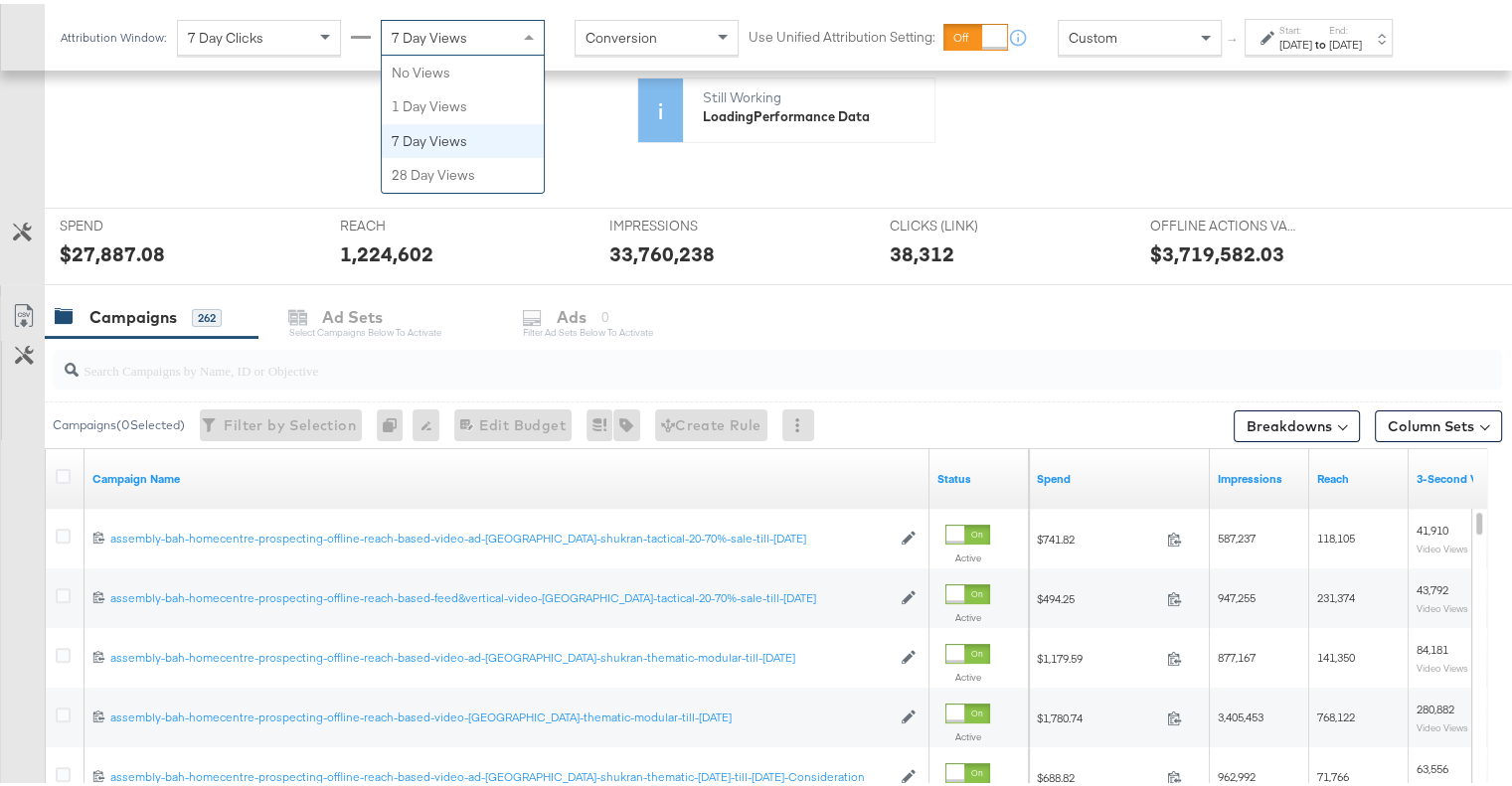 click on "7 Day Views" at bounding box center [429, 34] 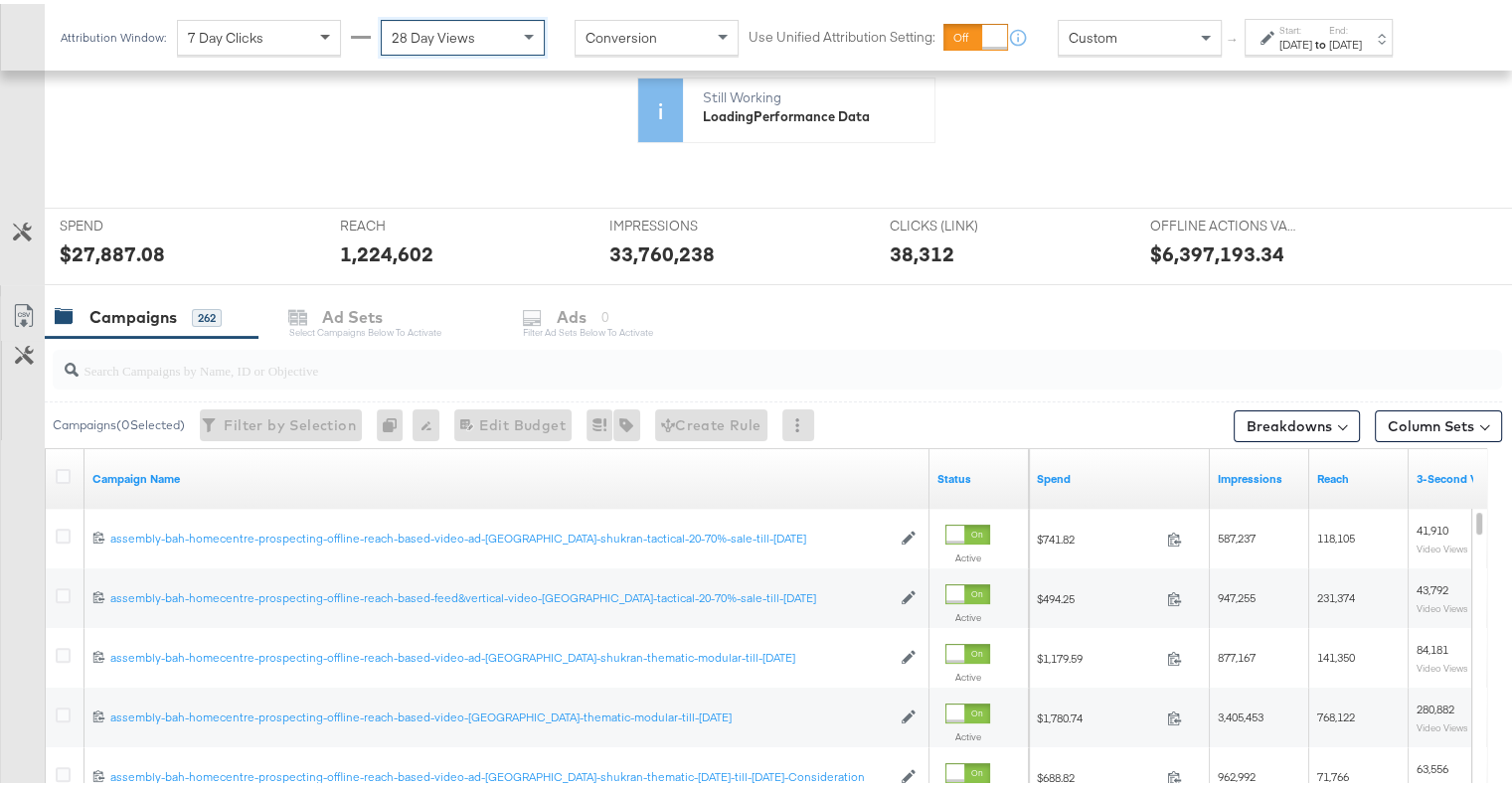 click at bounding box center (325, 34) 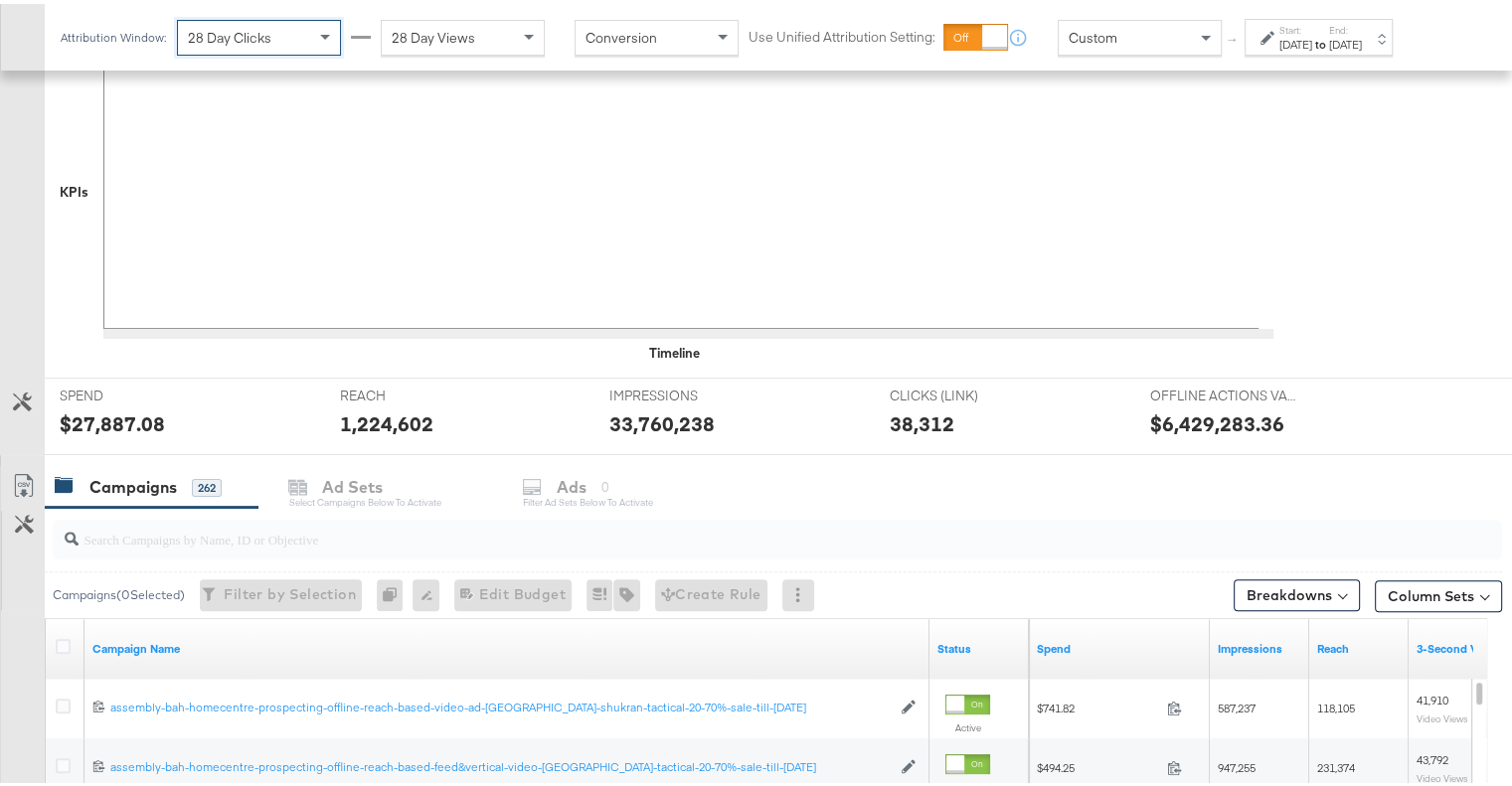 scroll, scrollTop: 618, scrollLeft: 0, axis: vertical 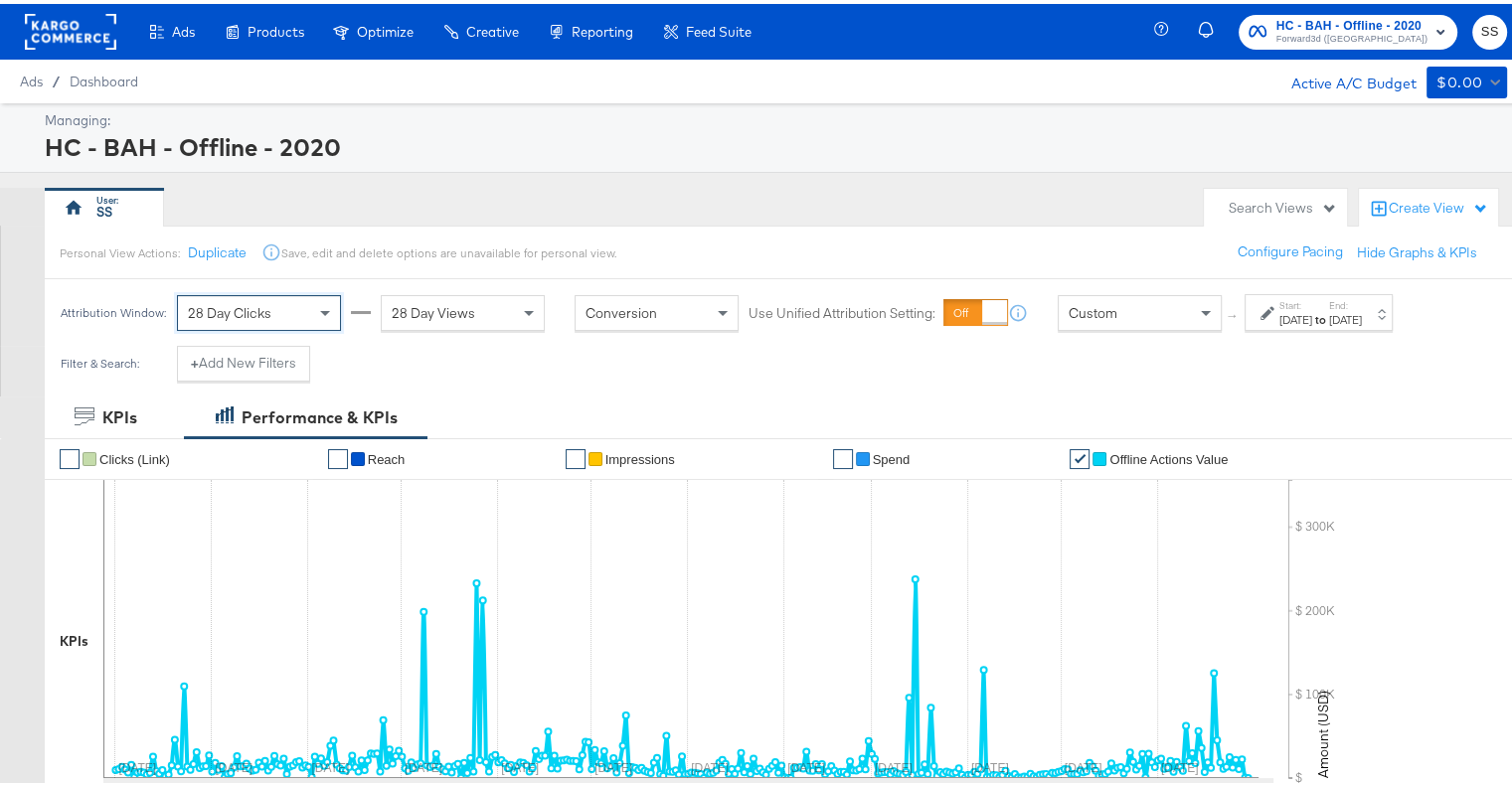 click on "HC - BAH - Offline - 2020" at bounding box center [1352, 22] 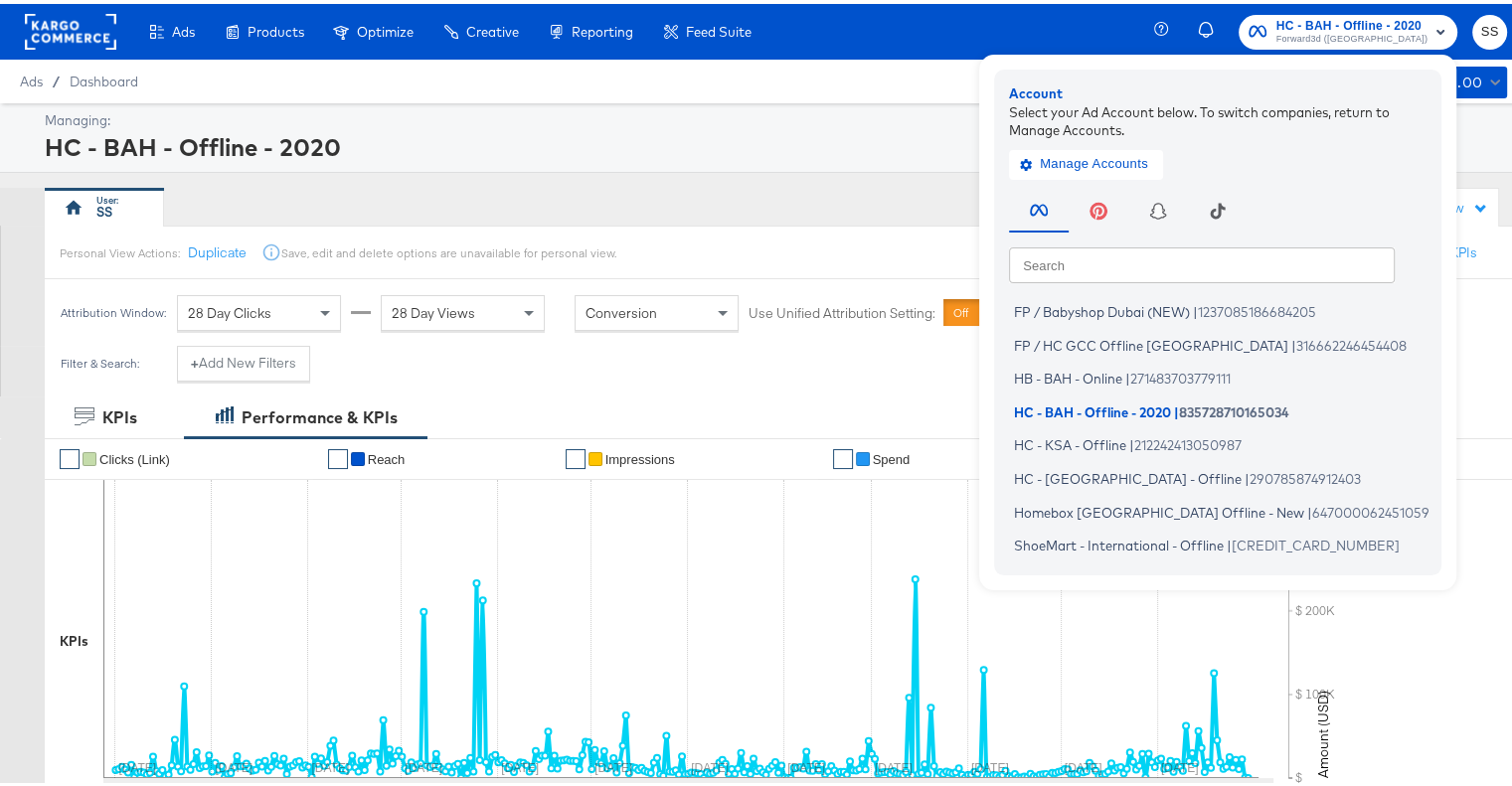 click at bounding box center [1202, 260] 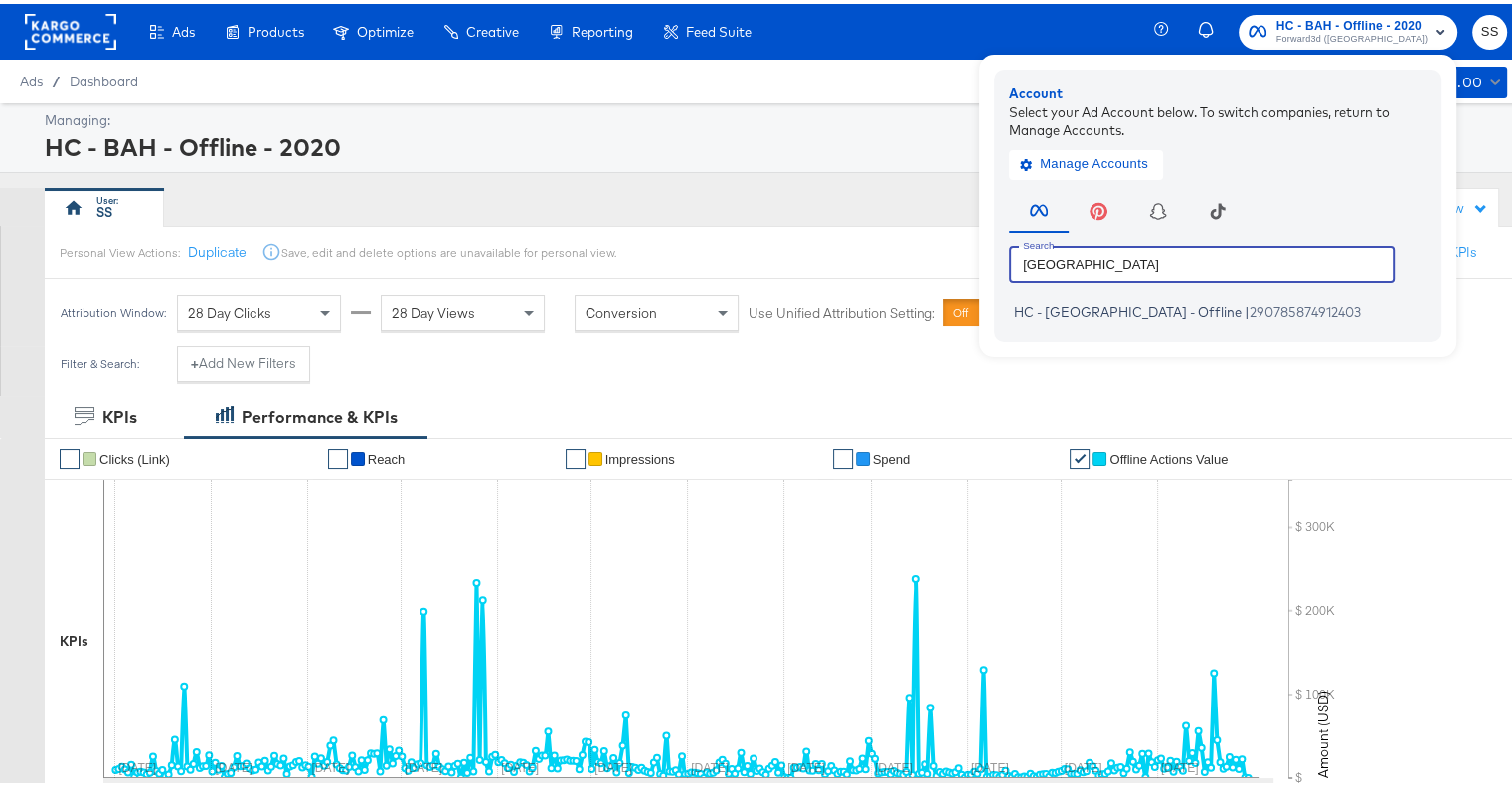 type on "uae" 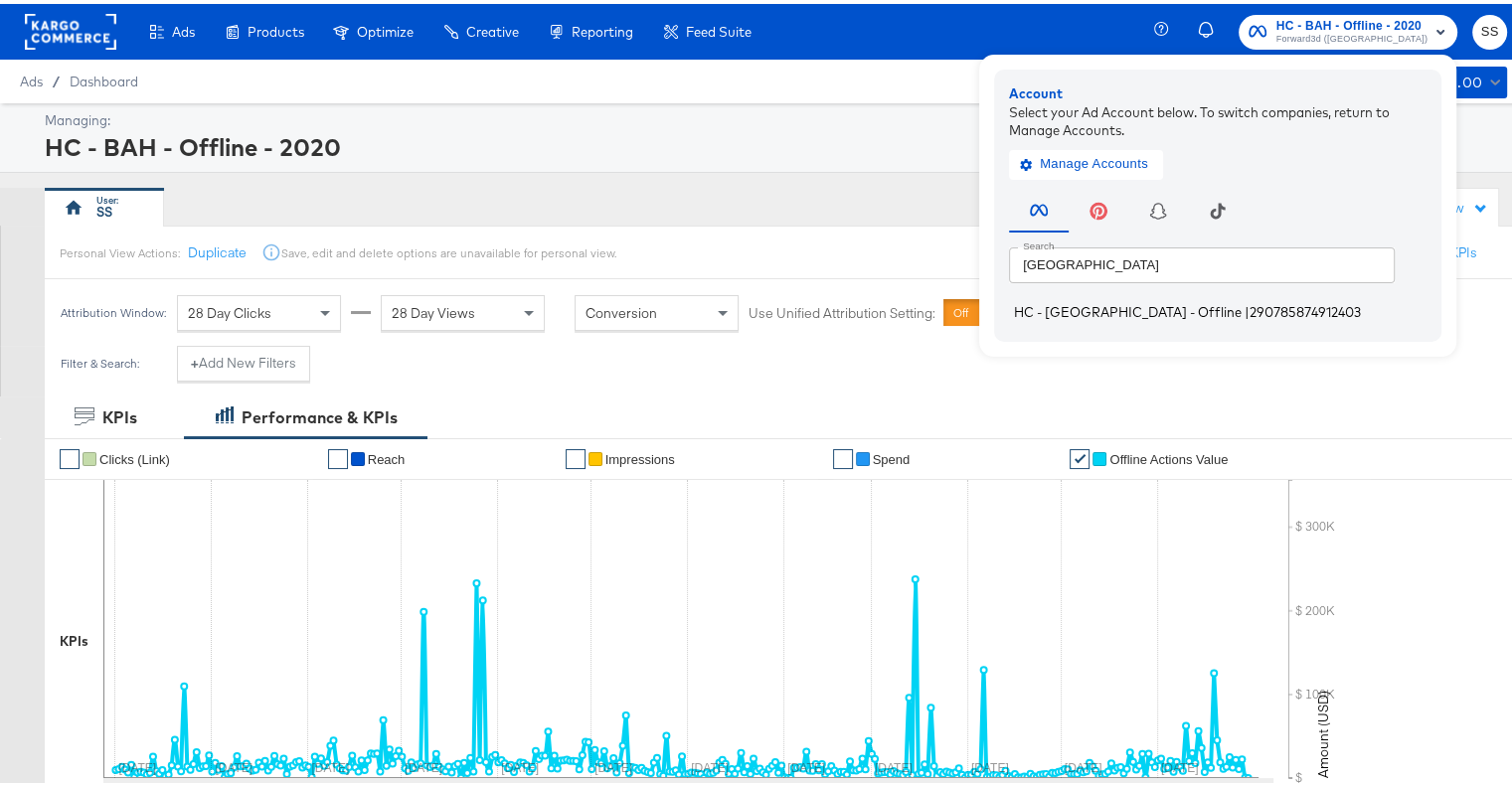 click on "|" at bounding box center (1247, 308) 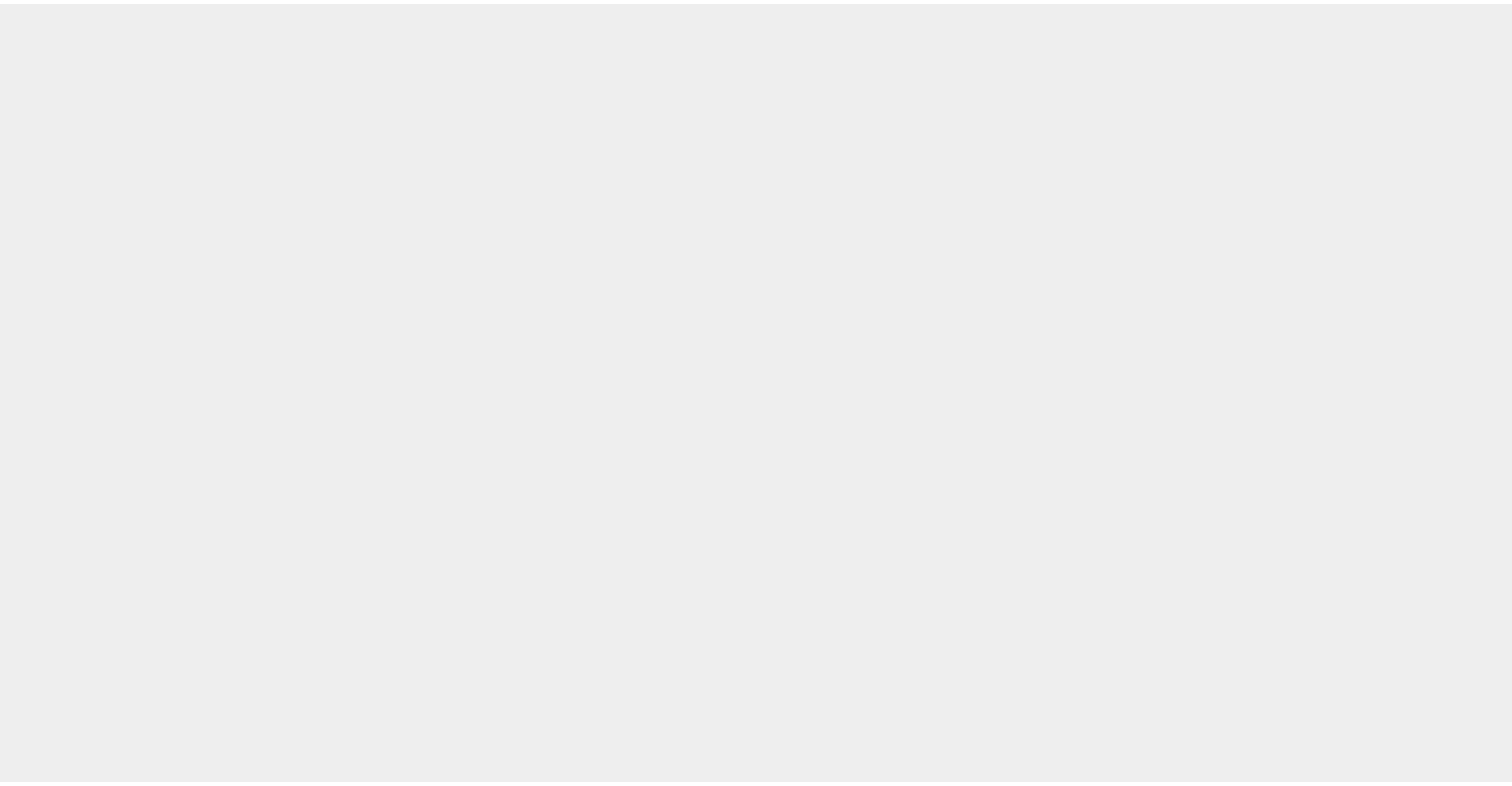 scroll, scrollTop: 0, scrollLeft: 0, axis: both 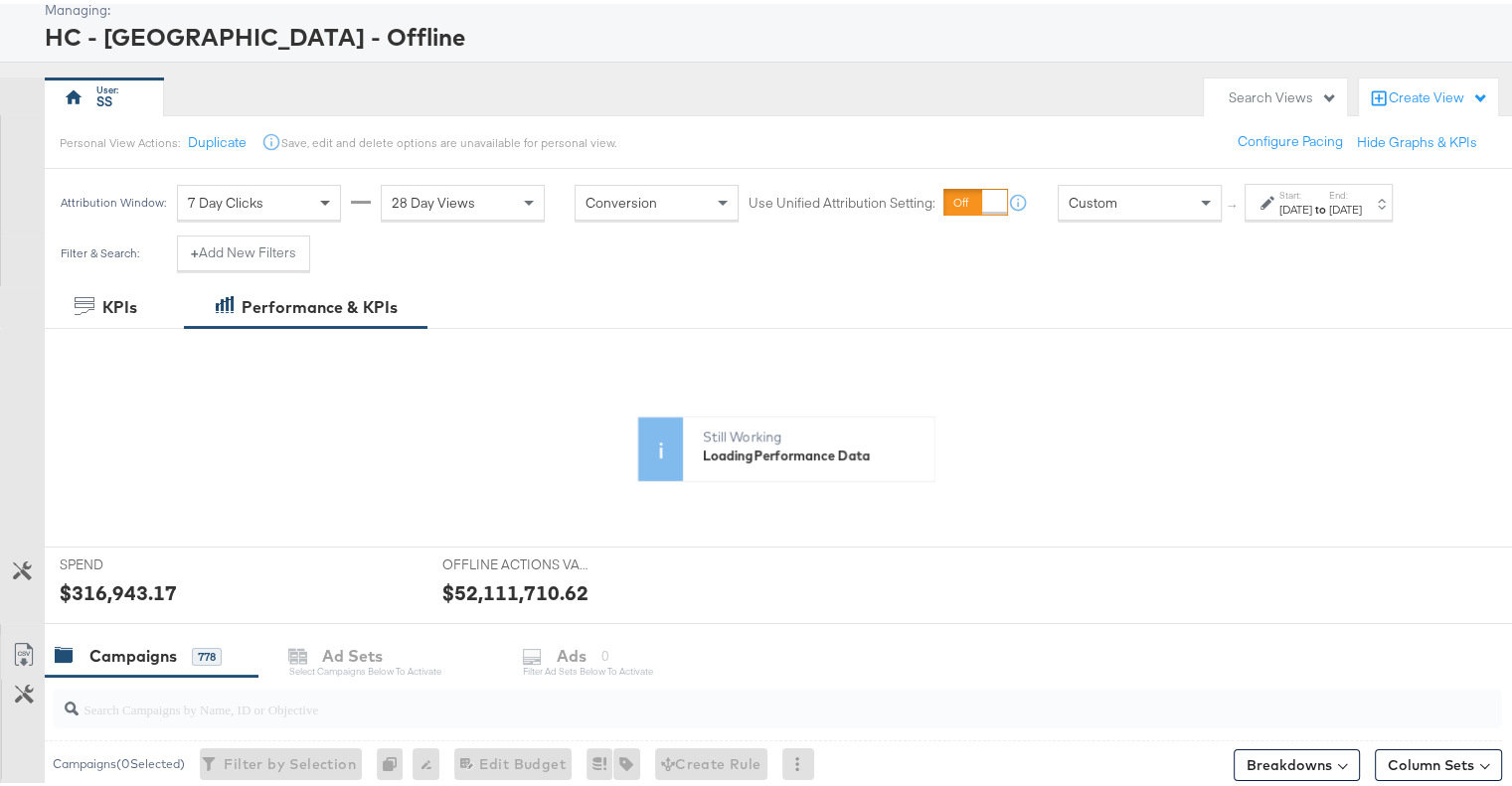 click at bounding box center [327, 199] 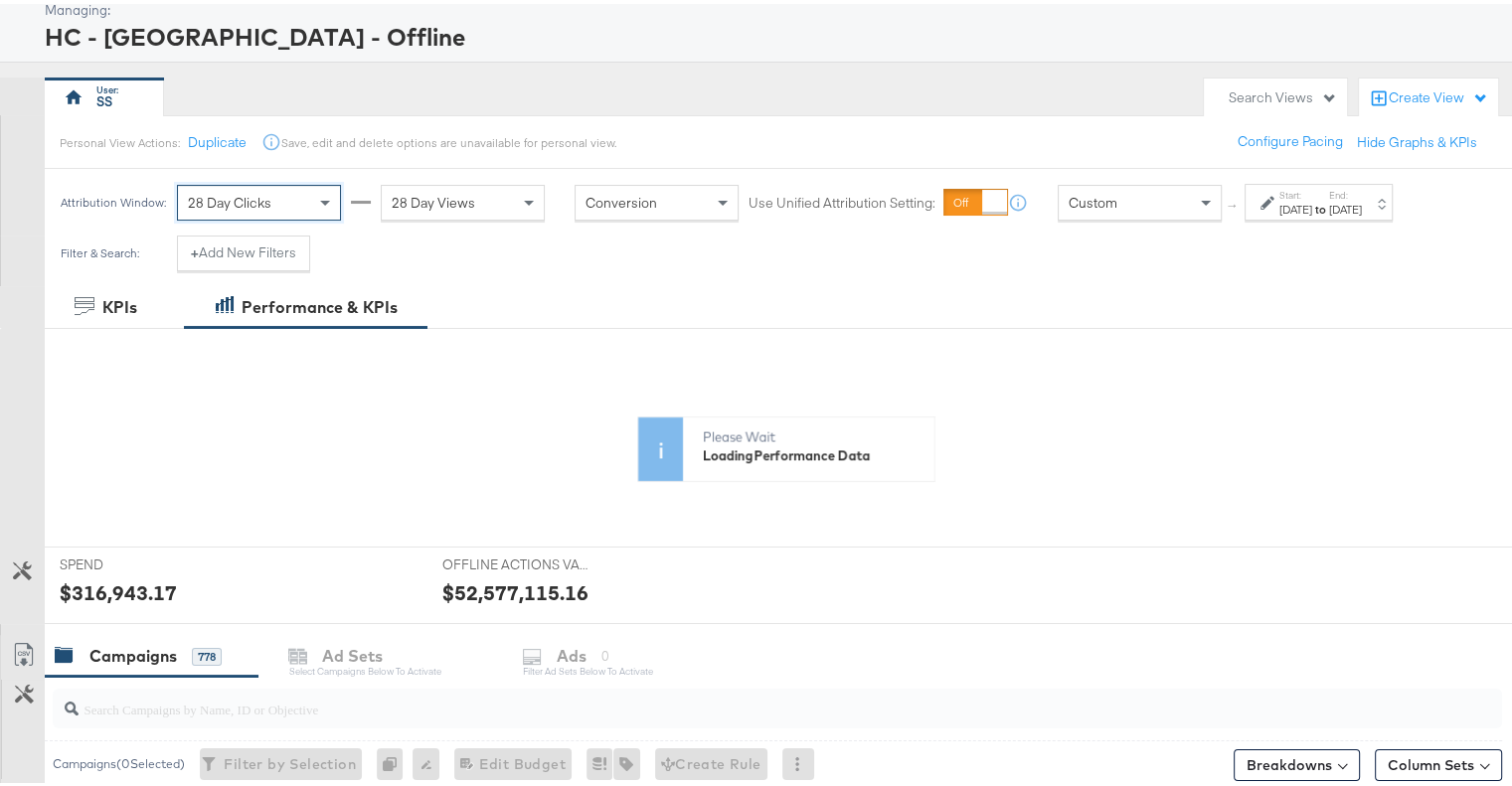 scroll, scrollTop: 0, scrollLeft: 0, axis: both 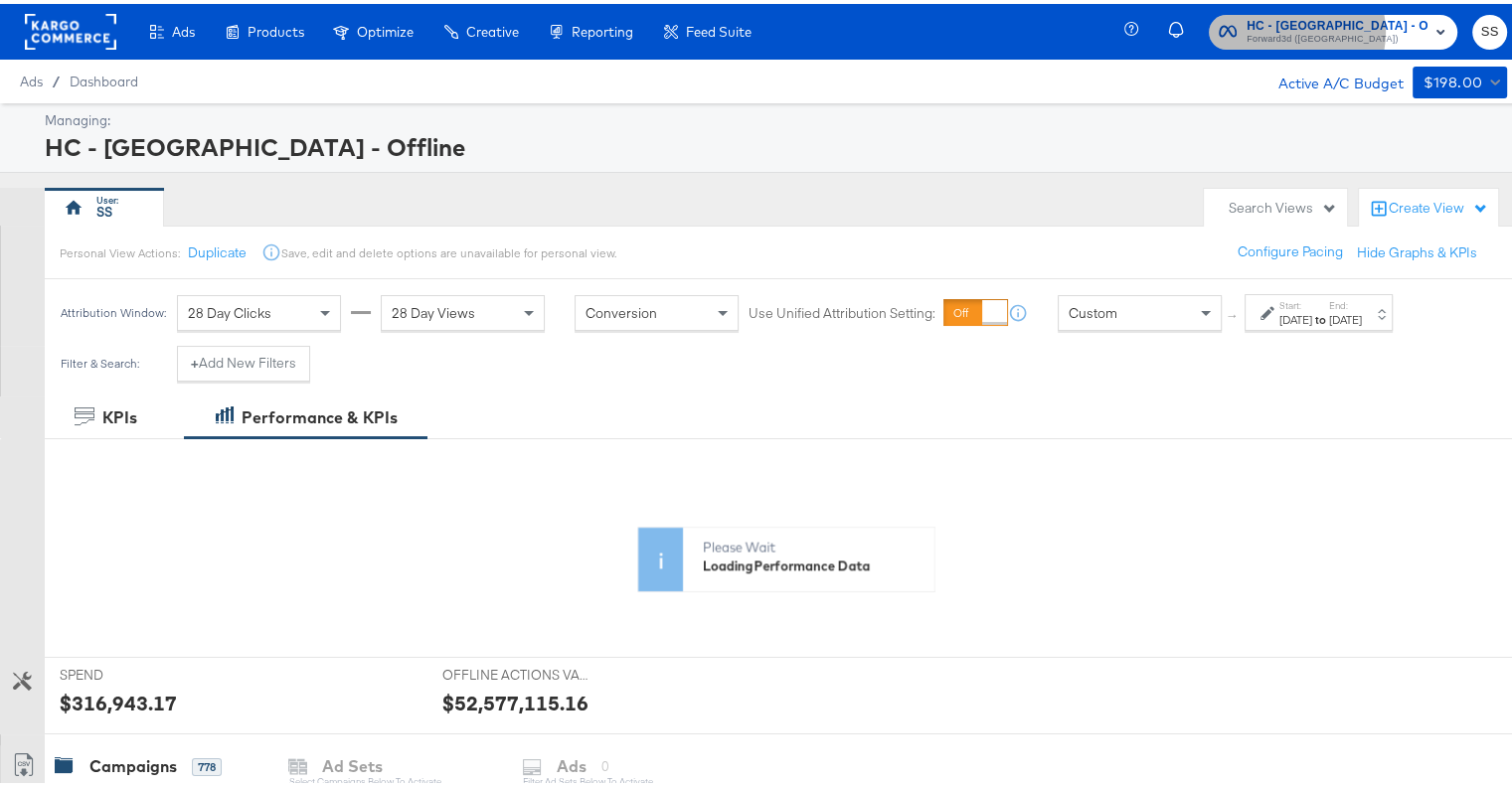 click on "Forward3d ([GEOGRAPHIC_DATA])" at bounding box center [1337, 36] 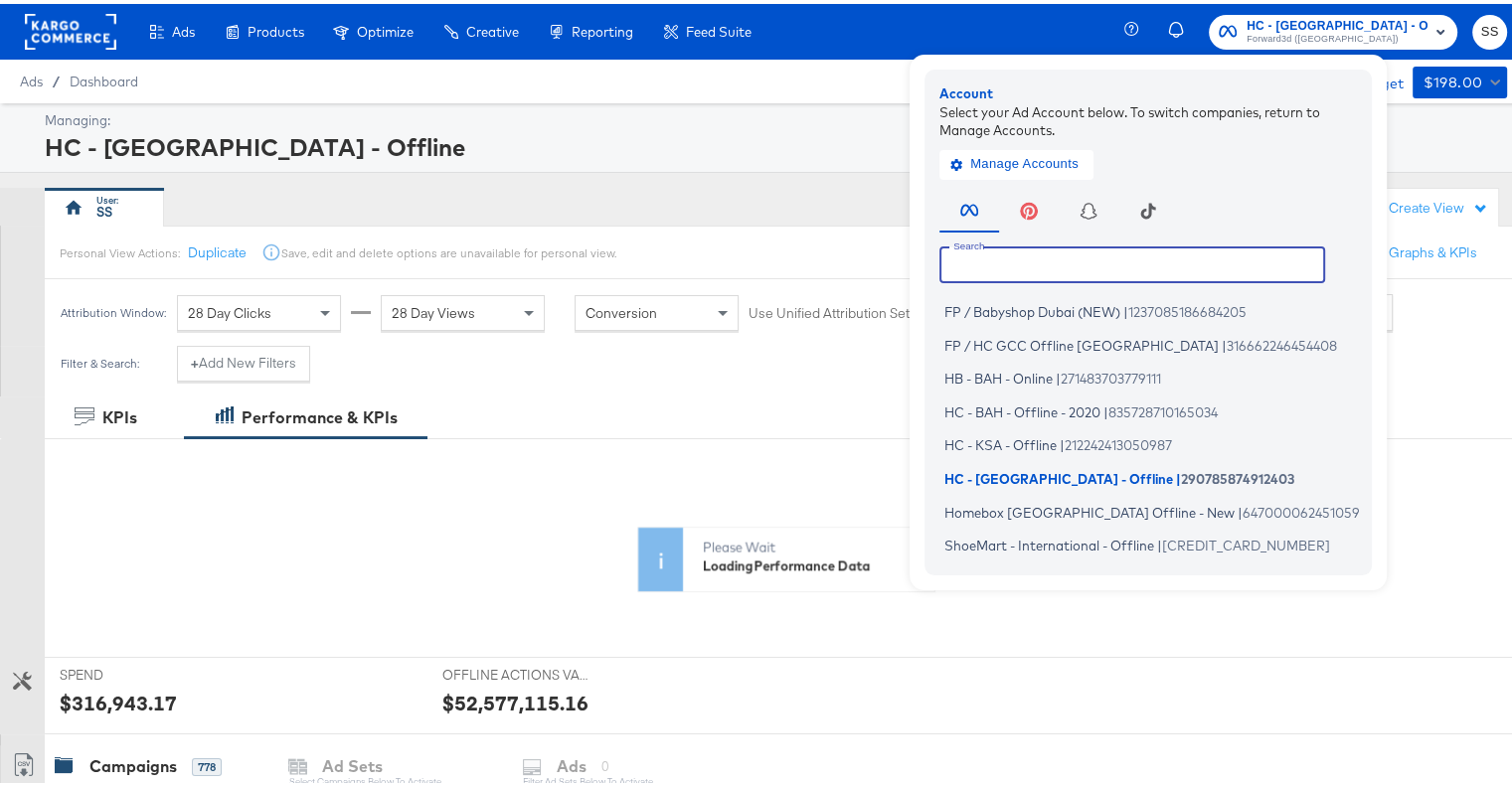 click at bounding box center [1132, 260] 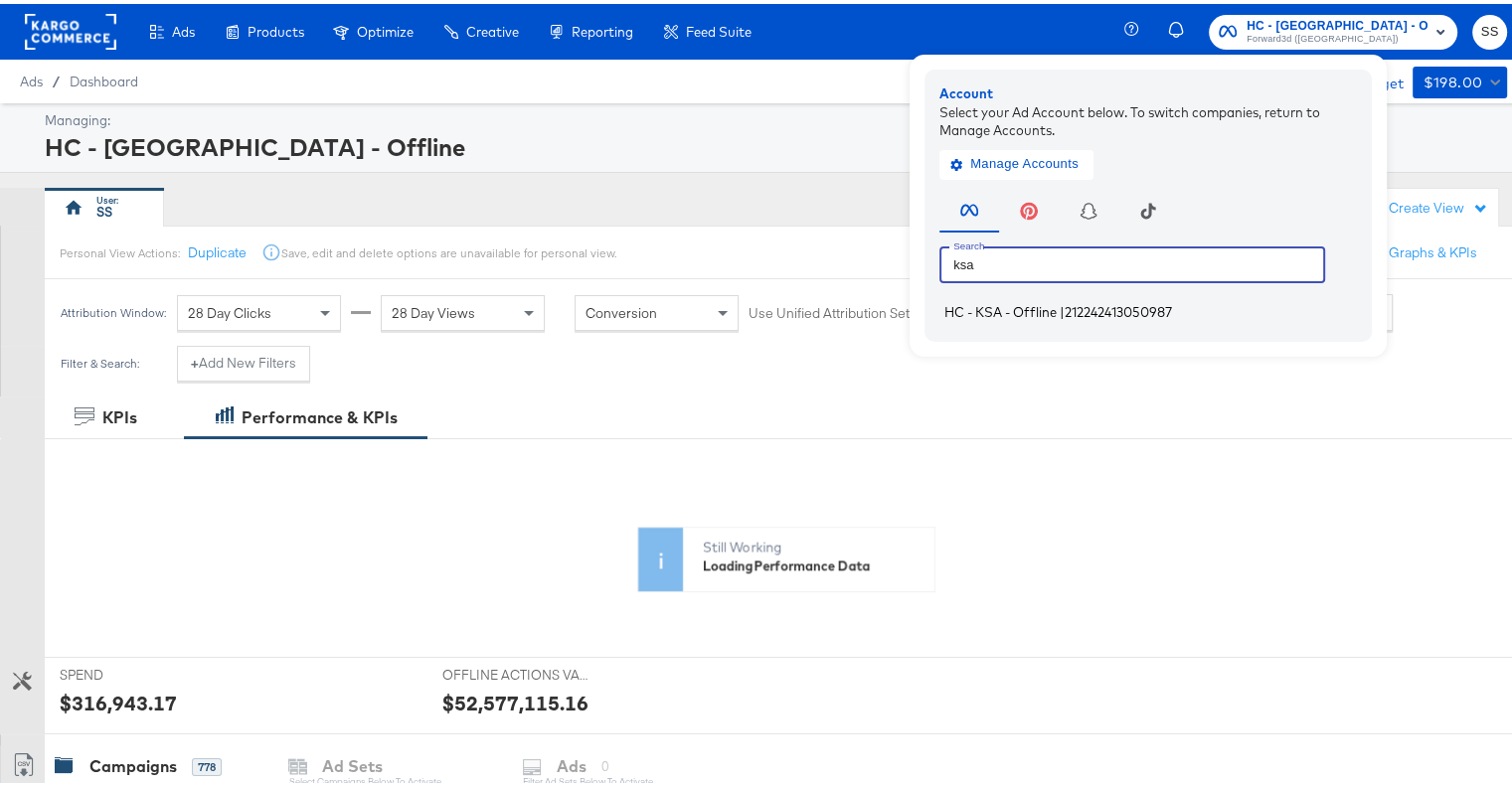 type on "ksa" 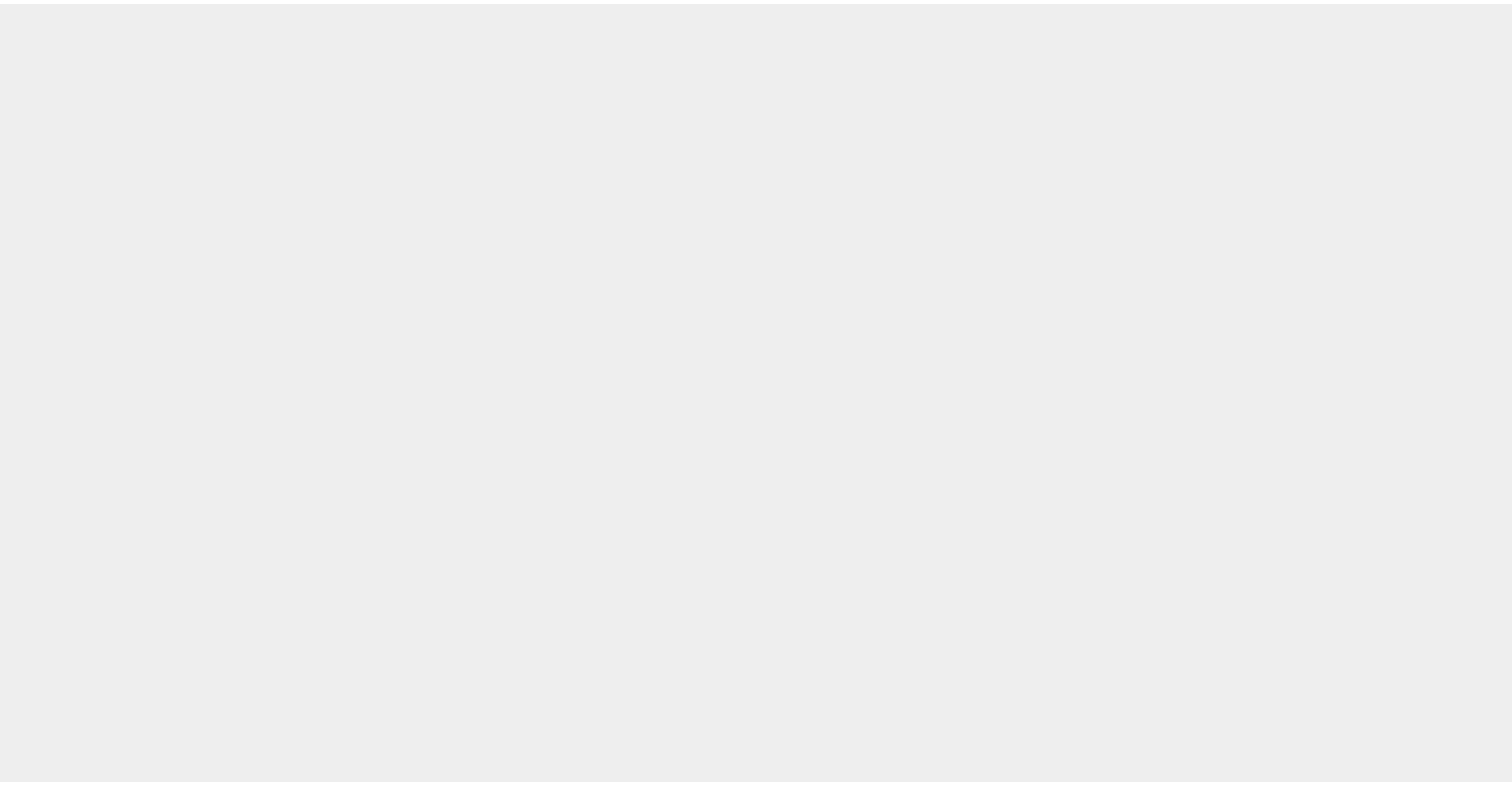 scroll, scrollTop: 0, scrollLeft: 0, axis: both 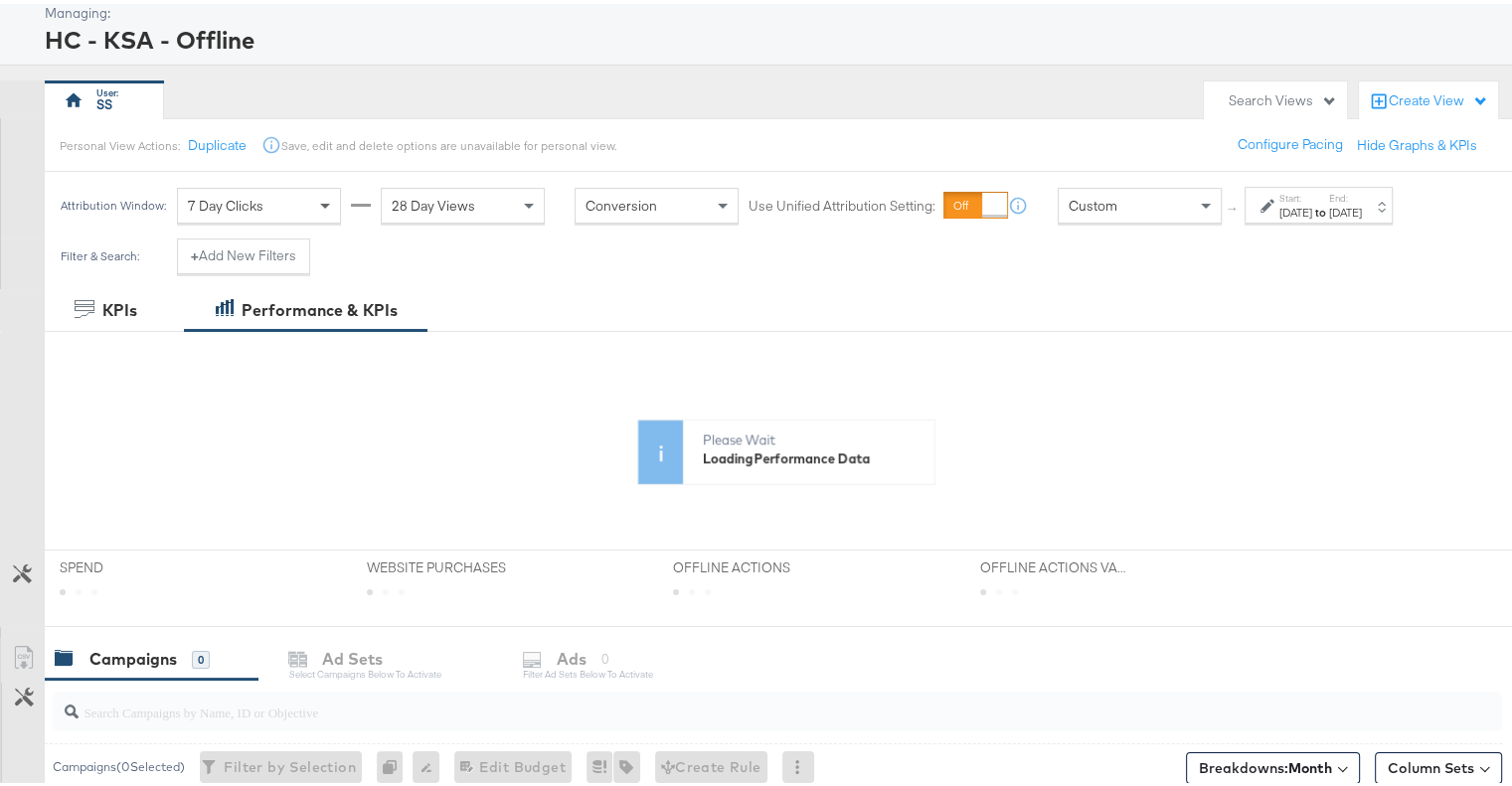 click at bounding box center (327, 202) 